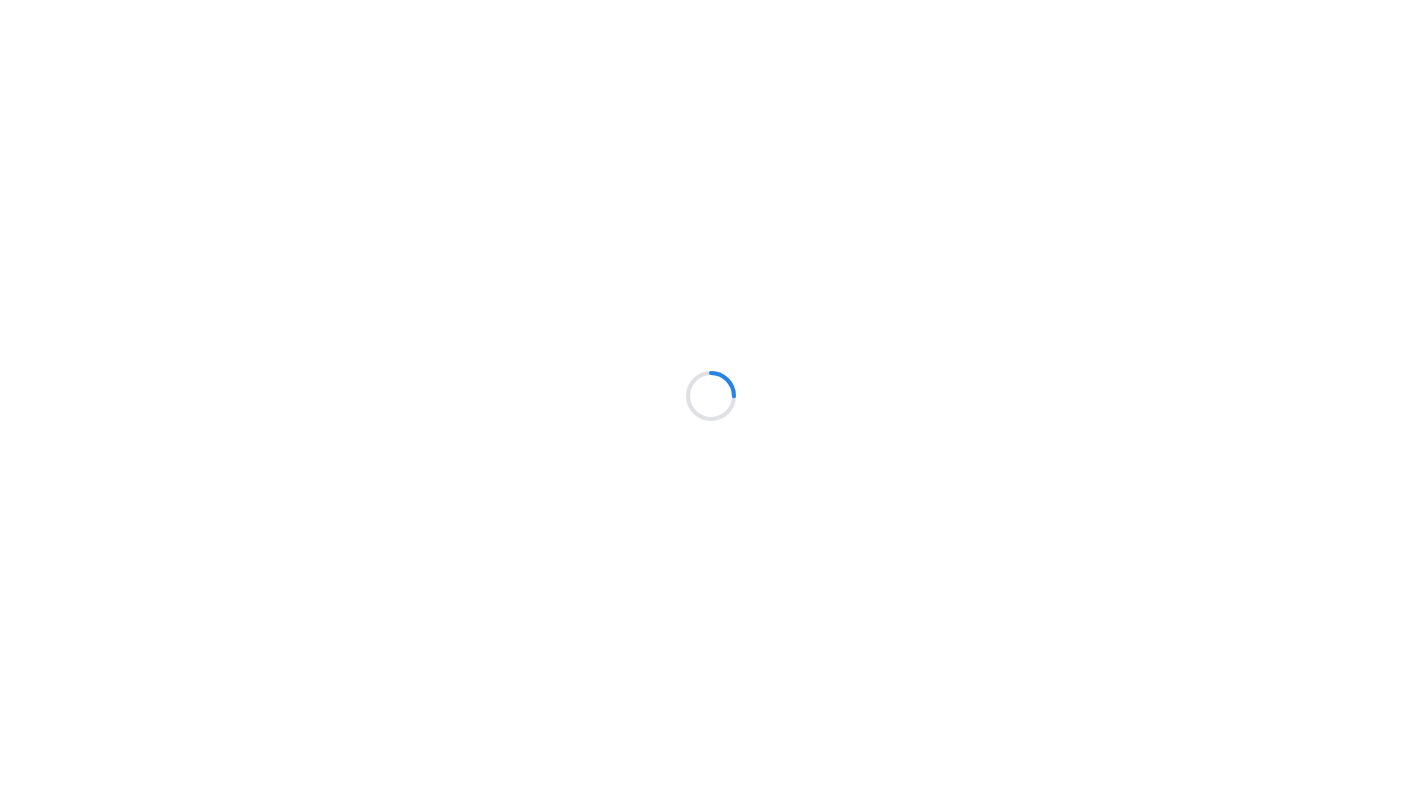 scroll, scrollTop: 0, scrollLeft: 0, axis: both 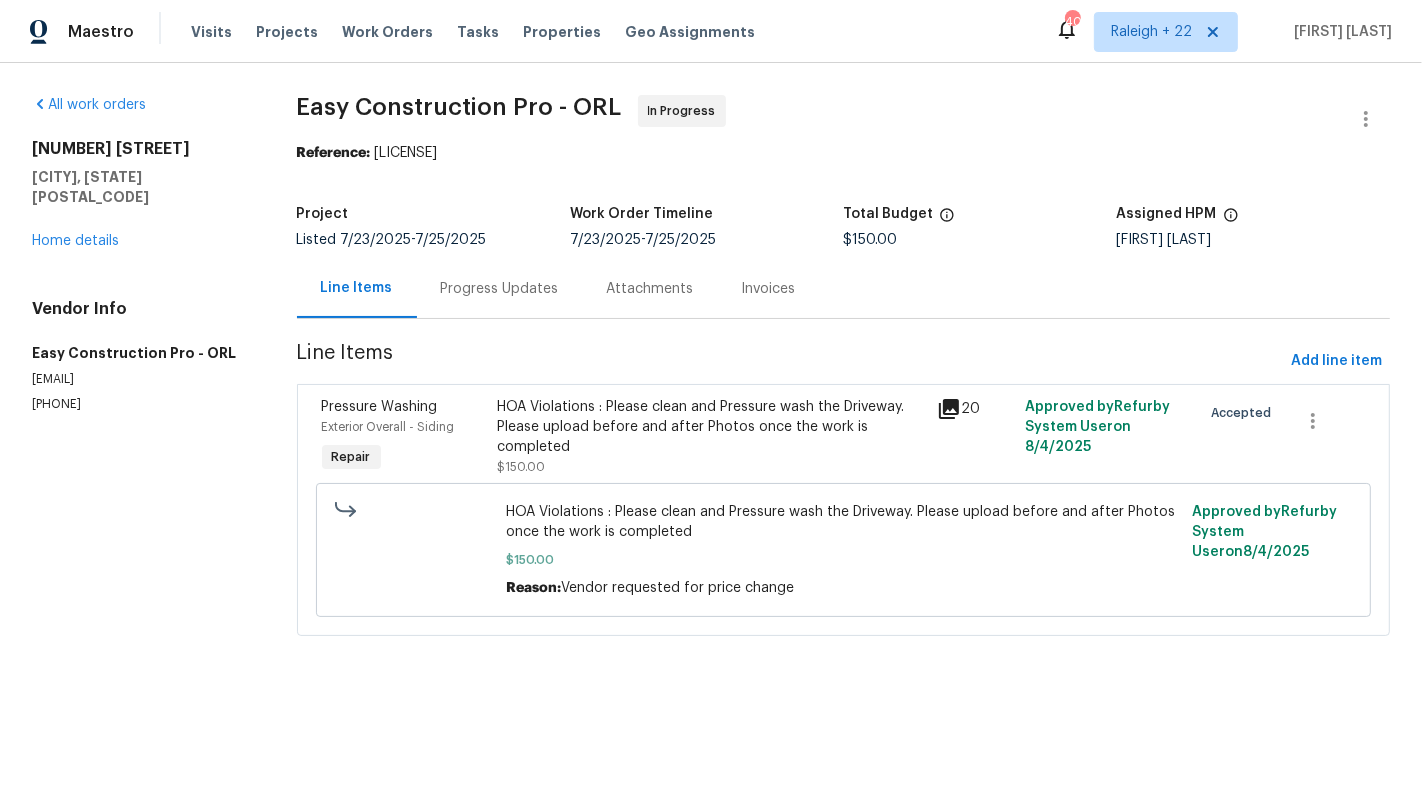 click on "Progress Updates" at bounding box center (500, 288) 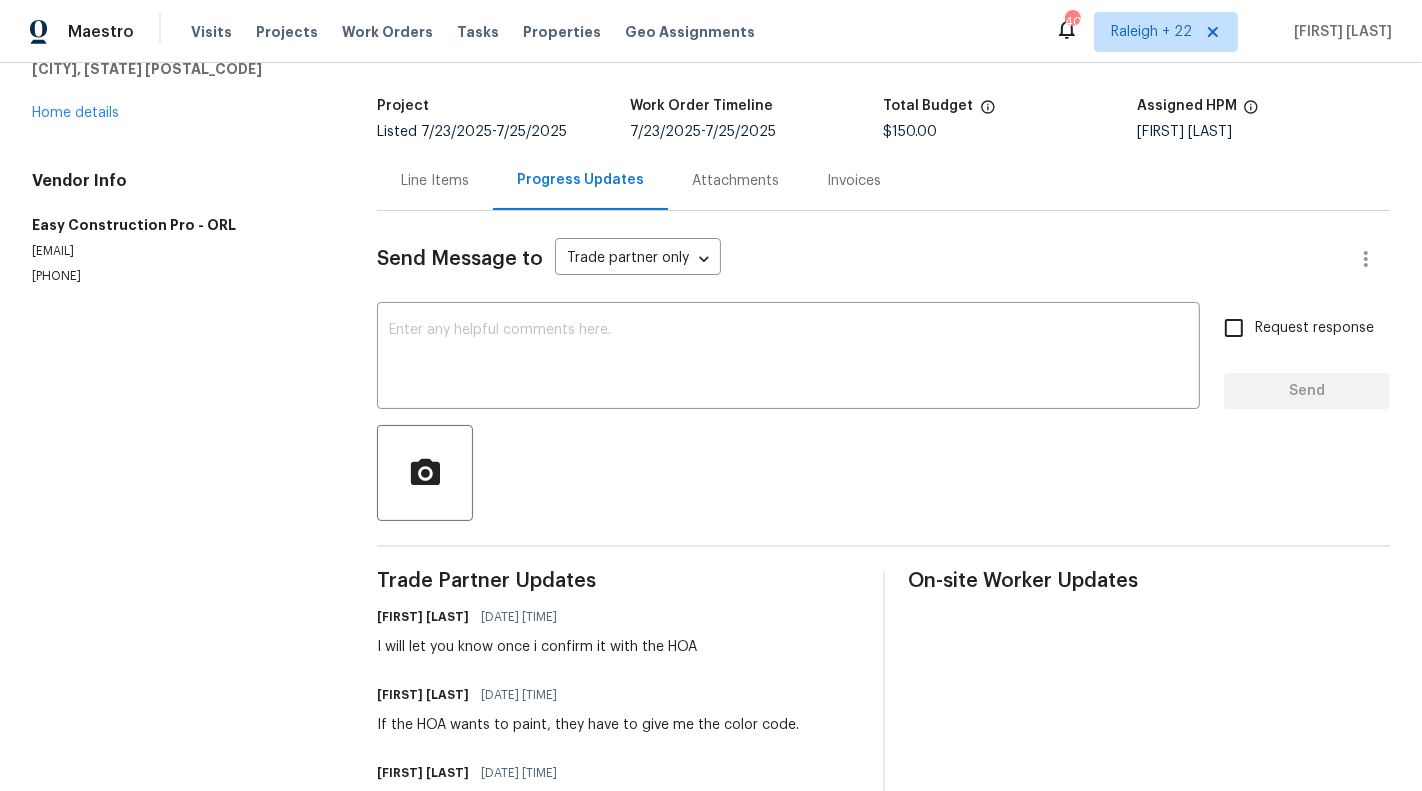 scroll, scrollTop: 91, scrollLeft: 0, axis: vertical 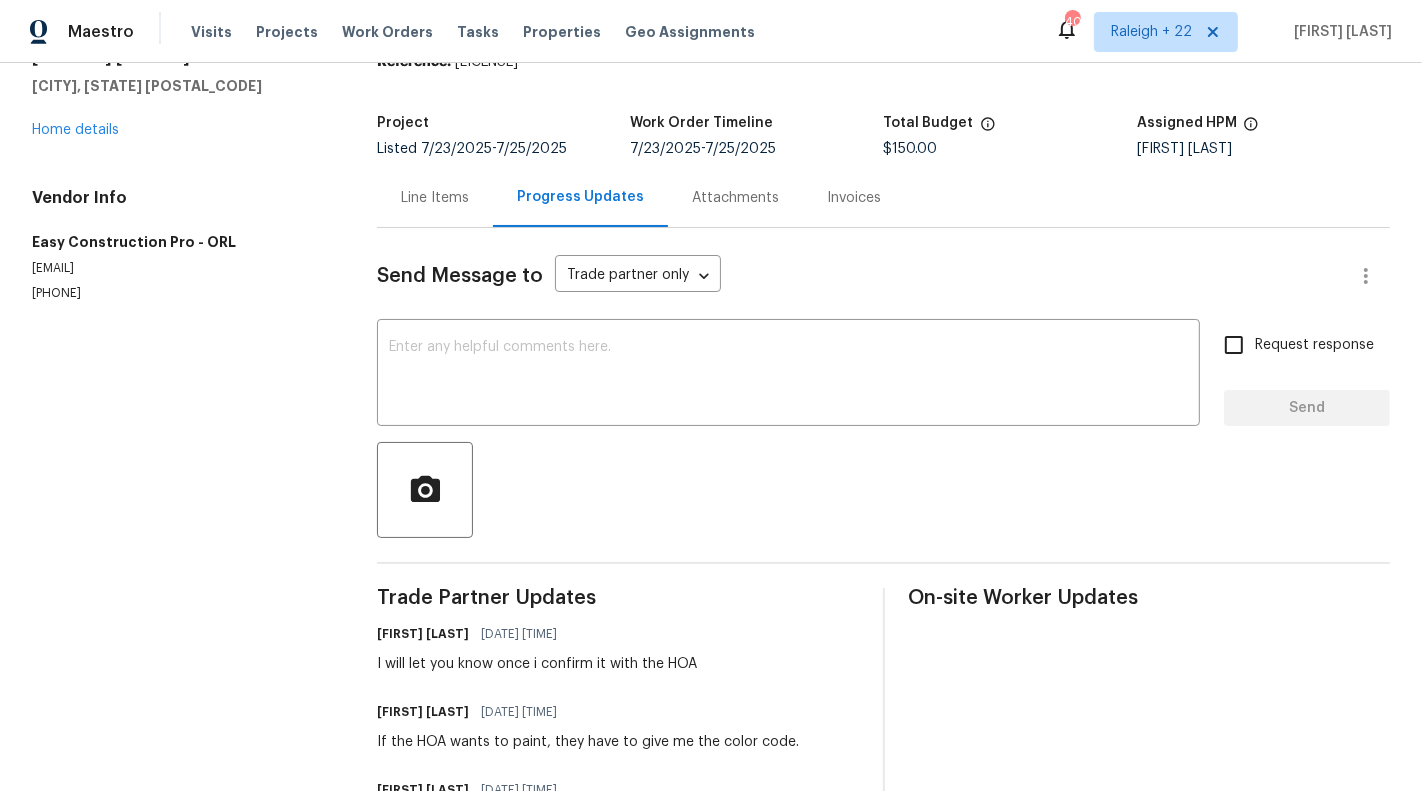 click on "Line Items" at bounding box center [435, 197] 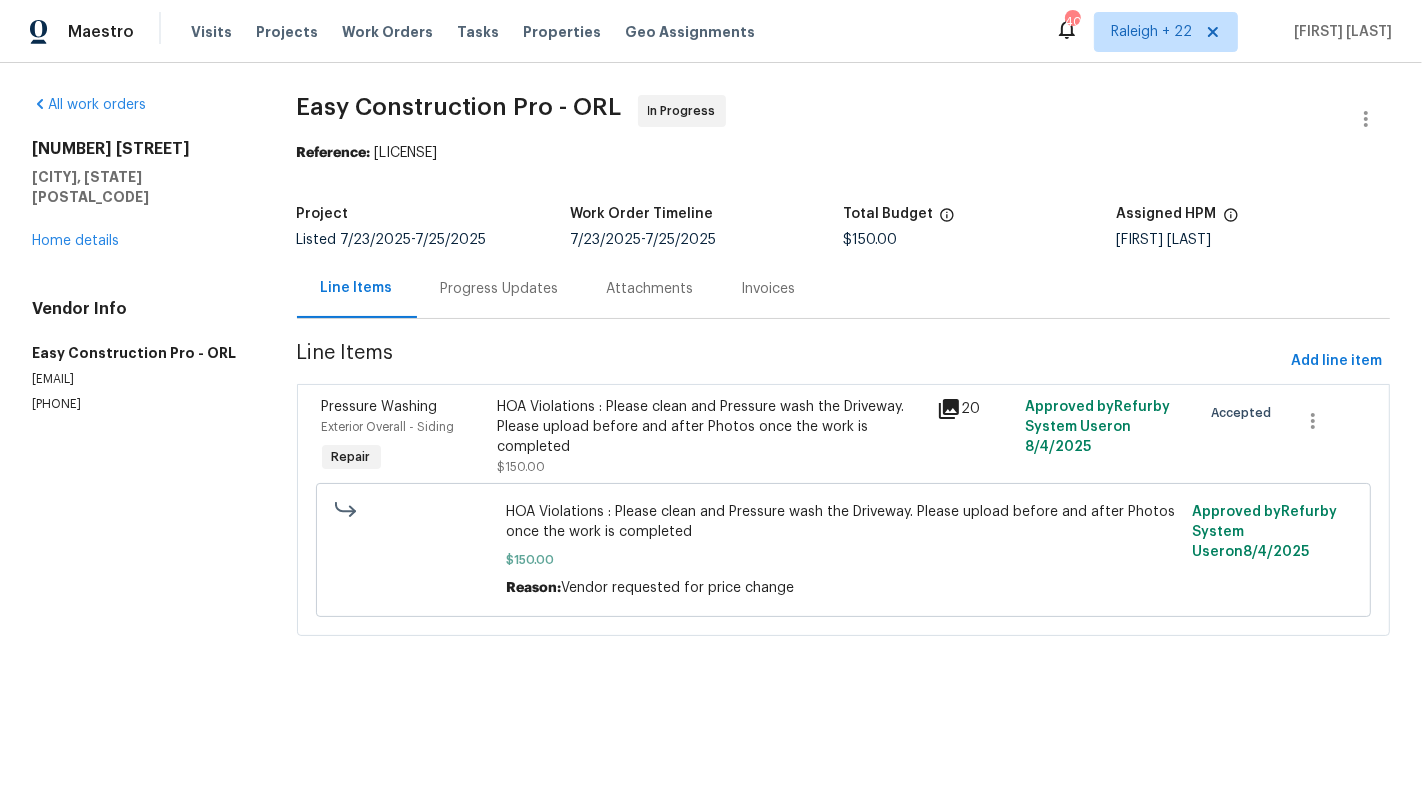 scroll, scrollTop: 0, scrollLeft: 0, axis: both 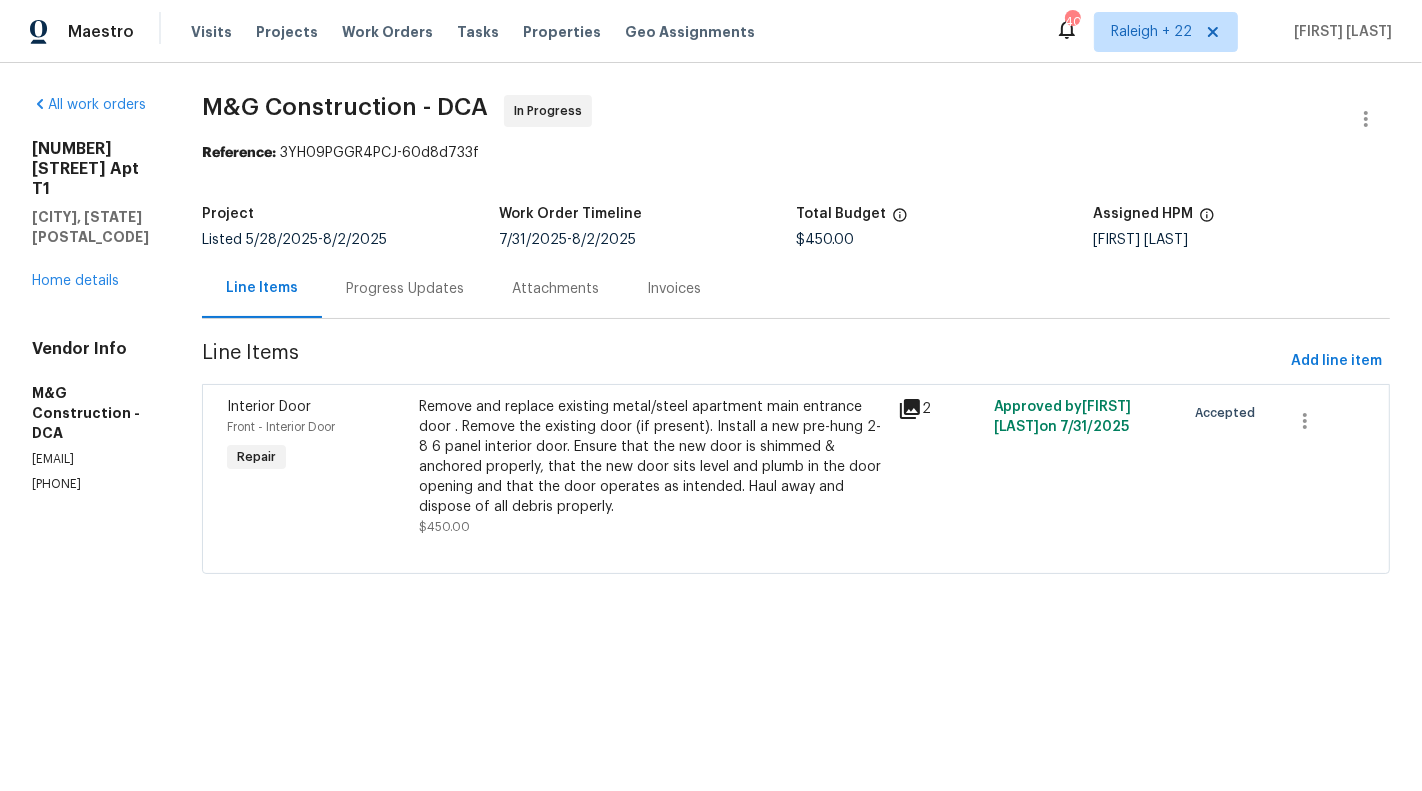 click on "Remove and replace existing metal/steel apartment main entrance door .
Remove the existing door (if present). Install a new pre-hung 2-8 6 panel interior door. Ensure that the new door is shimmed & anchored properly, that the new door sits level and plumb in the door opening and that the door operates as intended. Haul away and dispose of all debris properly." at bounding box center [652, 457] 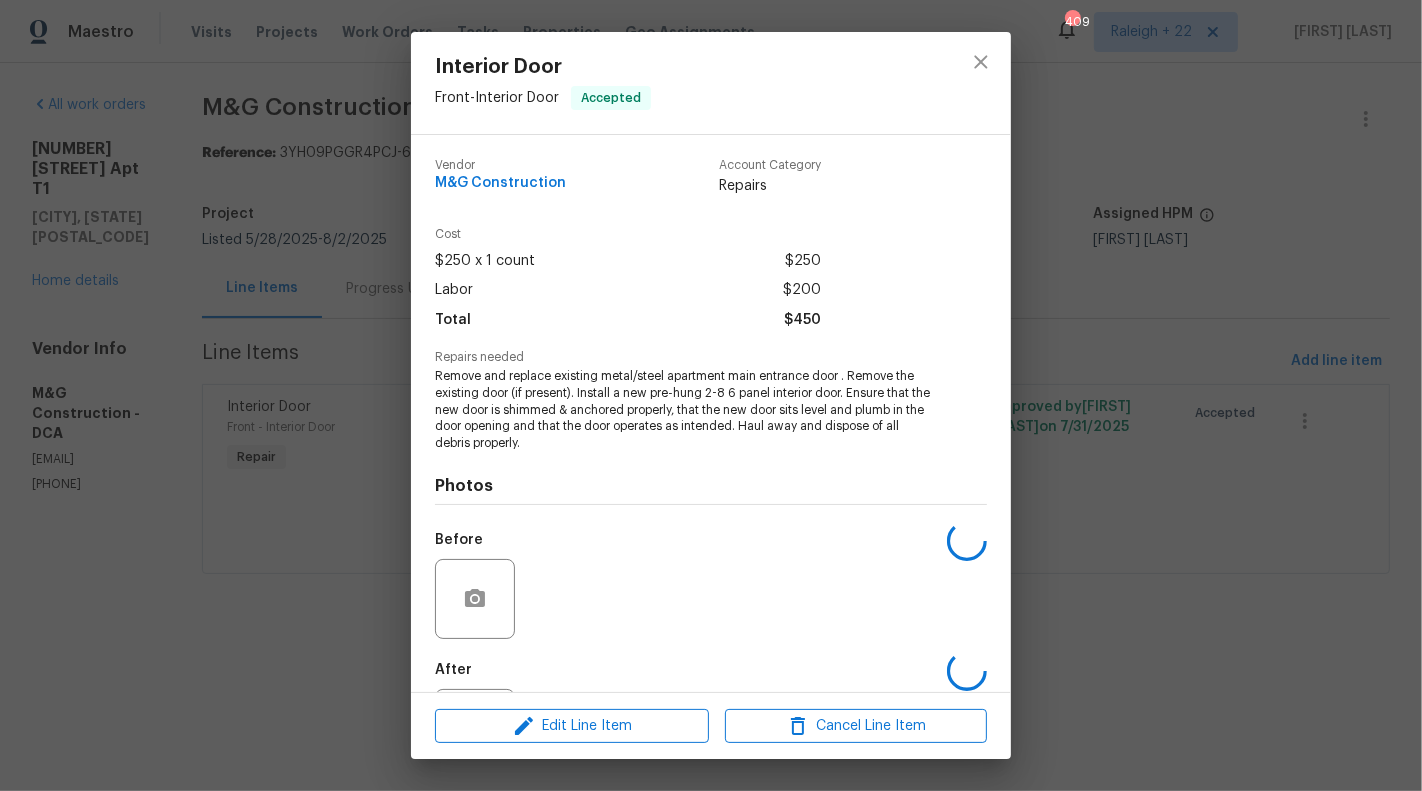 scroll, scrollTop: 97, scrollLeft: 0, axis: vertical 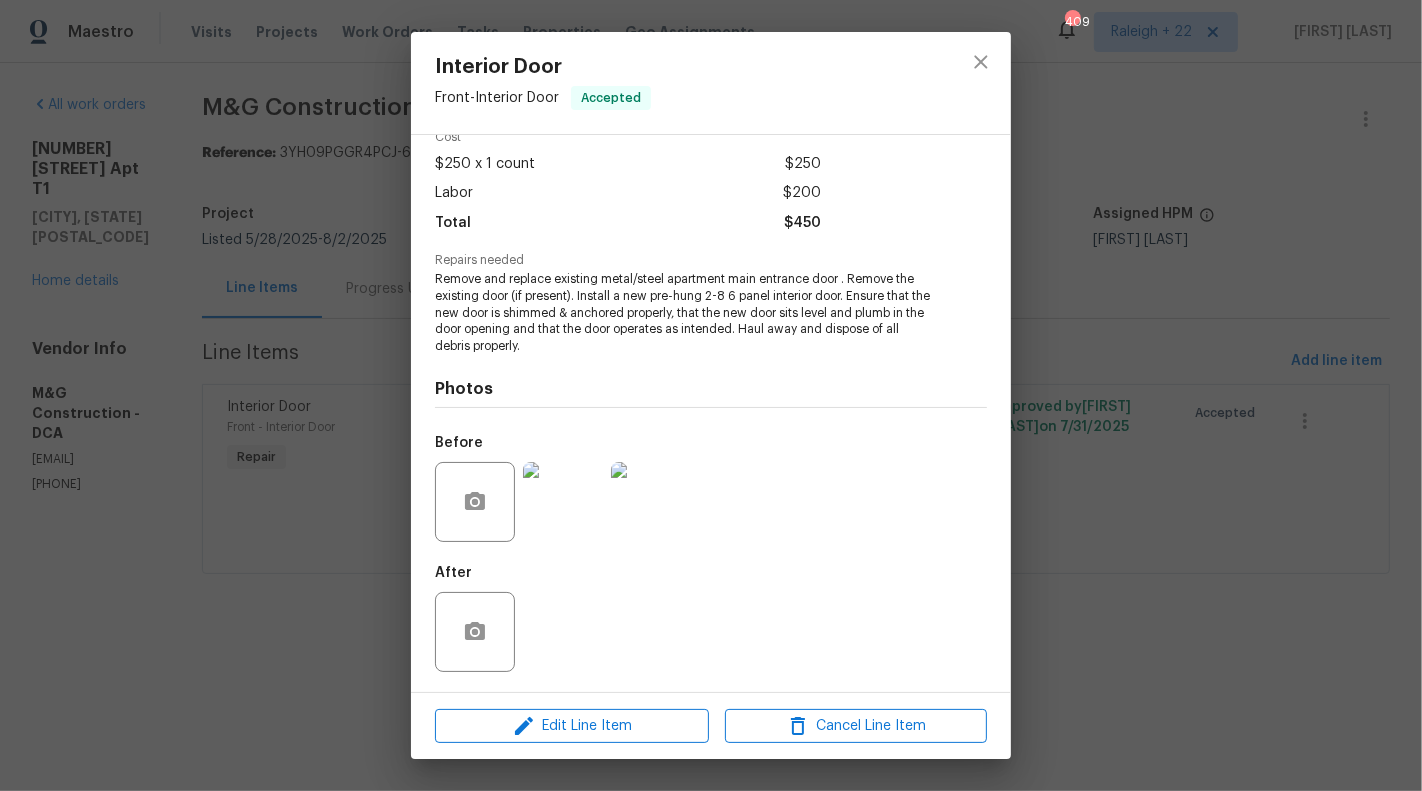 click at bounding box center [563, 502] 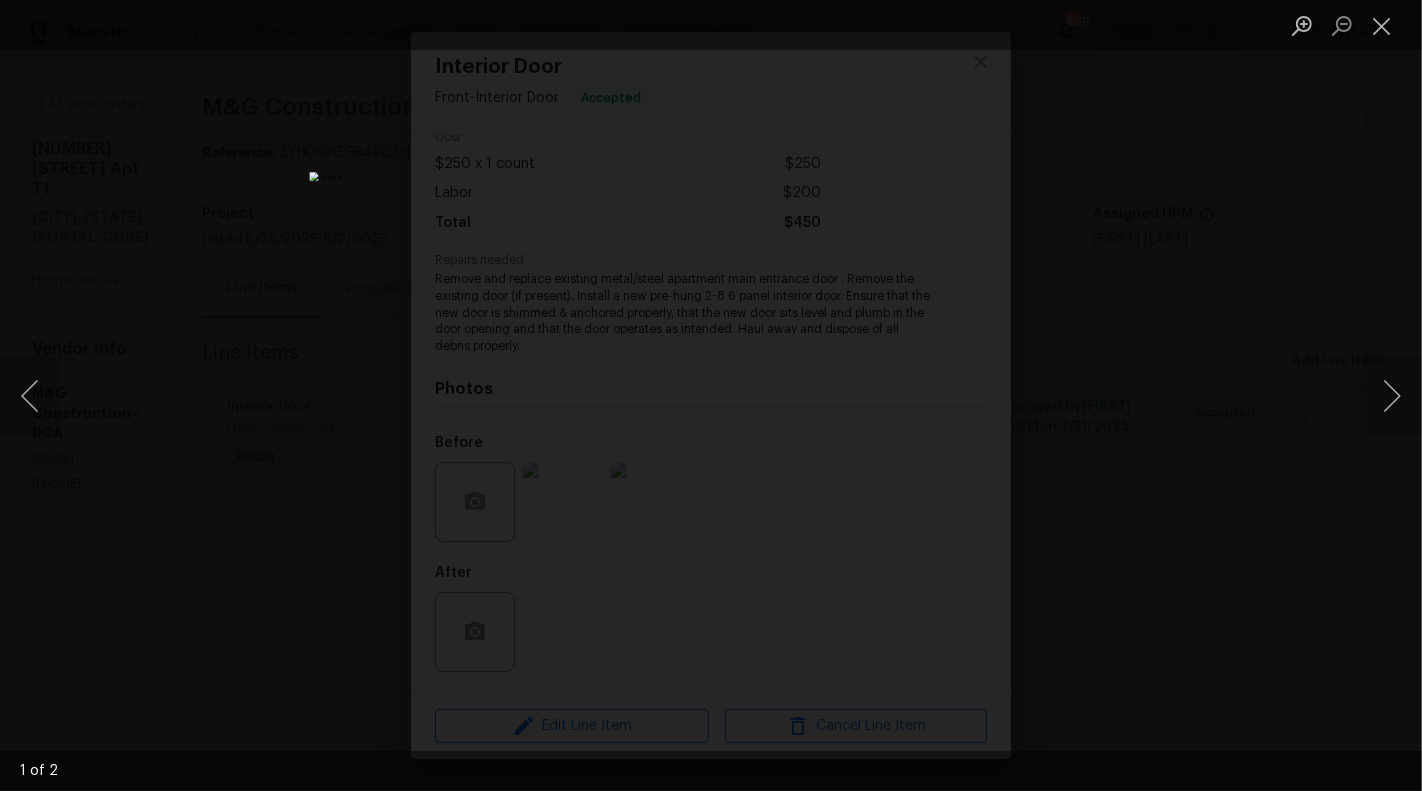 click at bounding box center [711, 395] 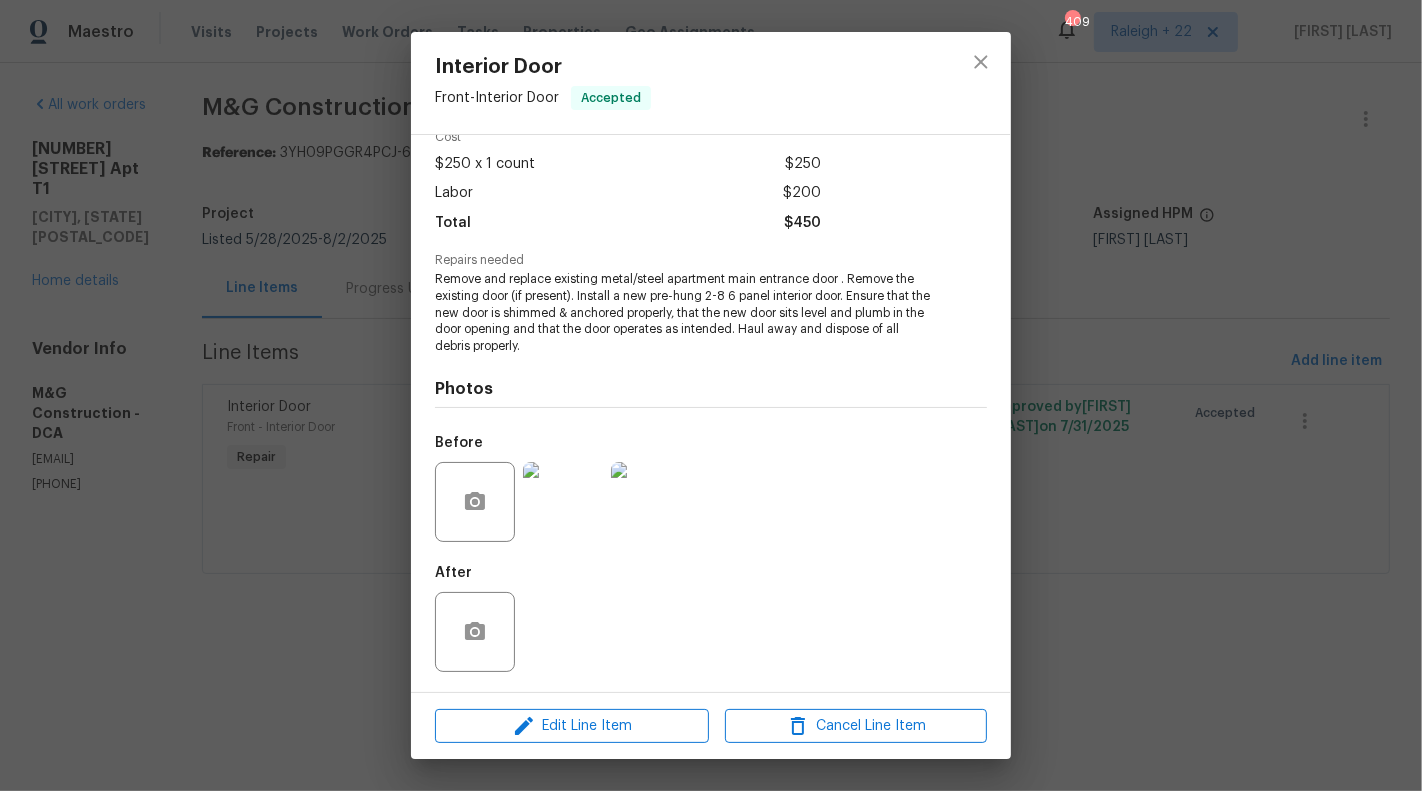 click on "Interior Door Front  -  Interior Door Accepted Vendor M&G Construction Account Category Repairs Cost $250 x 1 count $250 Labor $200 Total $450 Repairs needed Remove and replace existing metal/steel apartment main entrance door .
Remove the existing door (if present). Install a new pre-hung 2-8 6 panel interior door. Ensure that the new door is shimmed & anchored properly, that the new door sits level and plumb in the door opening and that the door operates as intended. Haul away and dispose of all debris properly. Photos Before After  Edit Line Item  Cancel Line Item" at bounding box center [711, 395] 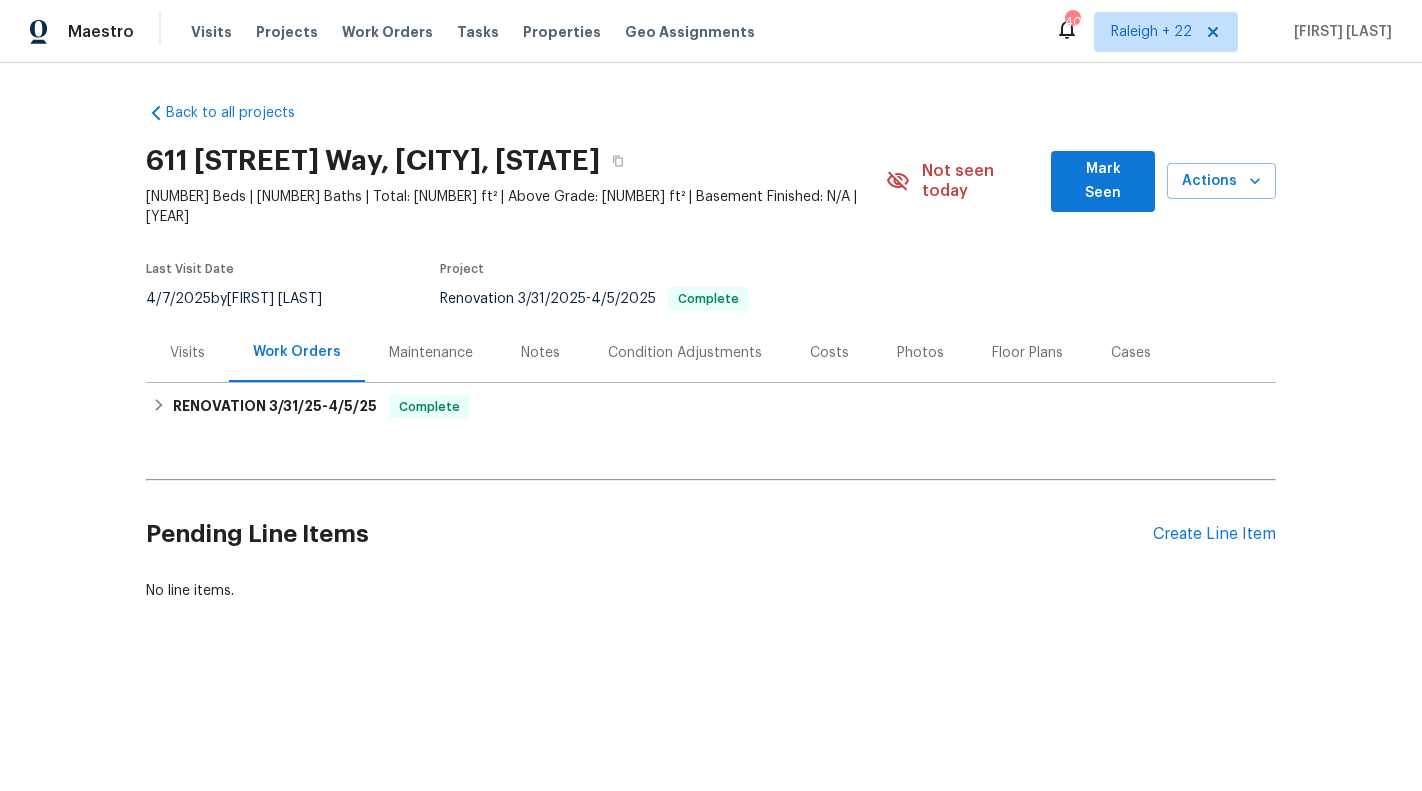 scroll, scrollTop: 0, scrollLeft: 0, axis: both 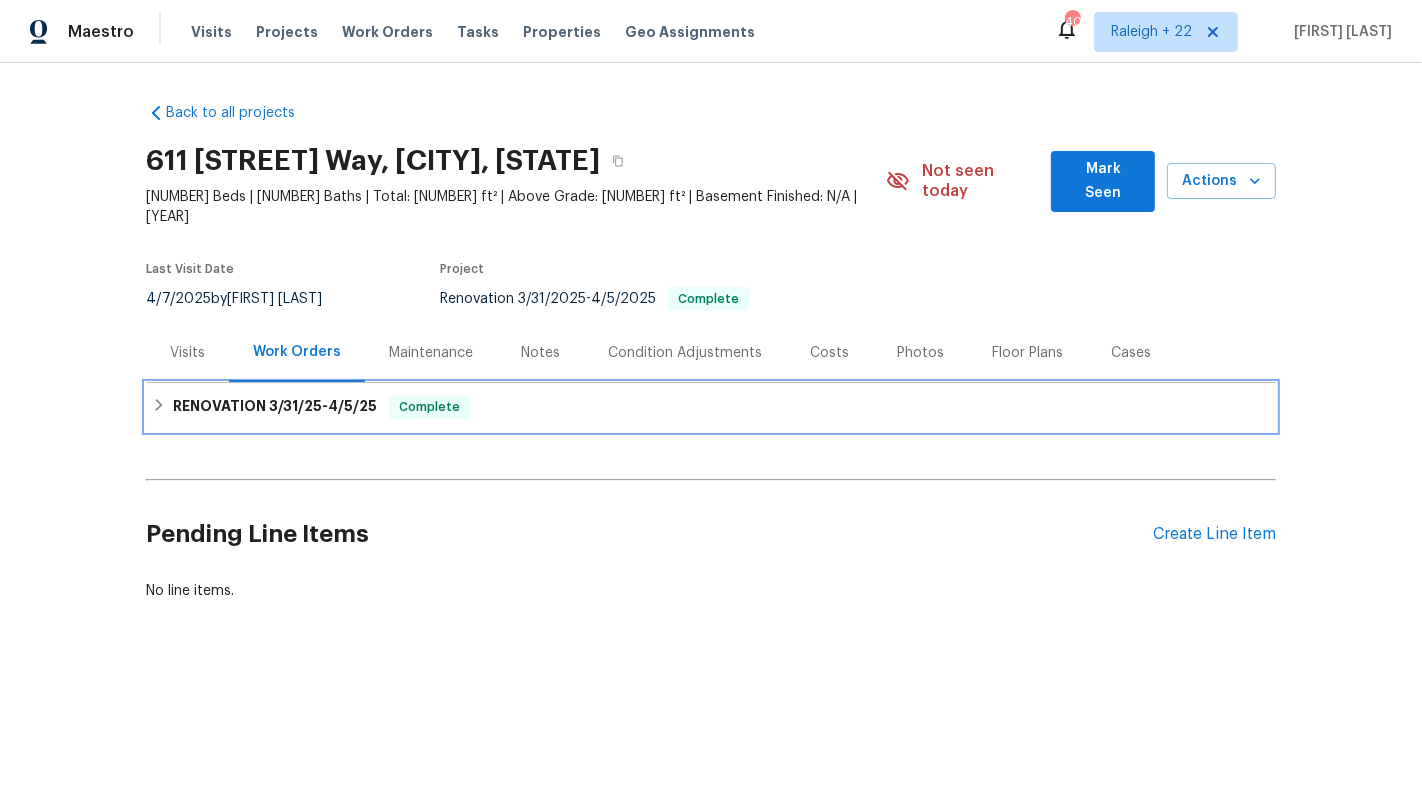click on "RENOVATION 3/31/25 - 4/5/25 Complete" at bounding box center (711, 407) 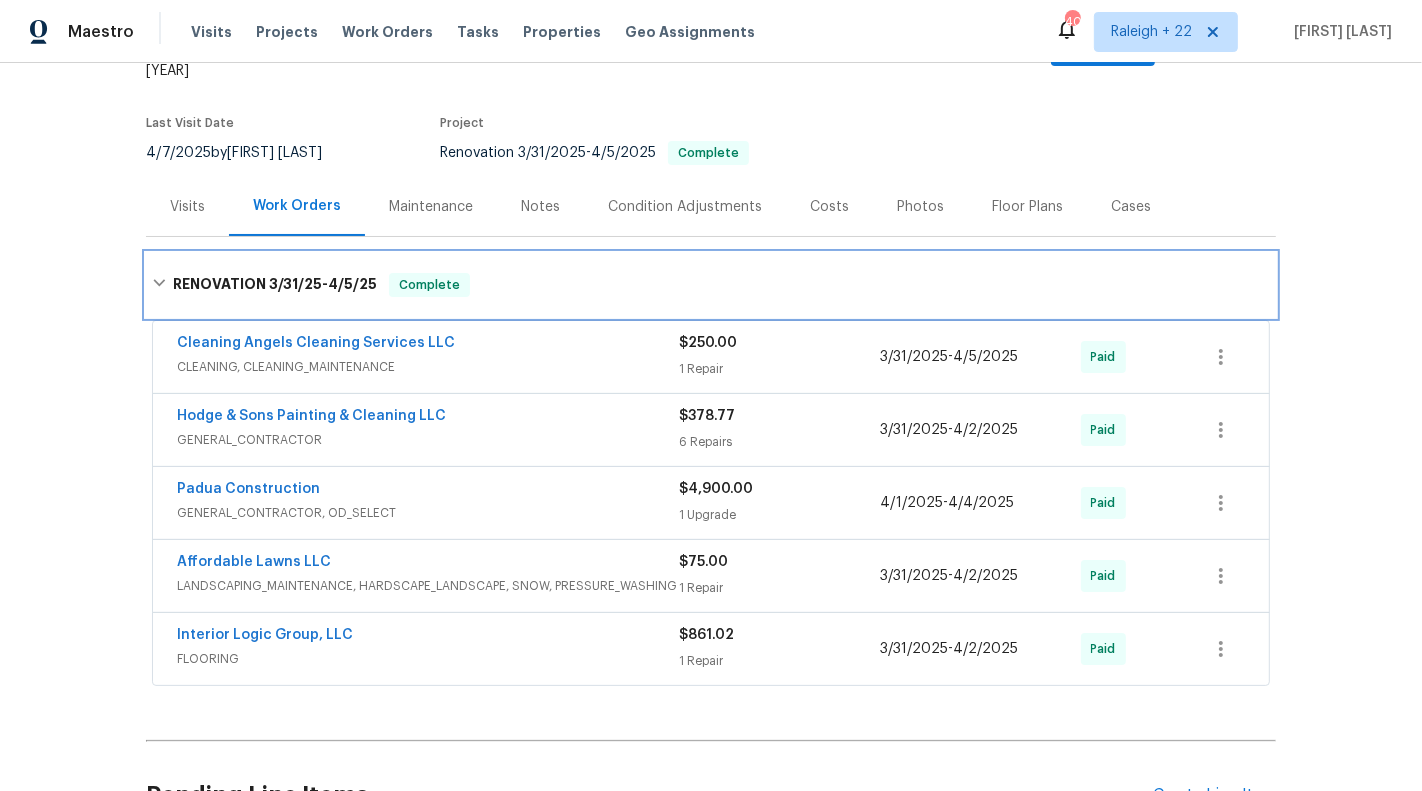 scroll, scrollTop: 197, scrollLeft: 0, axis: vertical 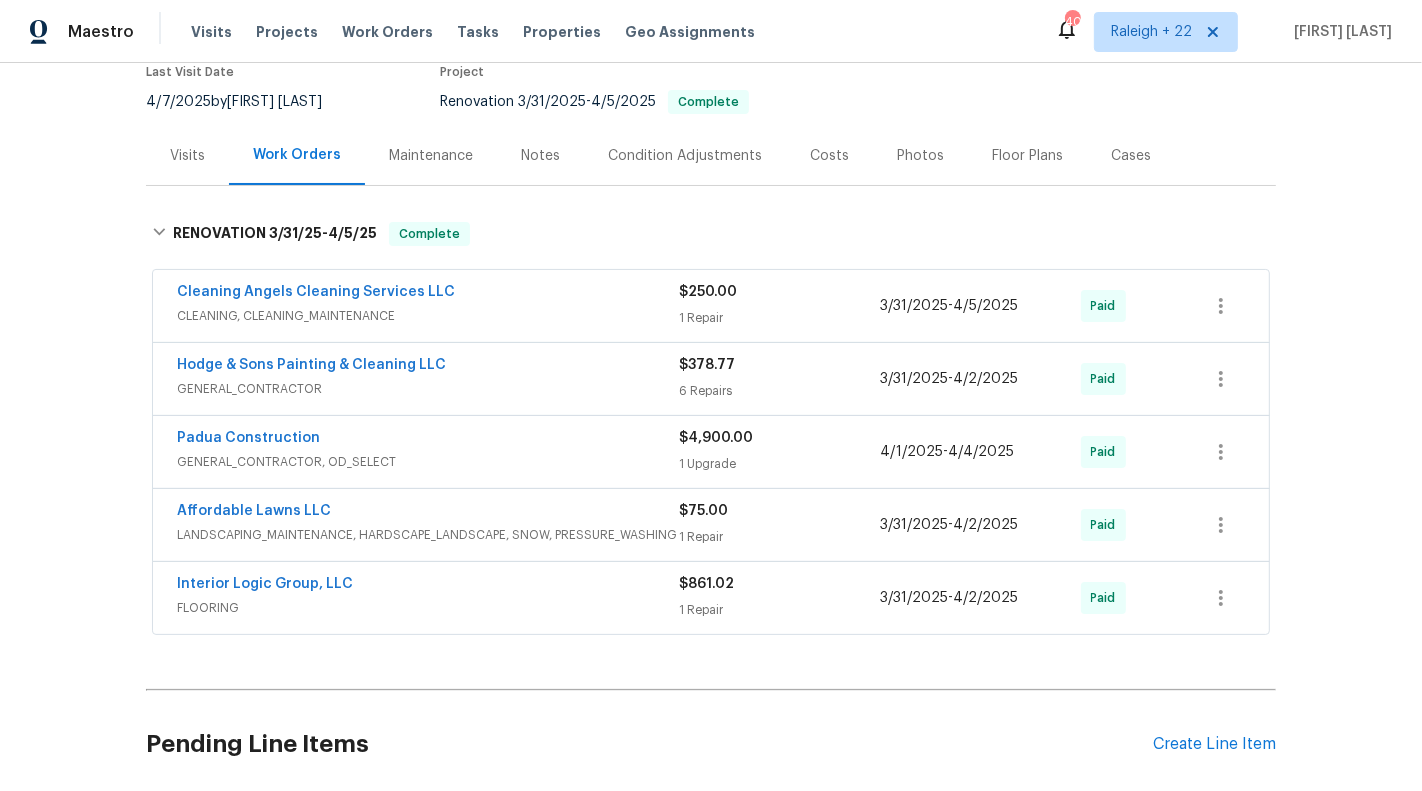 click on "CLEANING, CLEANING_MAINTENANCE" at bounding box center [428, 316] 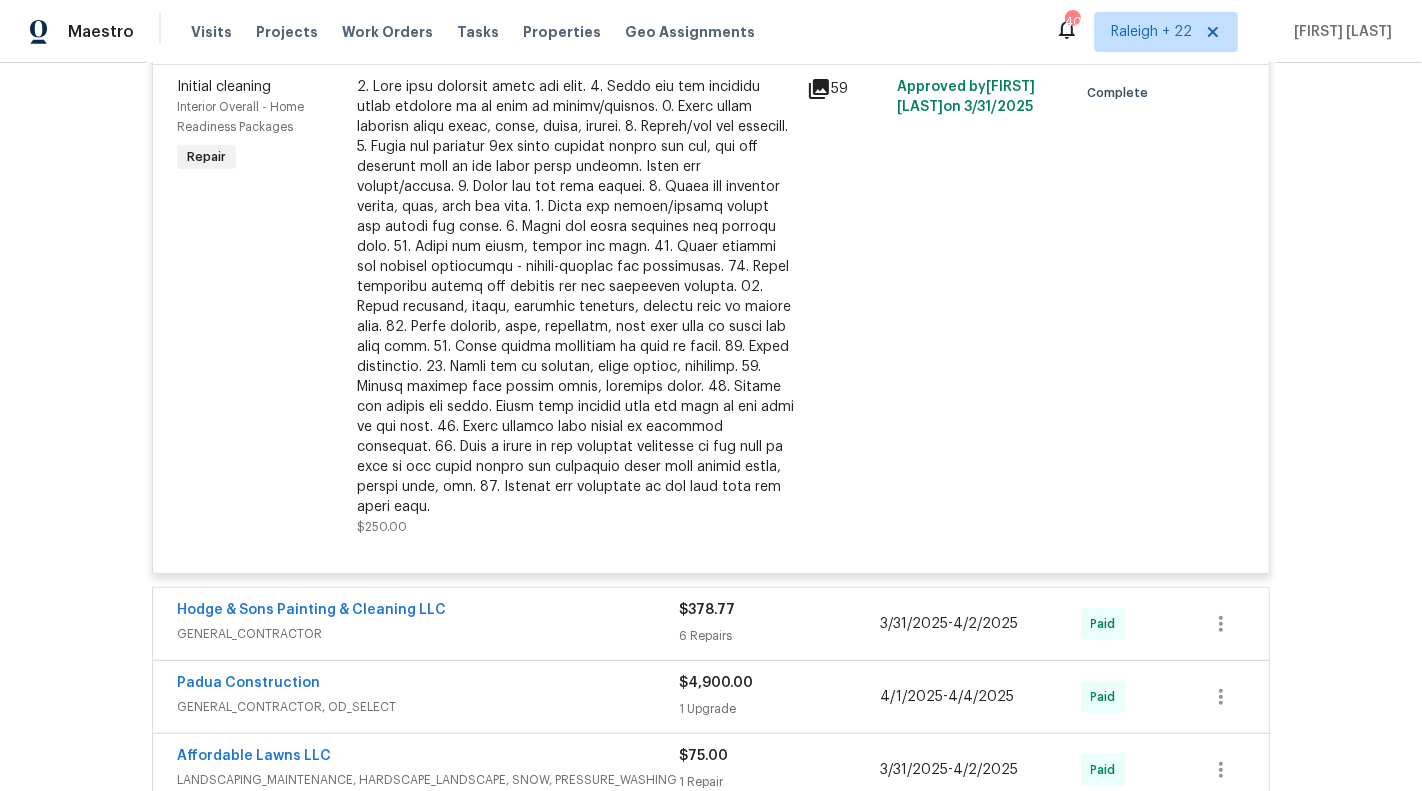 scroll, scrollTop: 565, scrollLeft: 0, axis: vertical 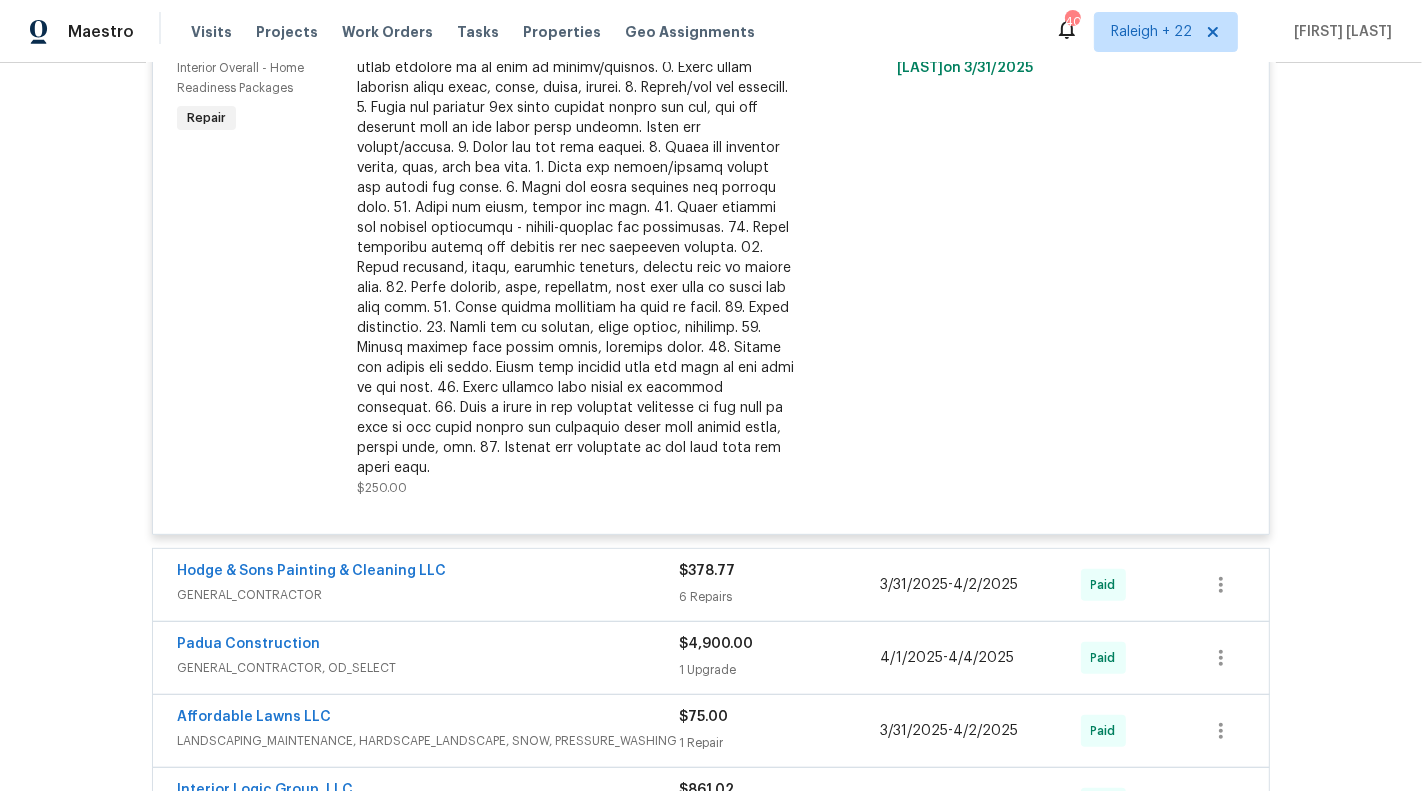 click on "Hodge & Sons Painting & Cleaning LLC GENERAL_CONTRACTOR $378.77 [NUMBER] Repairs 3/31/2025 - 4/2/2025 Paid" at bounding box center [711, 585] 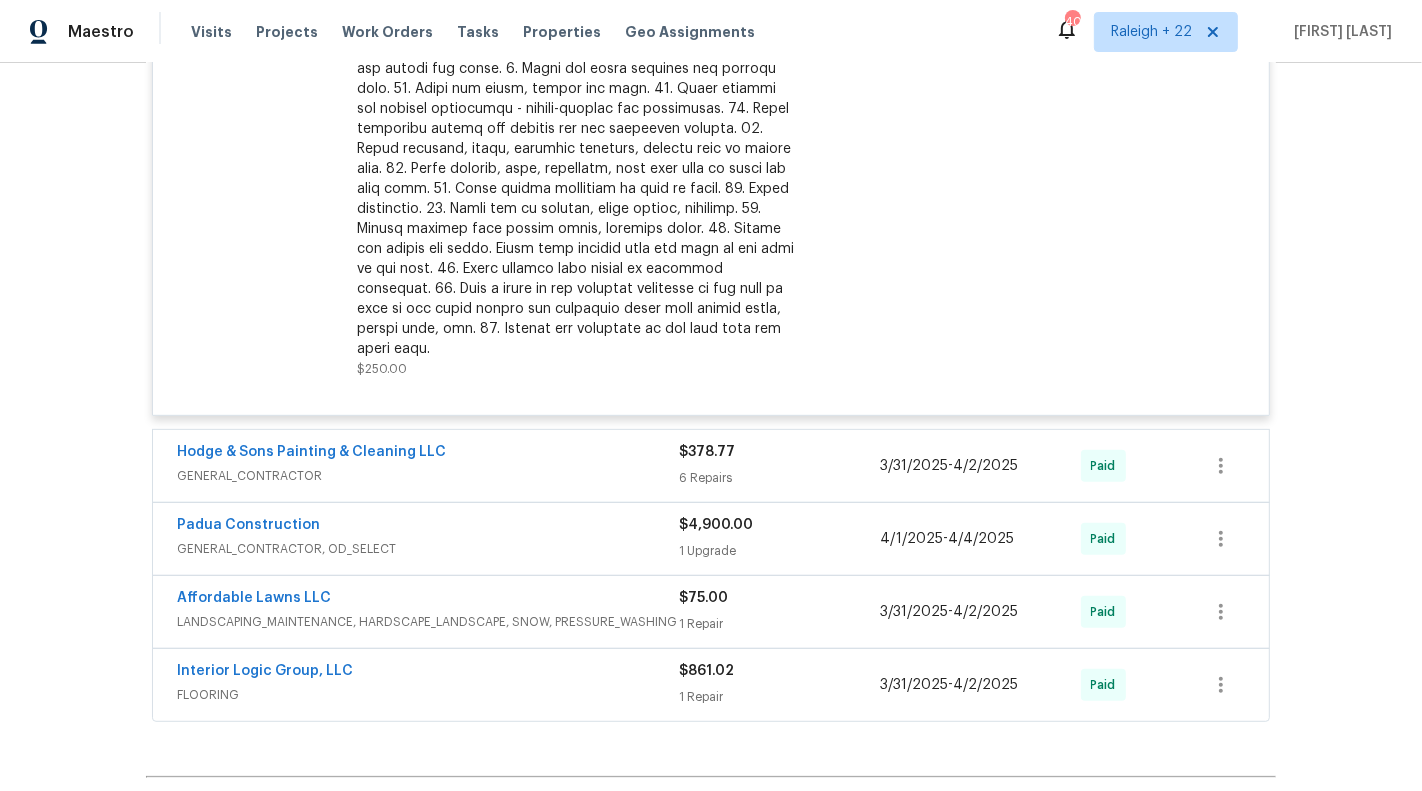 click on "Hodge & Sons Painting & Cleaning LLC GENERAL_CONTRACTOR $378.77 [NUMBER] Repairs 3/31/2025 - 4/2/2025 Paid" at bounding box center (711, 466) 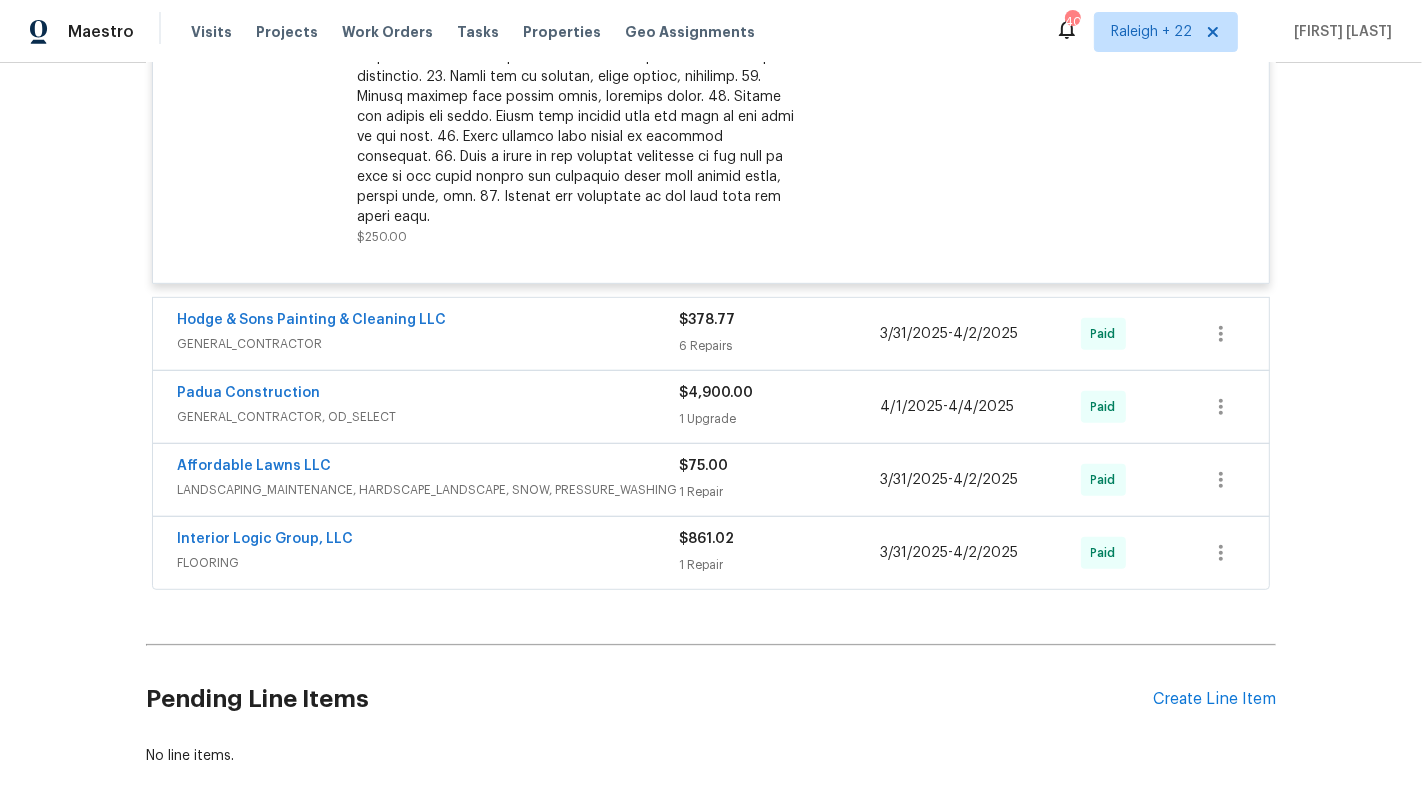 click on "Hodge & Sons Painting & Cleaning LLC" at bounding box center [428, 322] 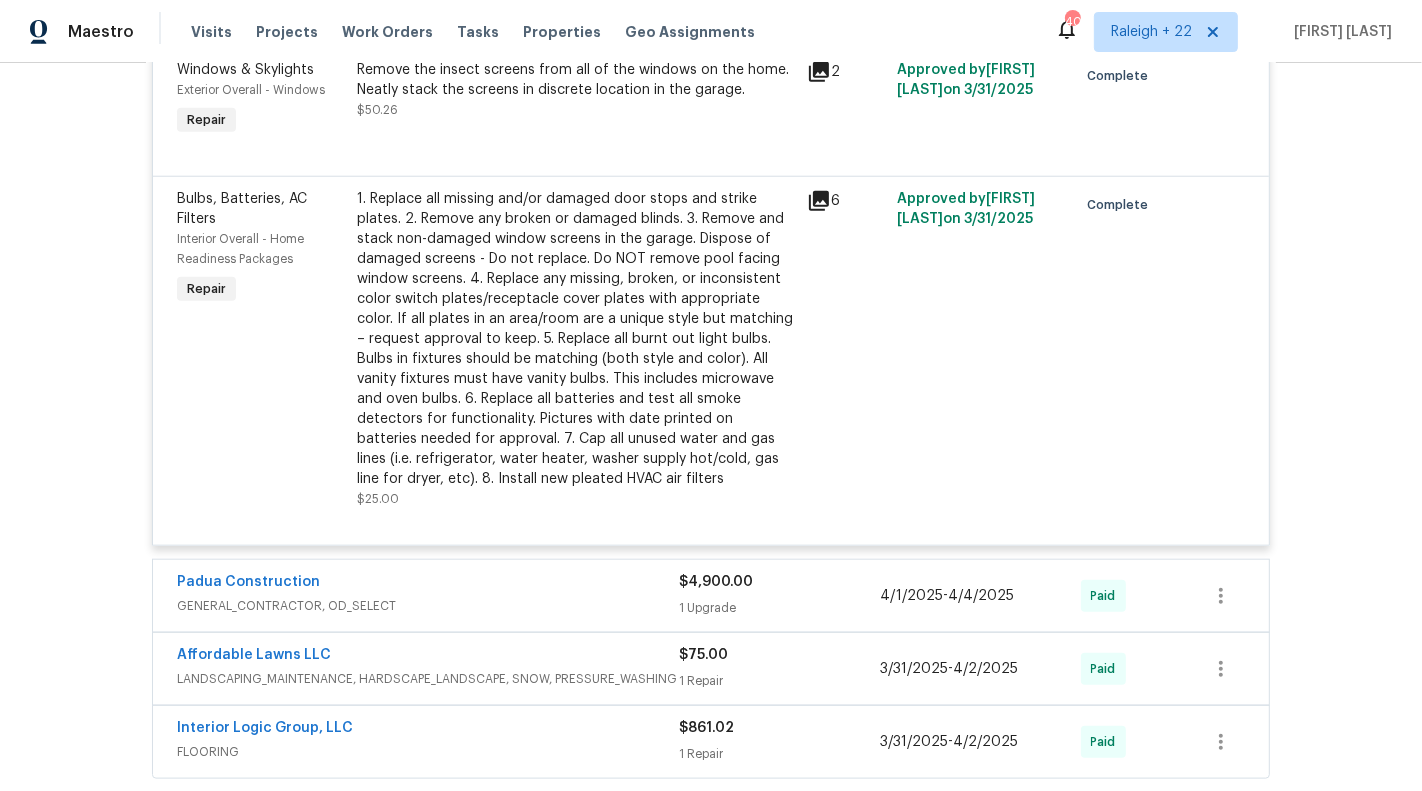 scroll, scrollTop: 1831, scrollLeft: 0, axis: vertical 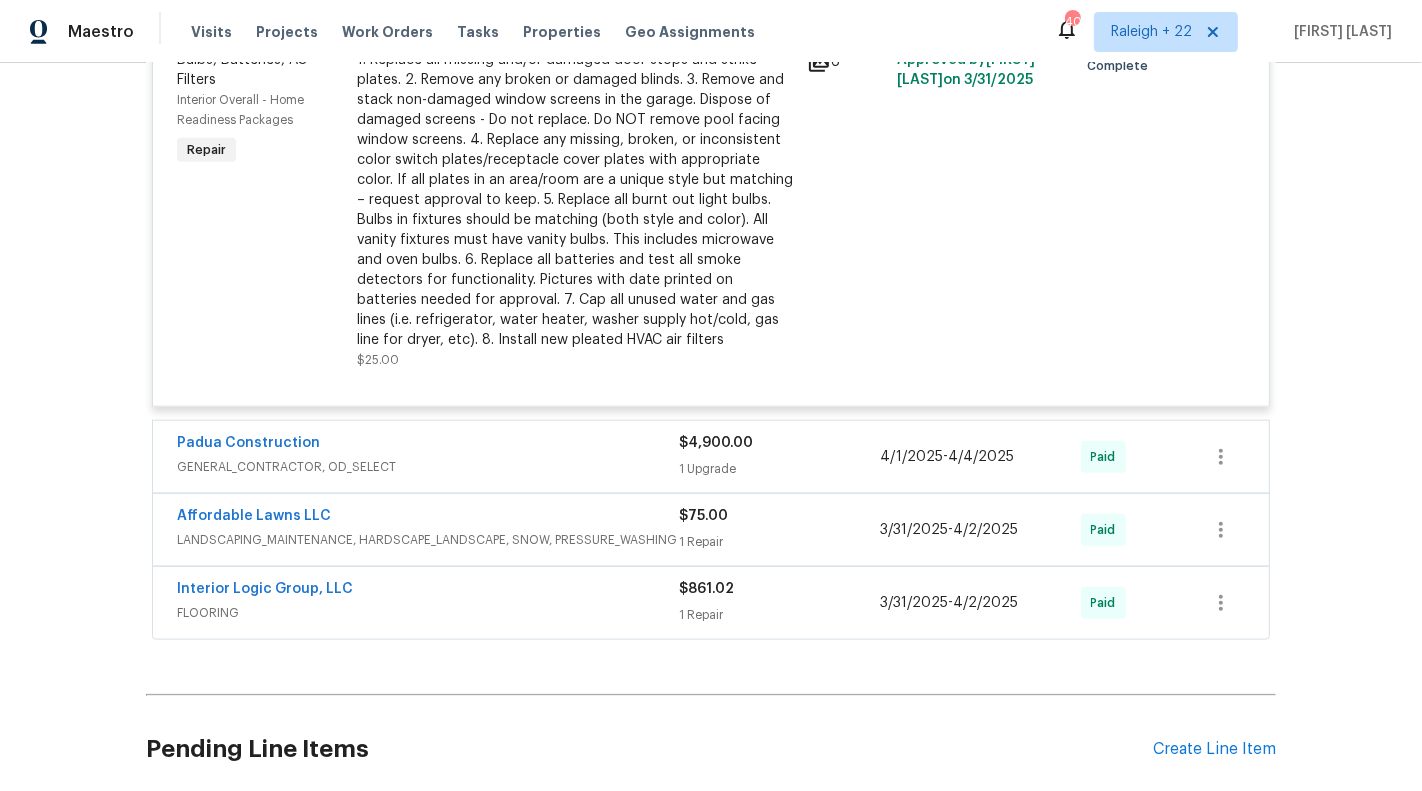 click on "Padua Construction" at bounding box center (428, 445) 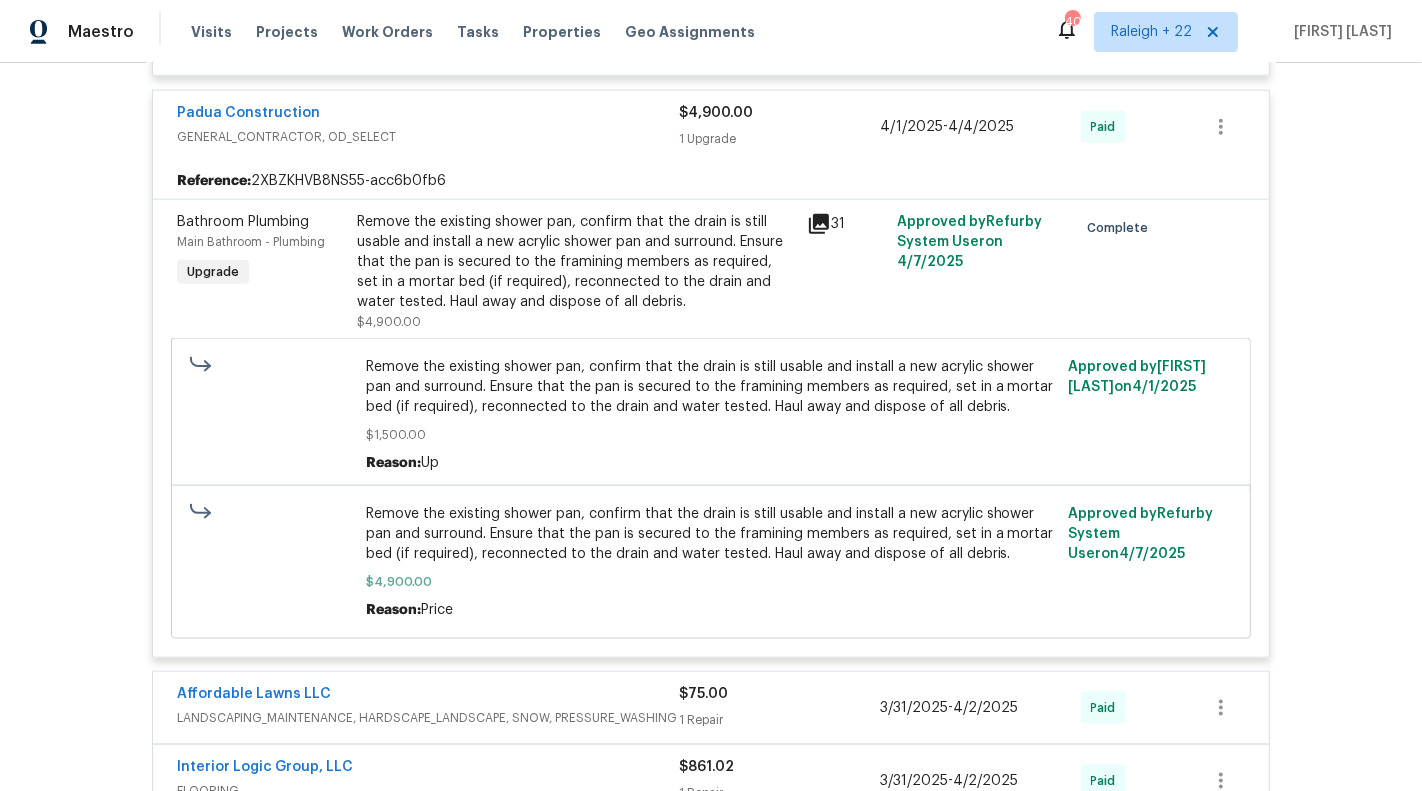 scroll, scrollTop: 2251, scrollLeft: 0, axis: vertical 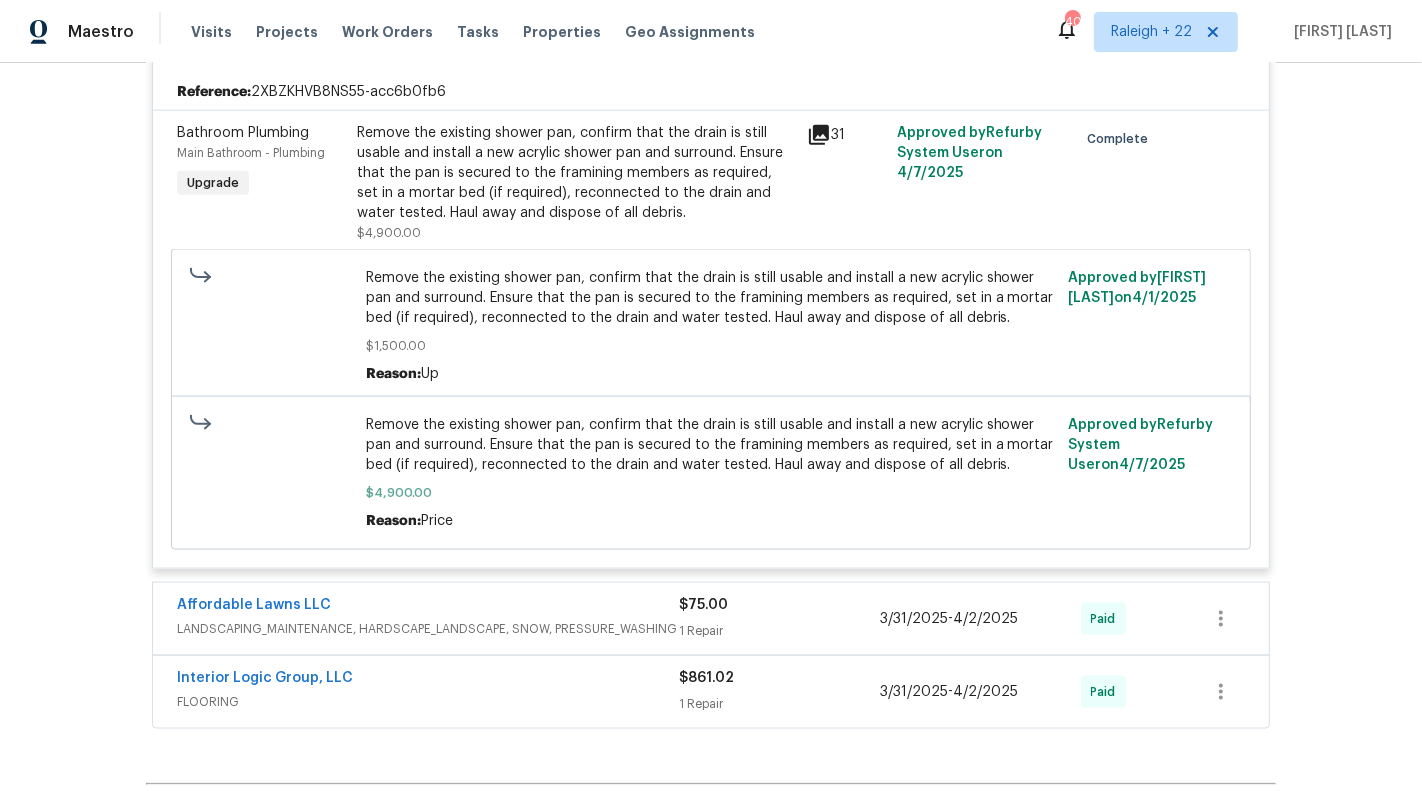 click on "Affordable Lawns LLC" at bounding box center [428, 607] 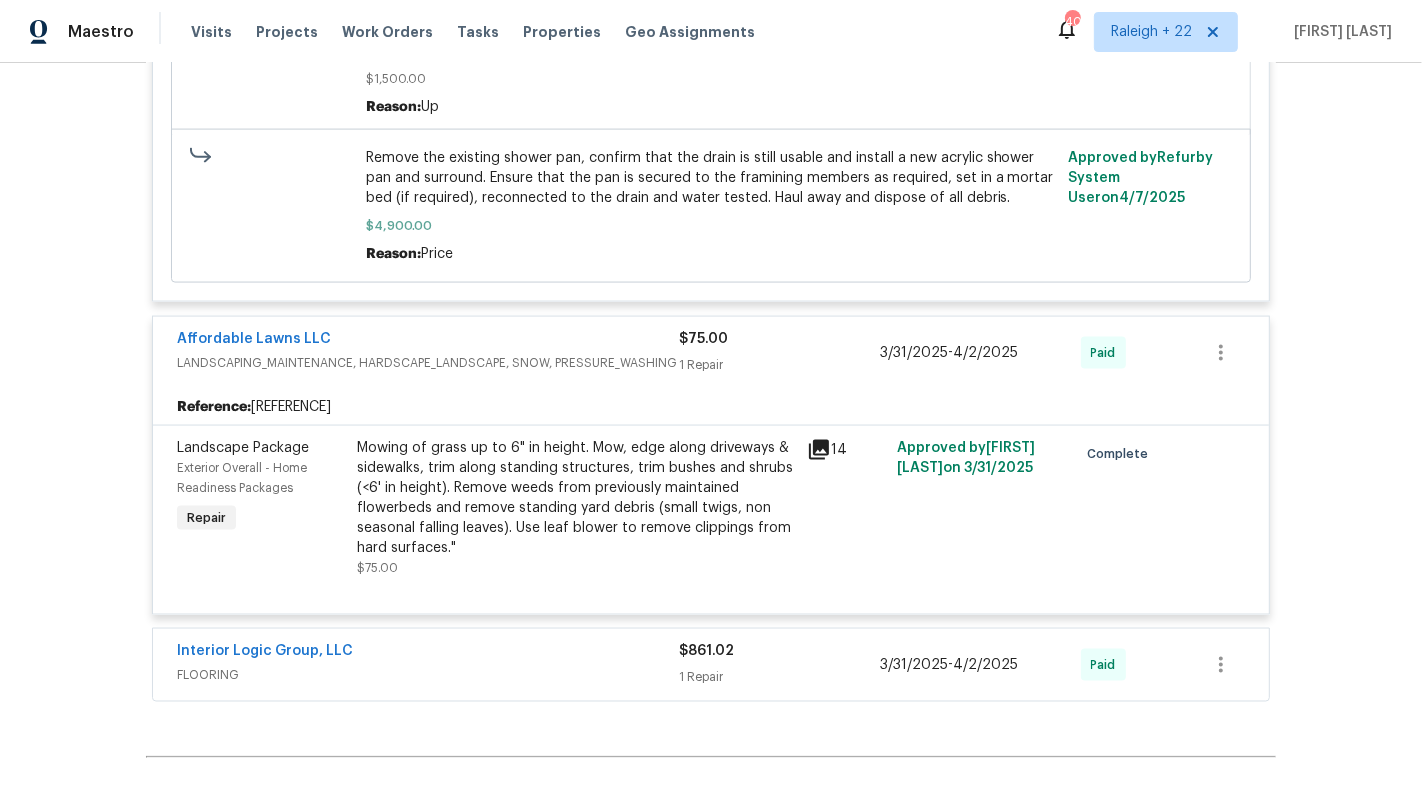 scroll, scrollTop: 2533, scrollLeft: 0, axis: vertical 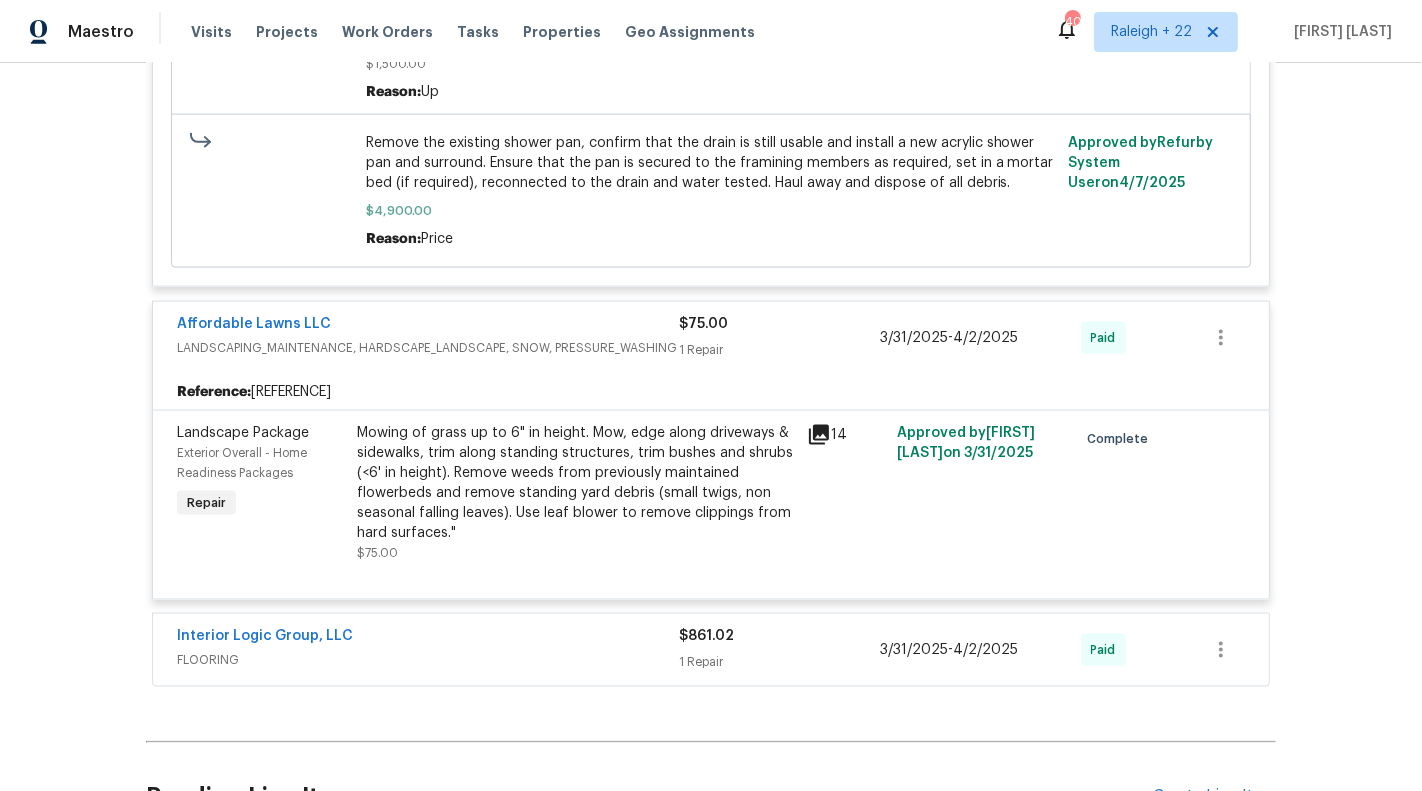 click on "Interior Logic Group, LLC" at bounding box center [428, 638] 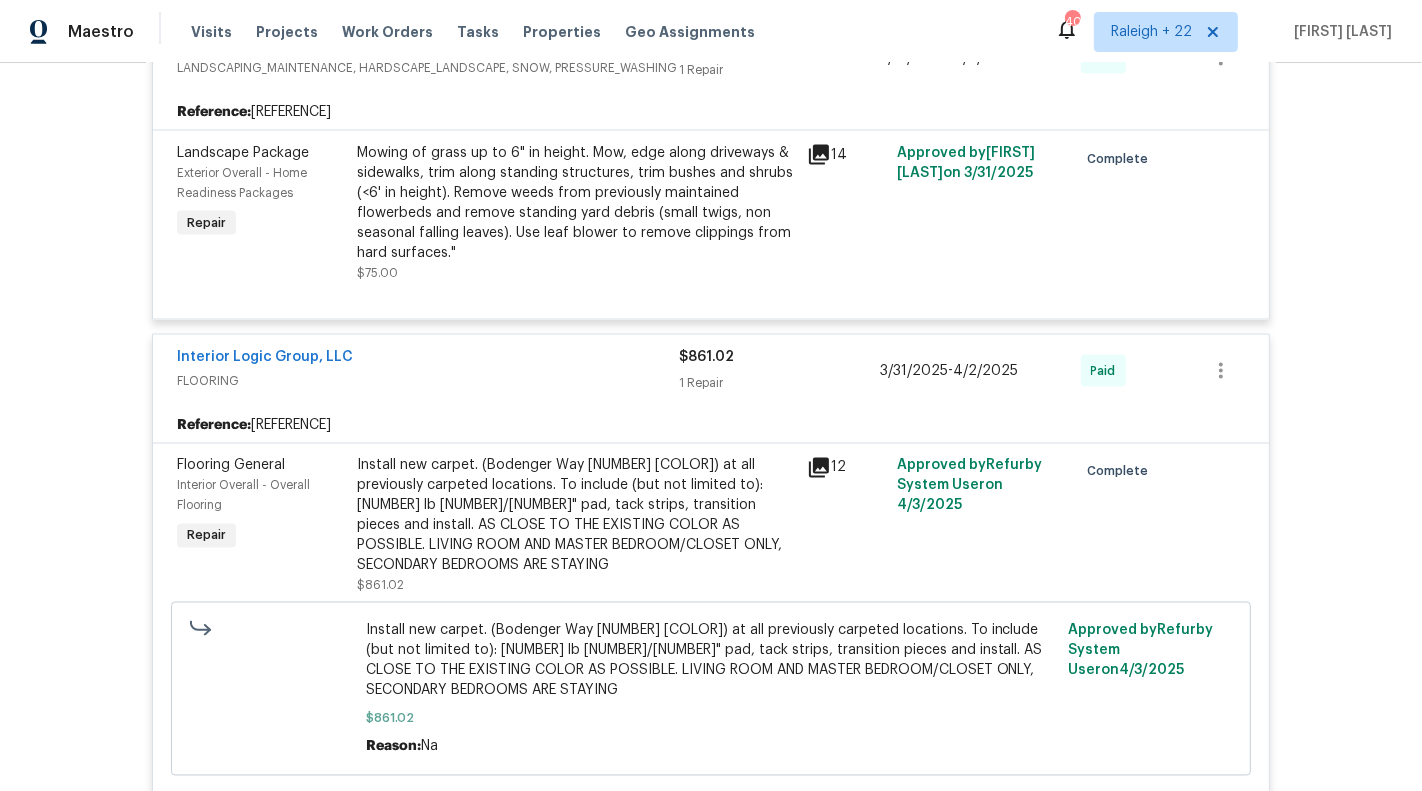 scroll, scrollTop: 3076, scrollLeft: 0, axis: vertical 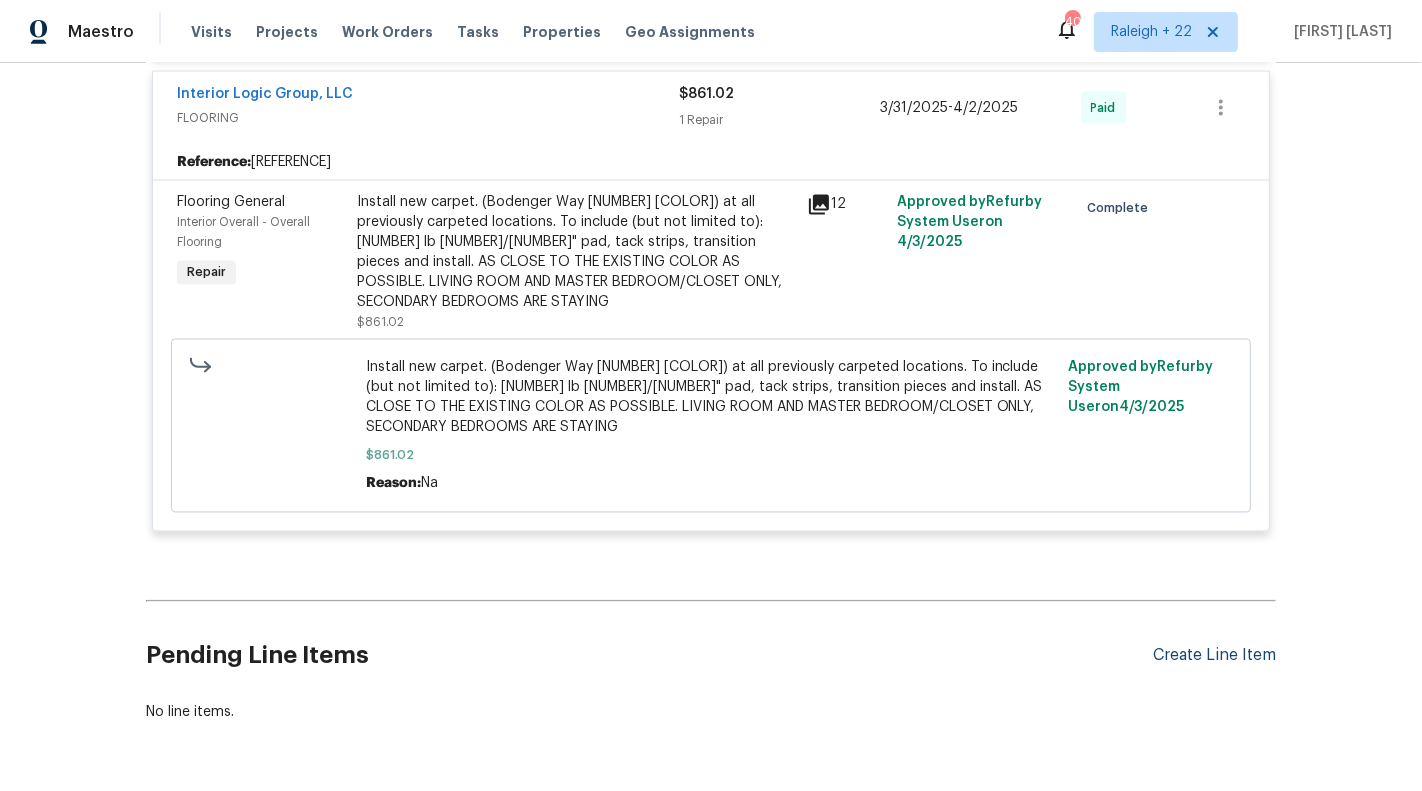 click on "Create Line Item" at bounding box center [1214, 655] 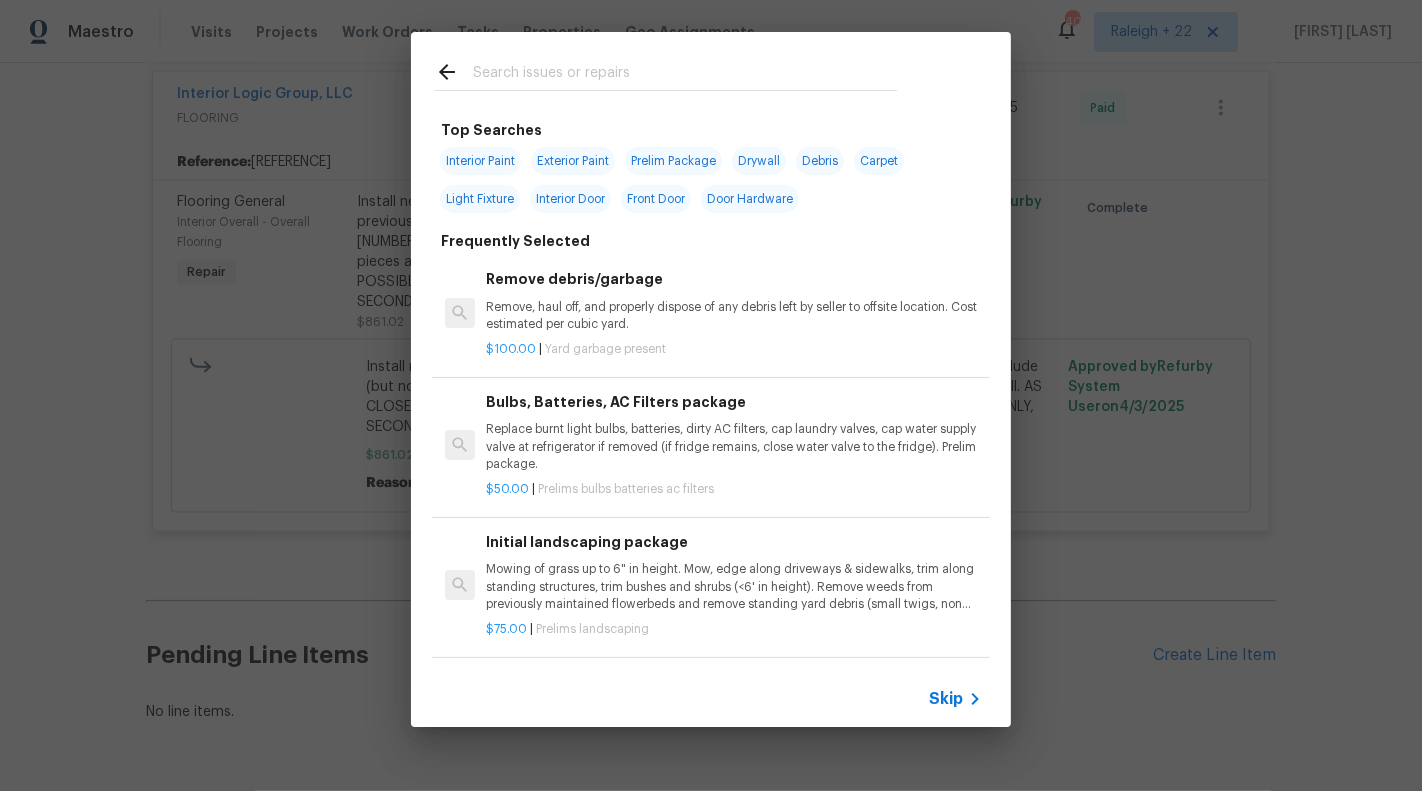 click on "Skip" at bounding box center [711, 699] 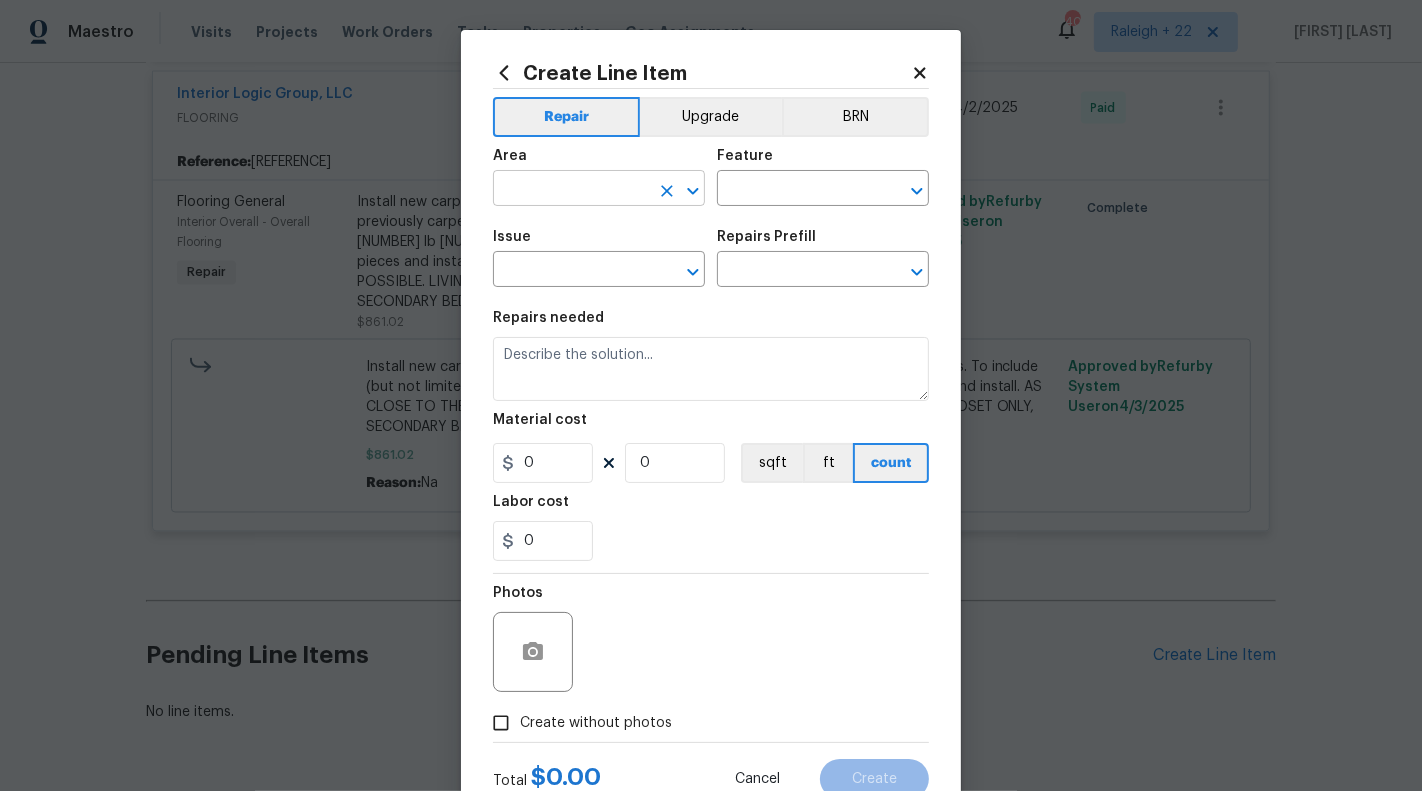 click at bounding box center [571, 190] 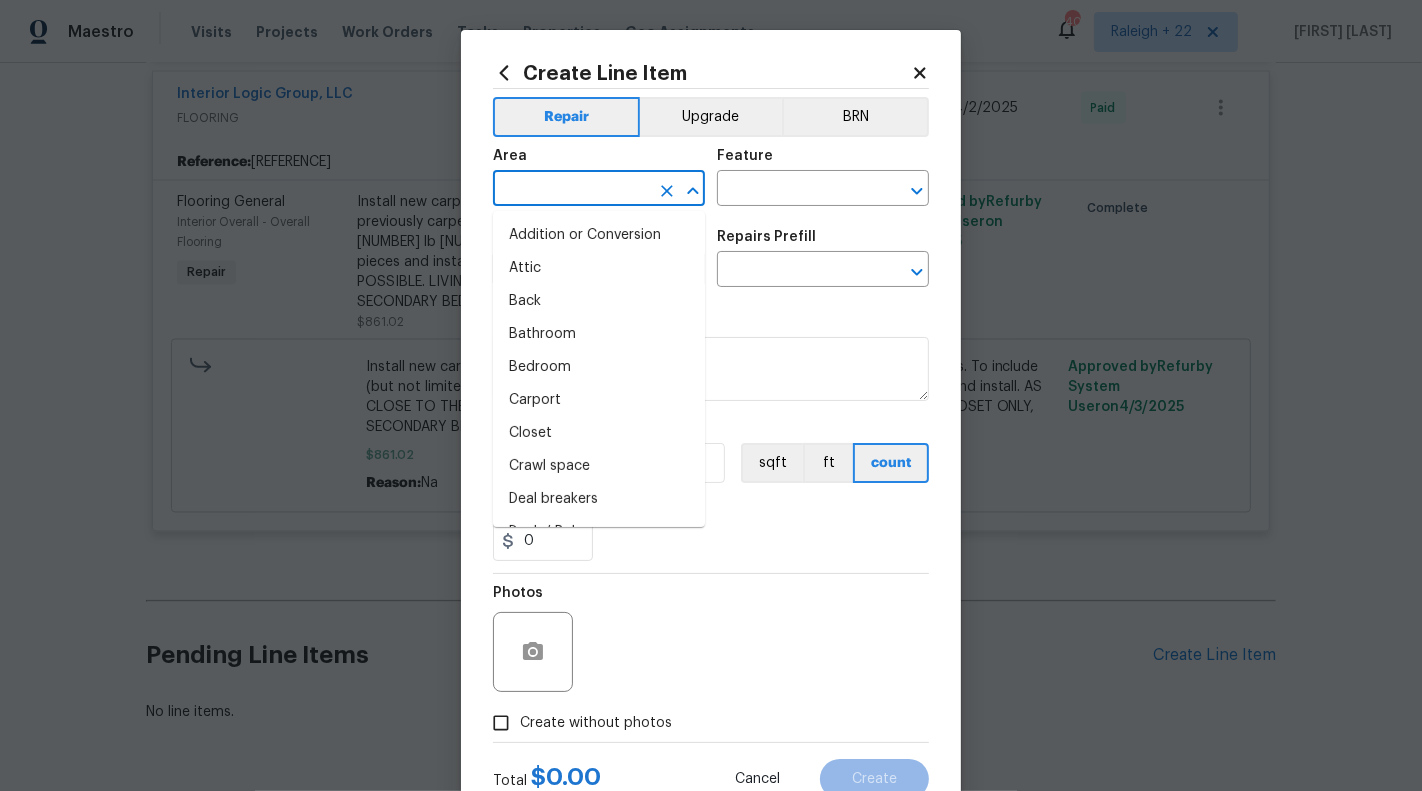 type on "e" 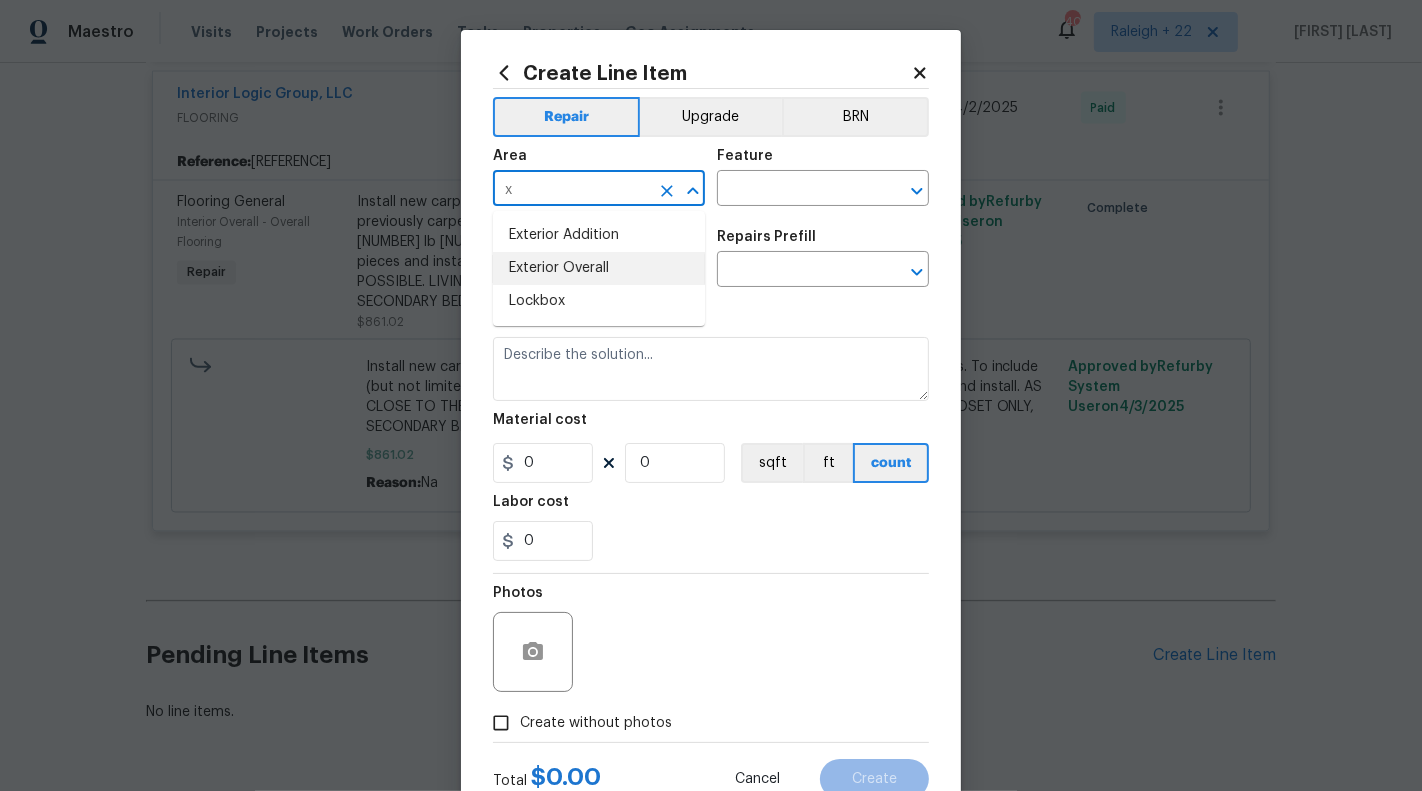 click on "Exterior Overall" at bounding box center [599, 268] 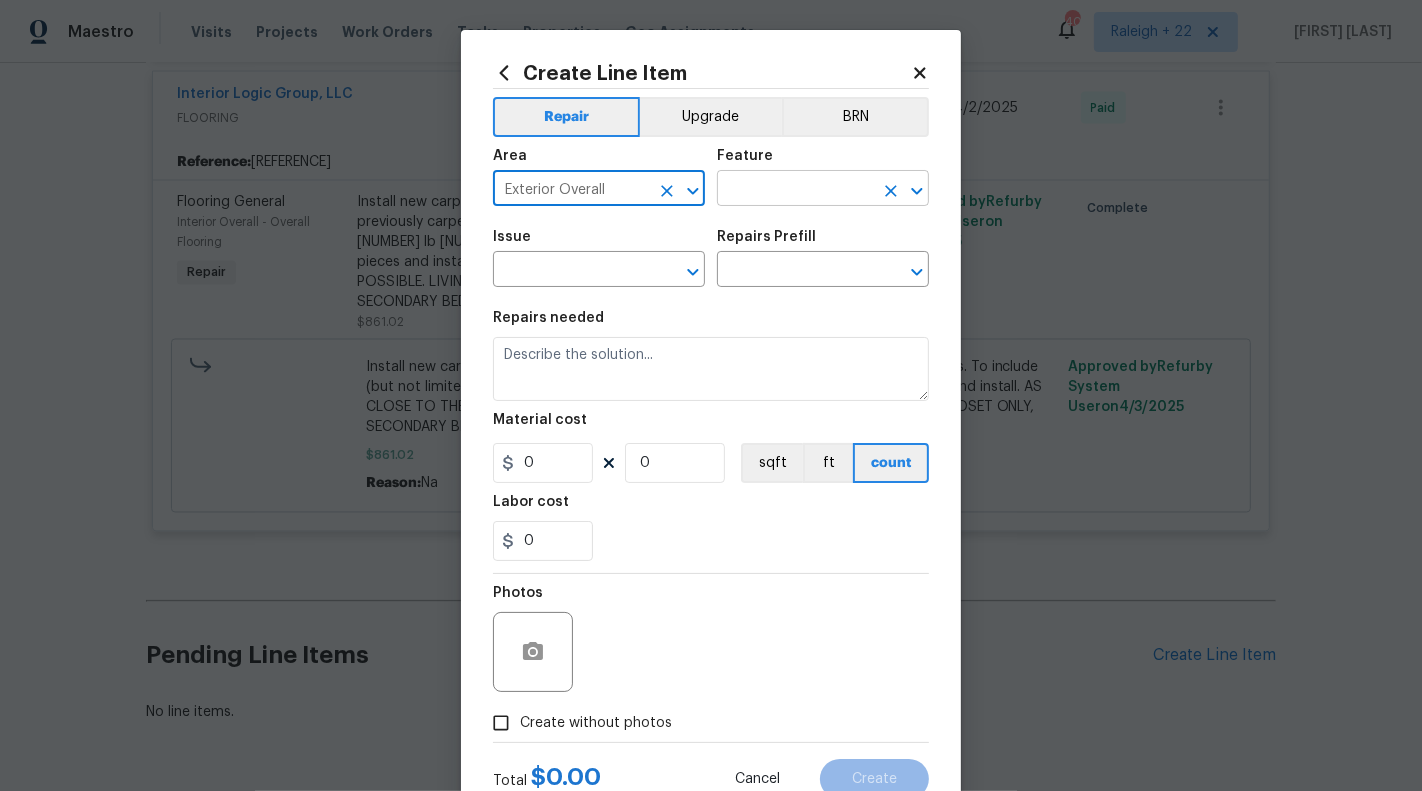 type on "Exterior Overall" 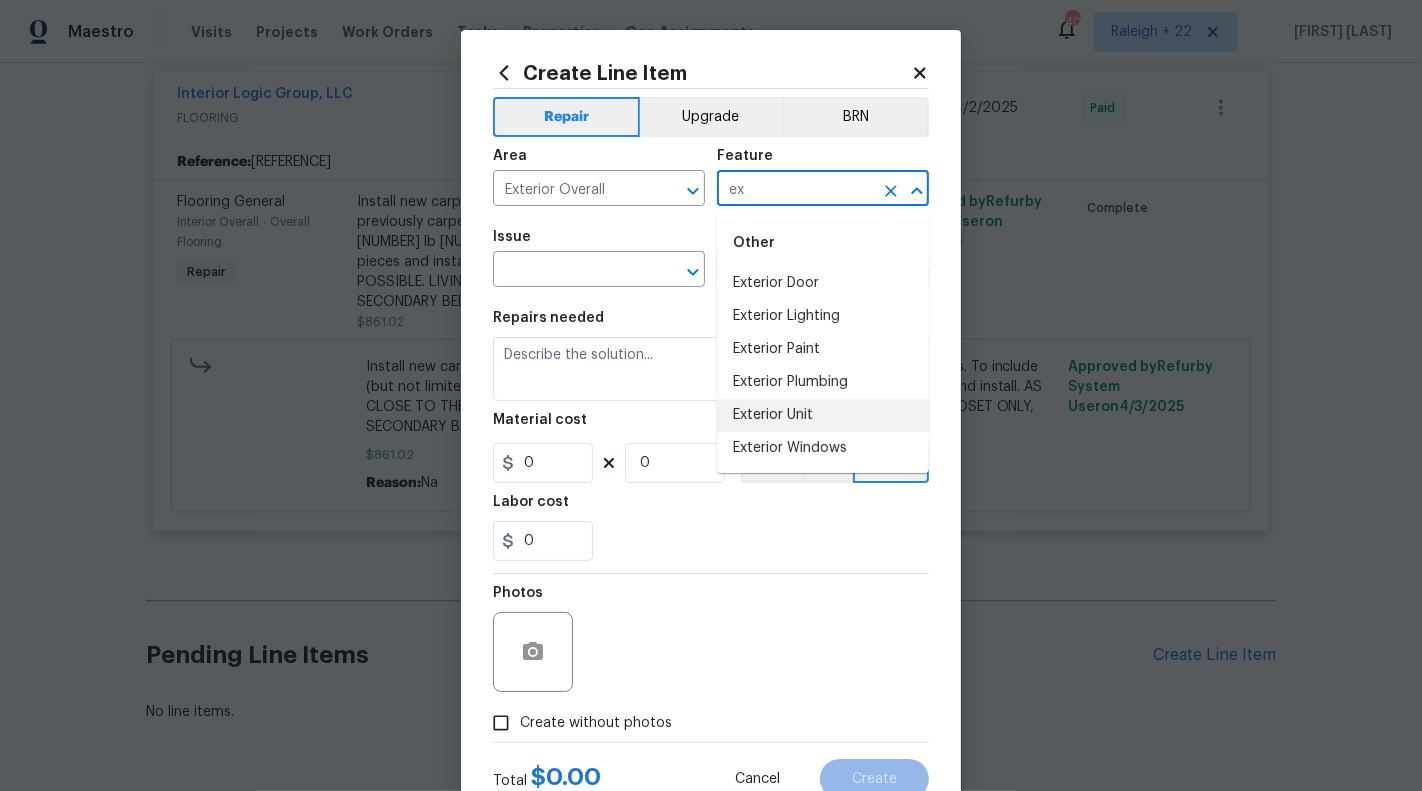 click on "Exterior Unit" at bounding box center [823, 415] 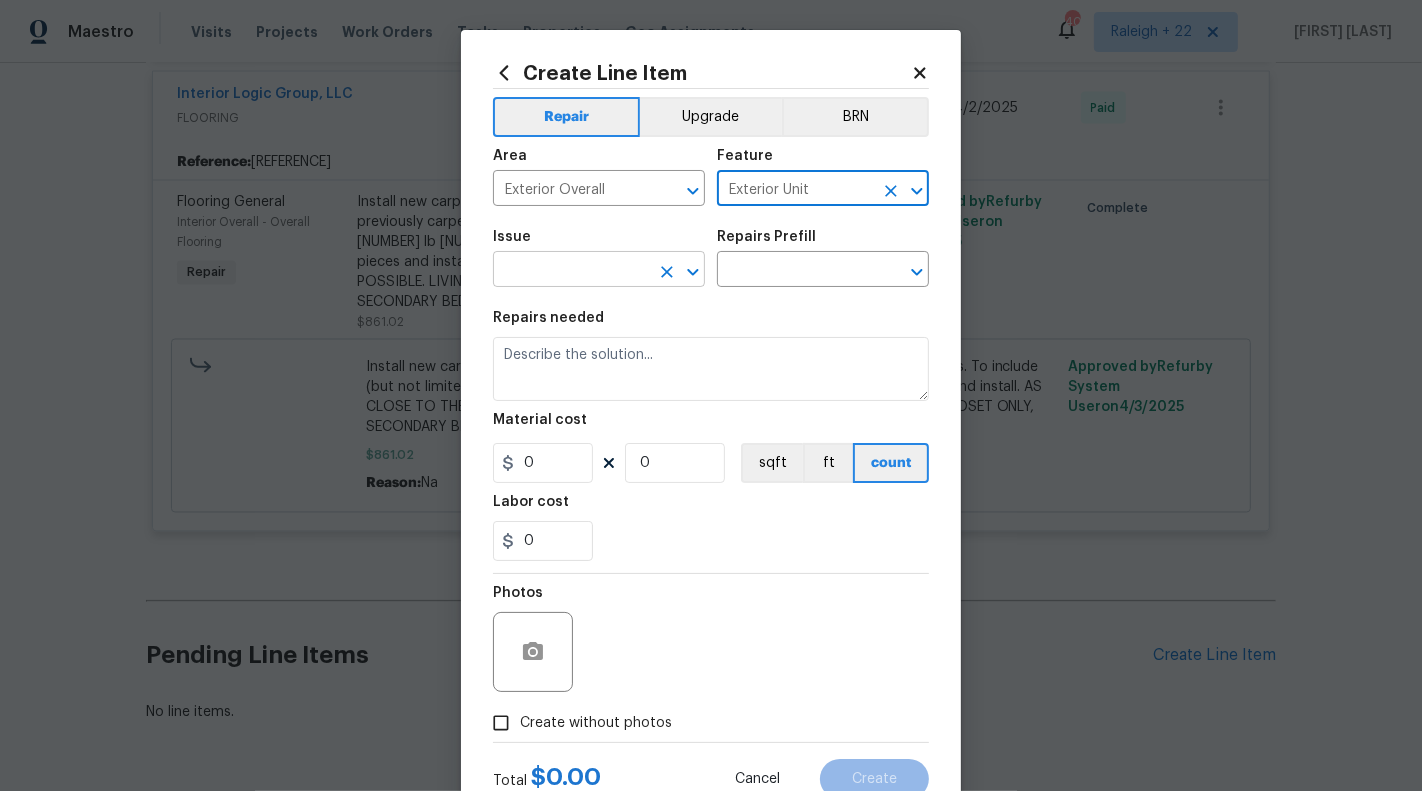 type on "Exterior Unit" 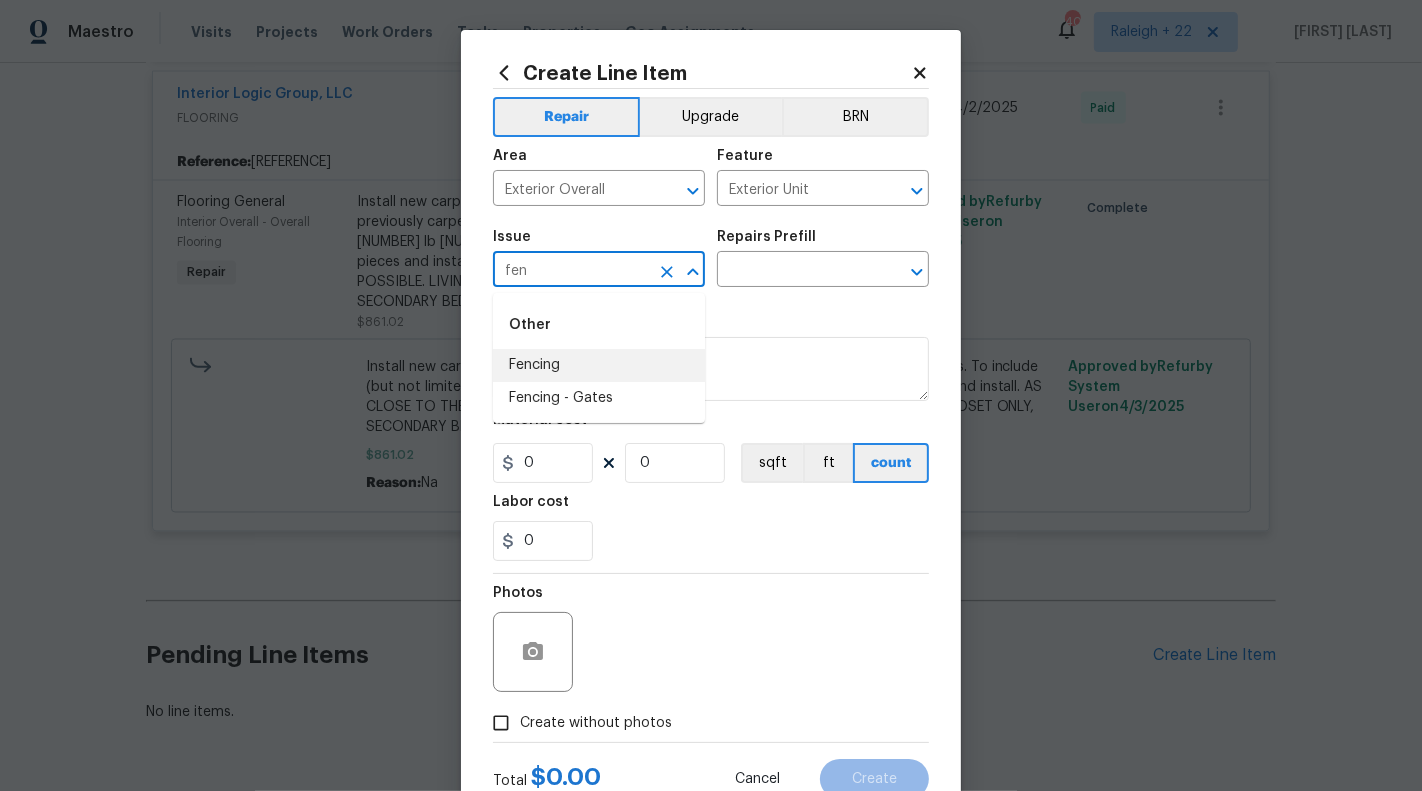 click on "Fencing" at bounding box center [599, 365] 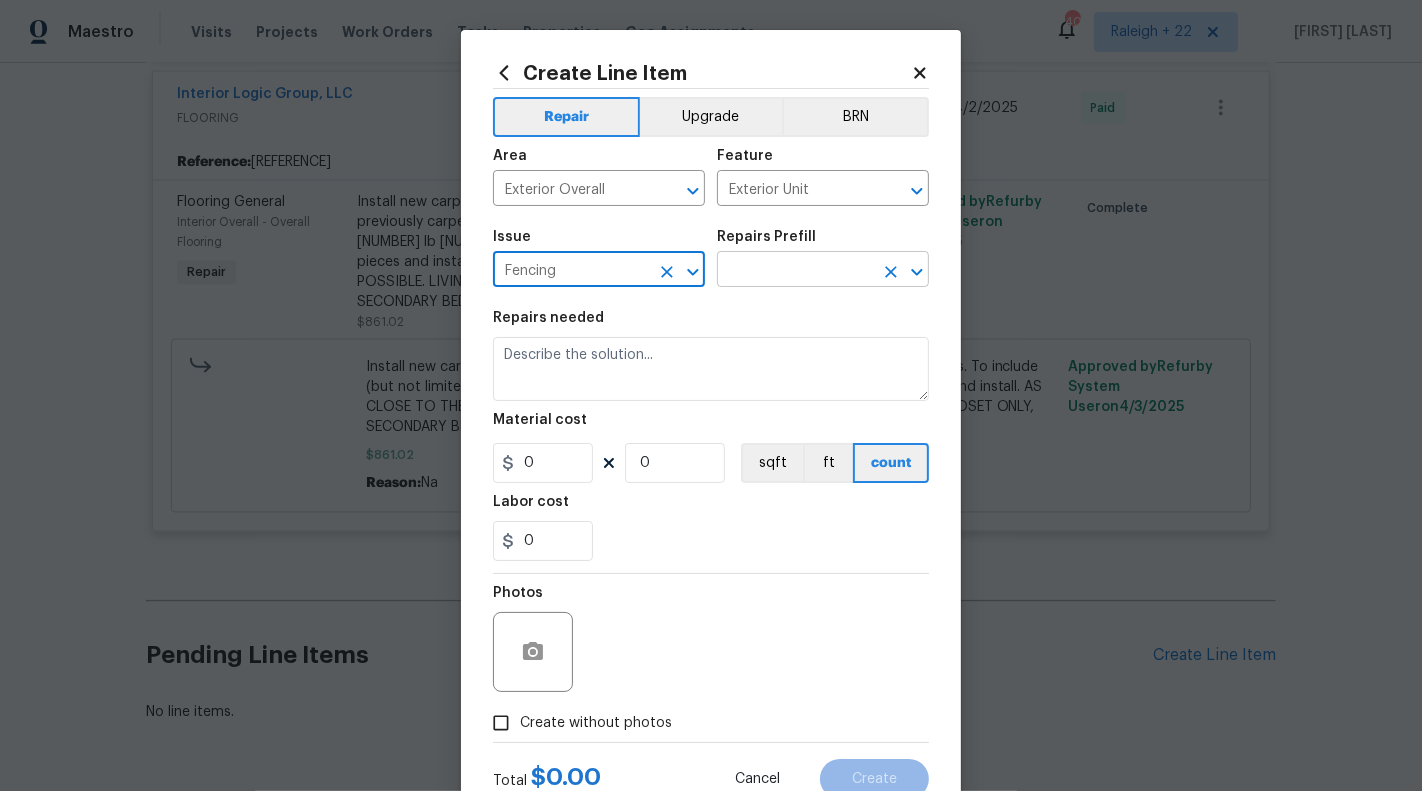 type on "Fencing" 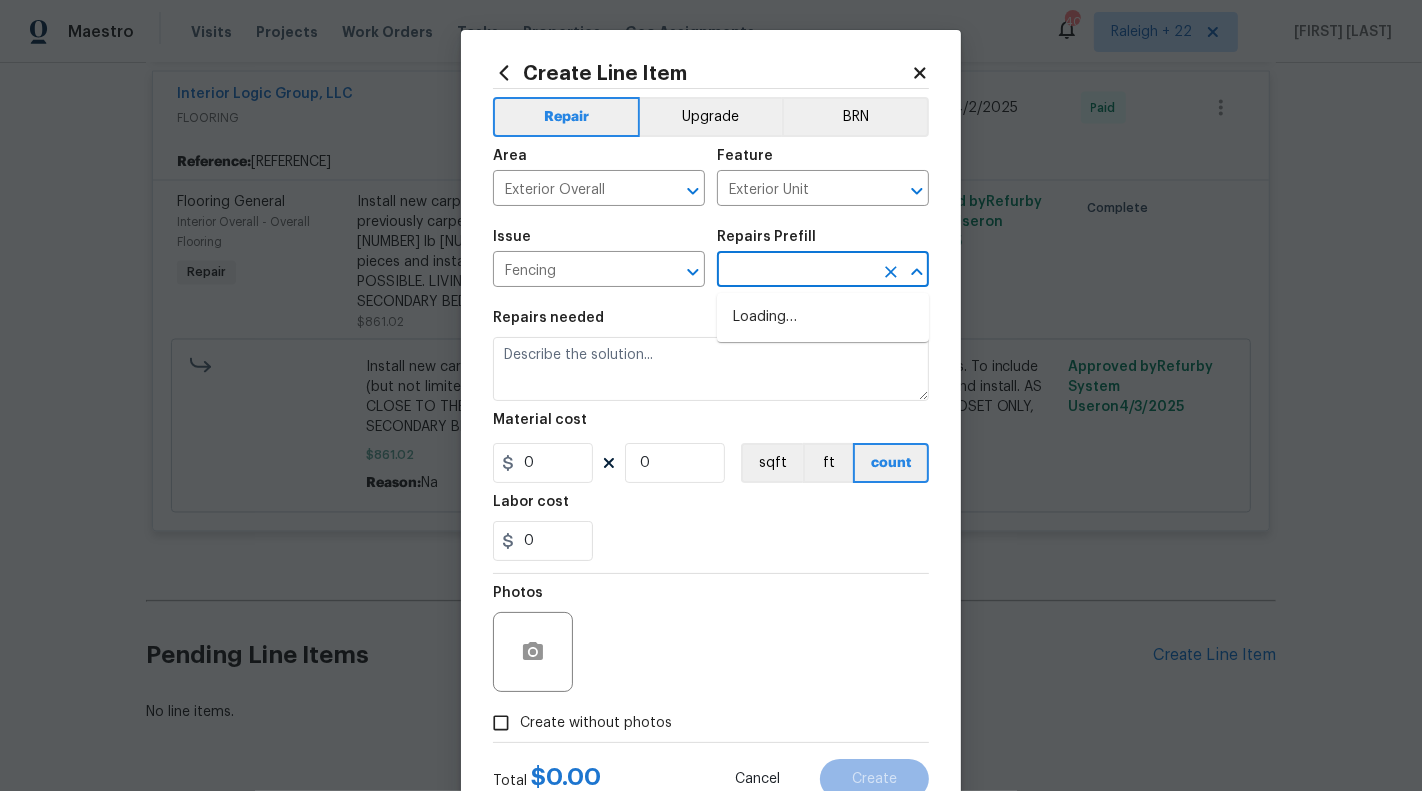 click at bounding box center [795, 271] 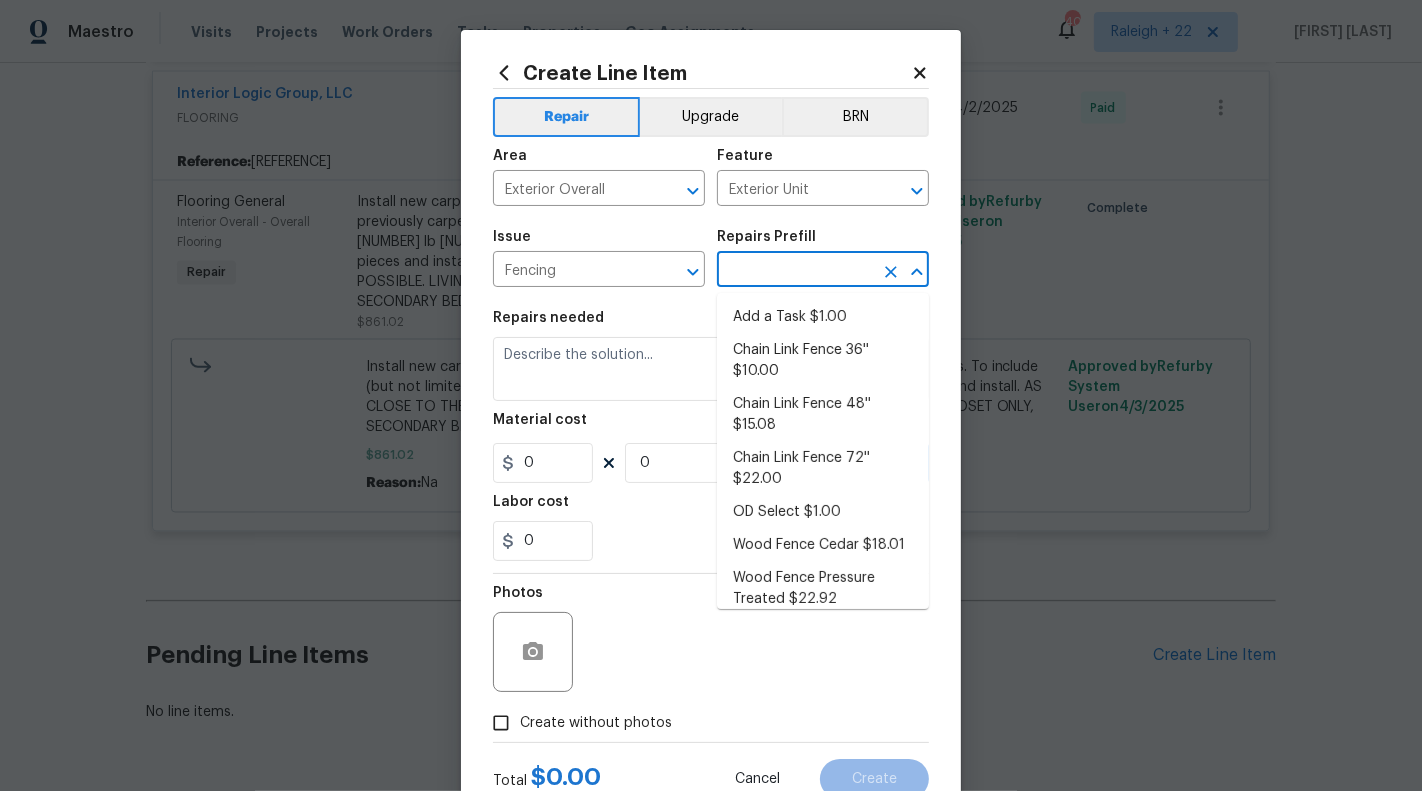 click on "Add a Task $1.00" at bounding box center [823, 317] 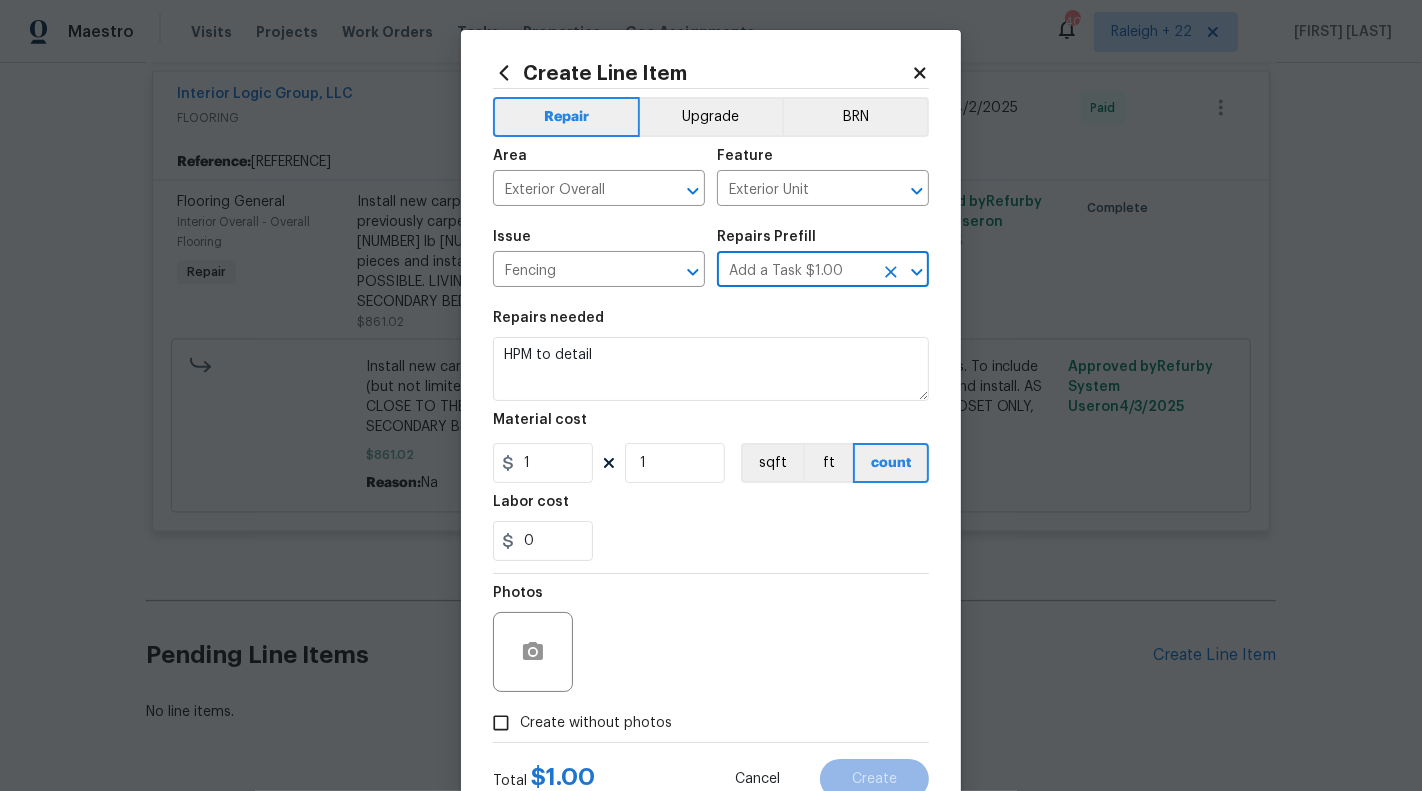 type on "HPM to detail" 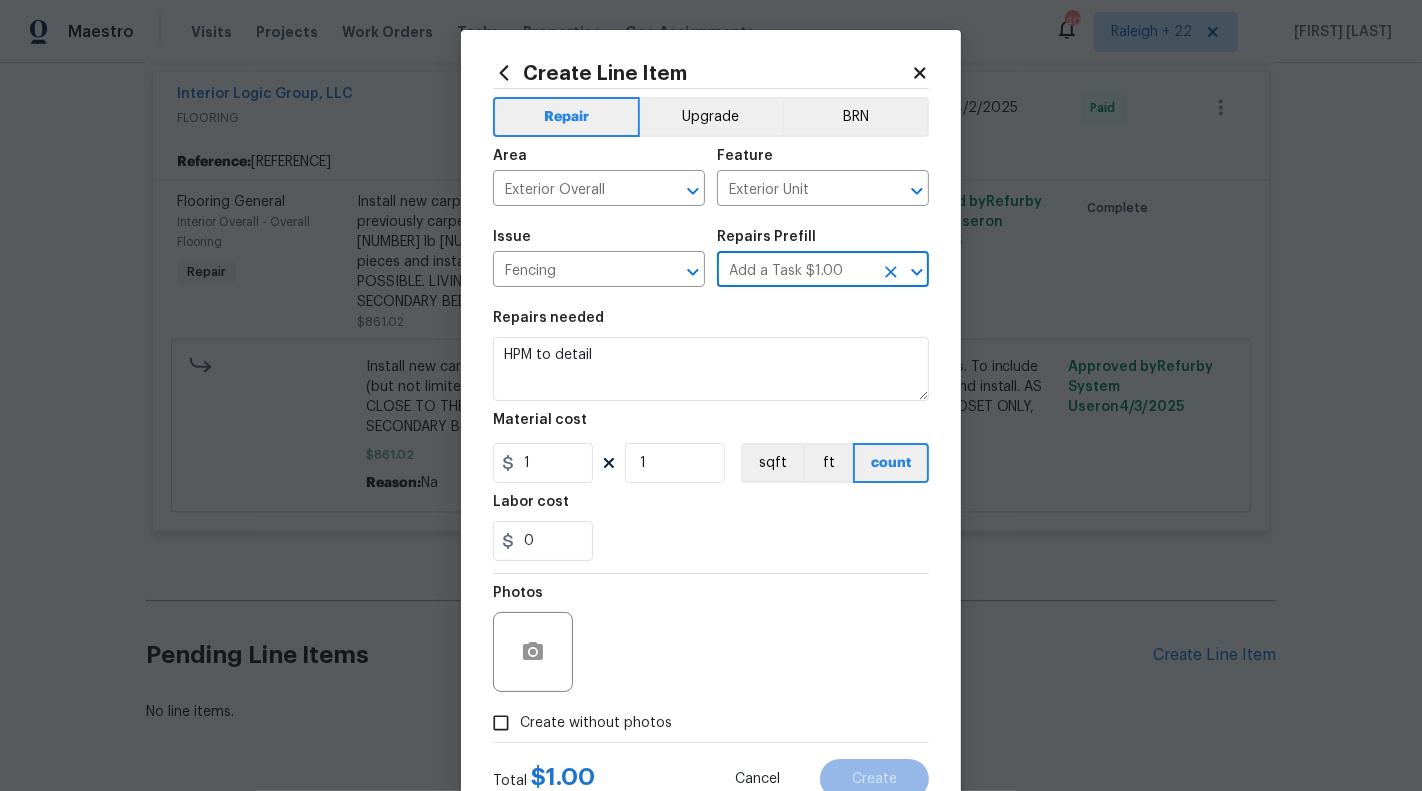 type on "1" 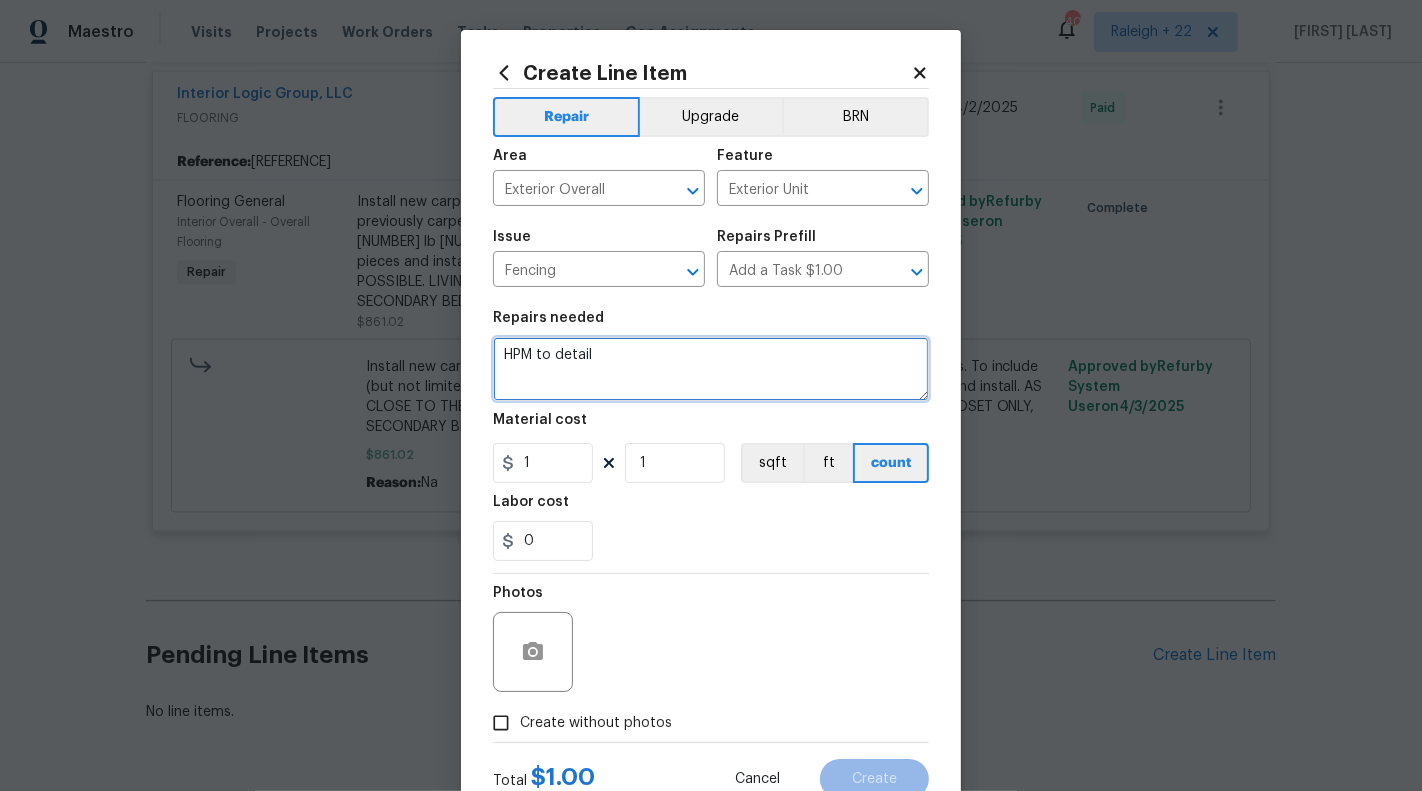 click on "HPM to detail" at bounding box center [711, 369] 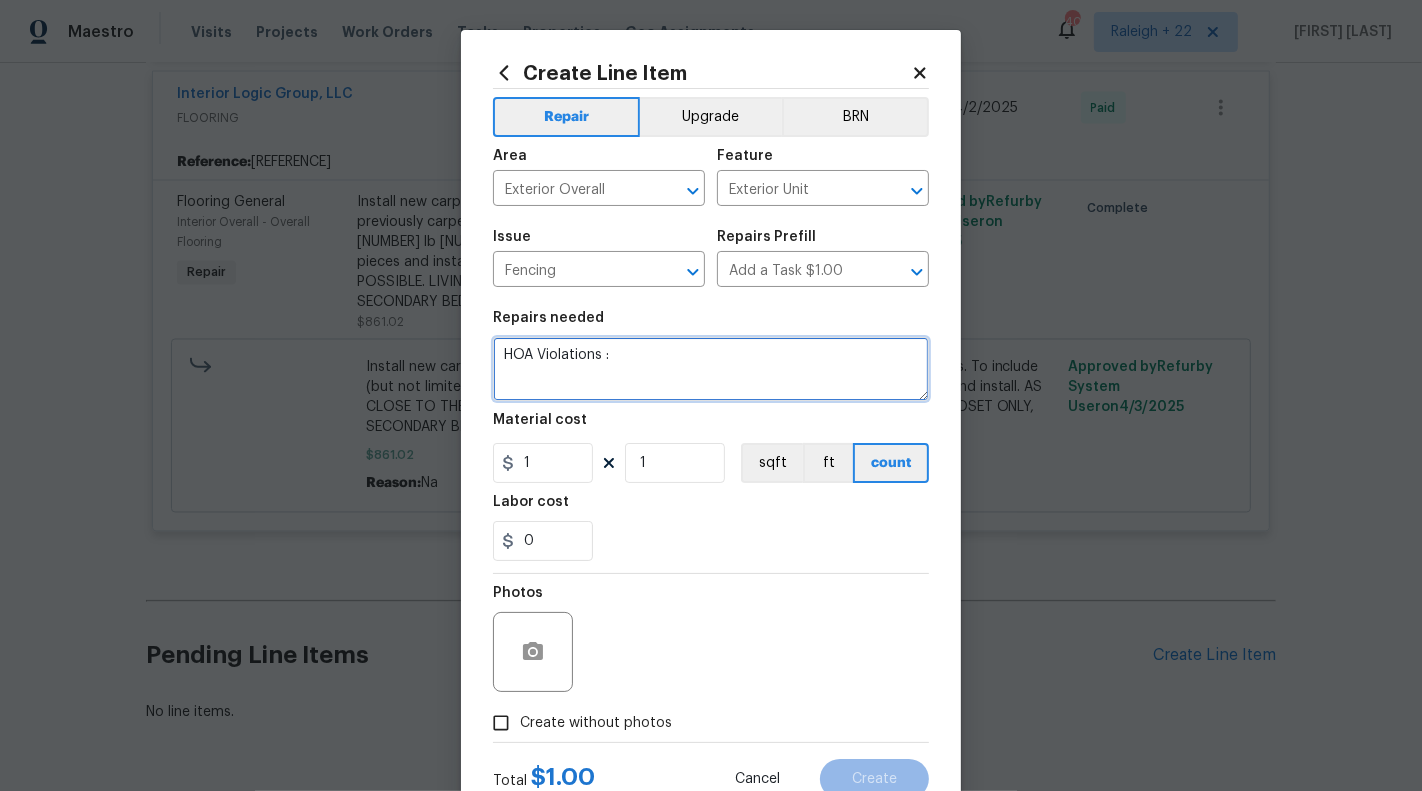 click on "HOA Violations :" at bounding box center [711, 369] 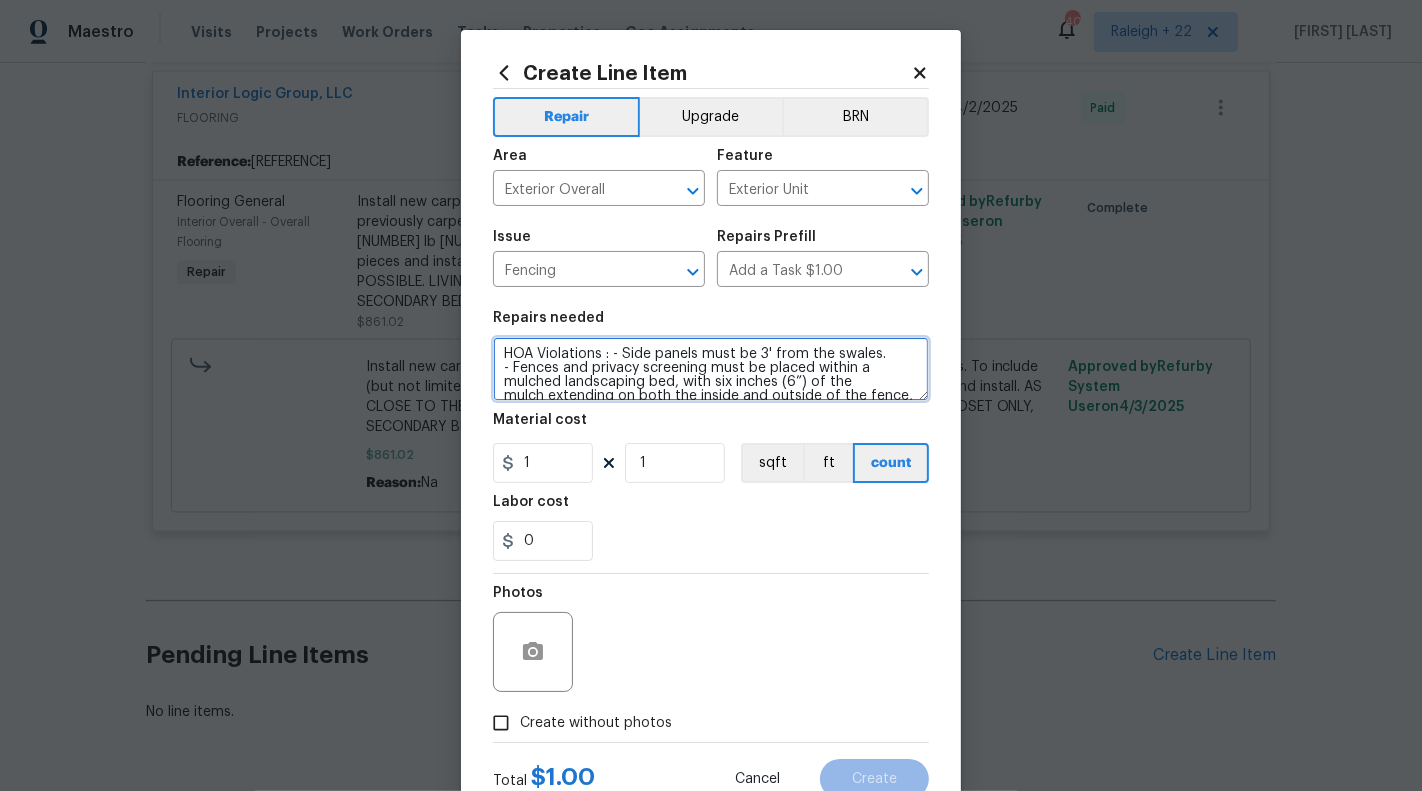 scroll, scrollTop: 0, scrollLeft: 0, axis: both 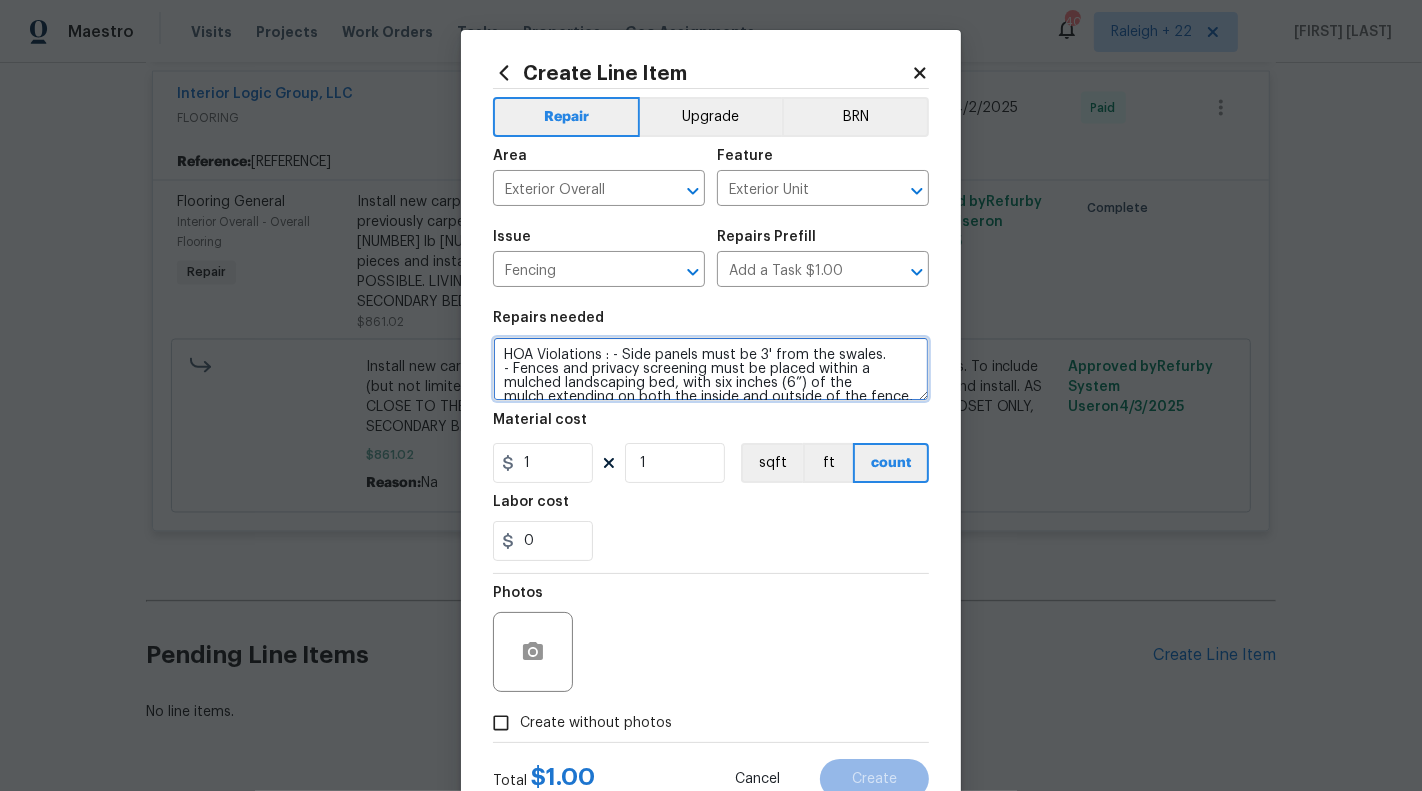 click on "HOA Violations : - Side panels must be 3' from the swales.
- Fences and privacy screening must be placed within a mulched landscaping bed, with six inches (6”) of the
mulch extending on both the inside and outside of the fence, a total of twelve inches (12”), so as not to damage
the fence or screen when landscape maintenance is provided. Mulching at gates is not required." at bounding box center [711, 369] 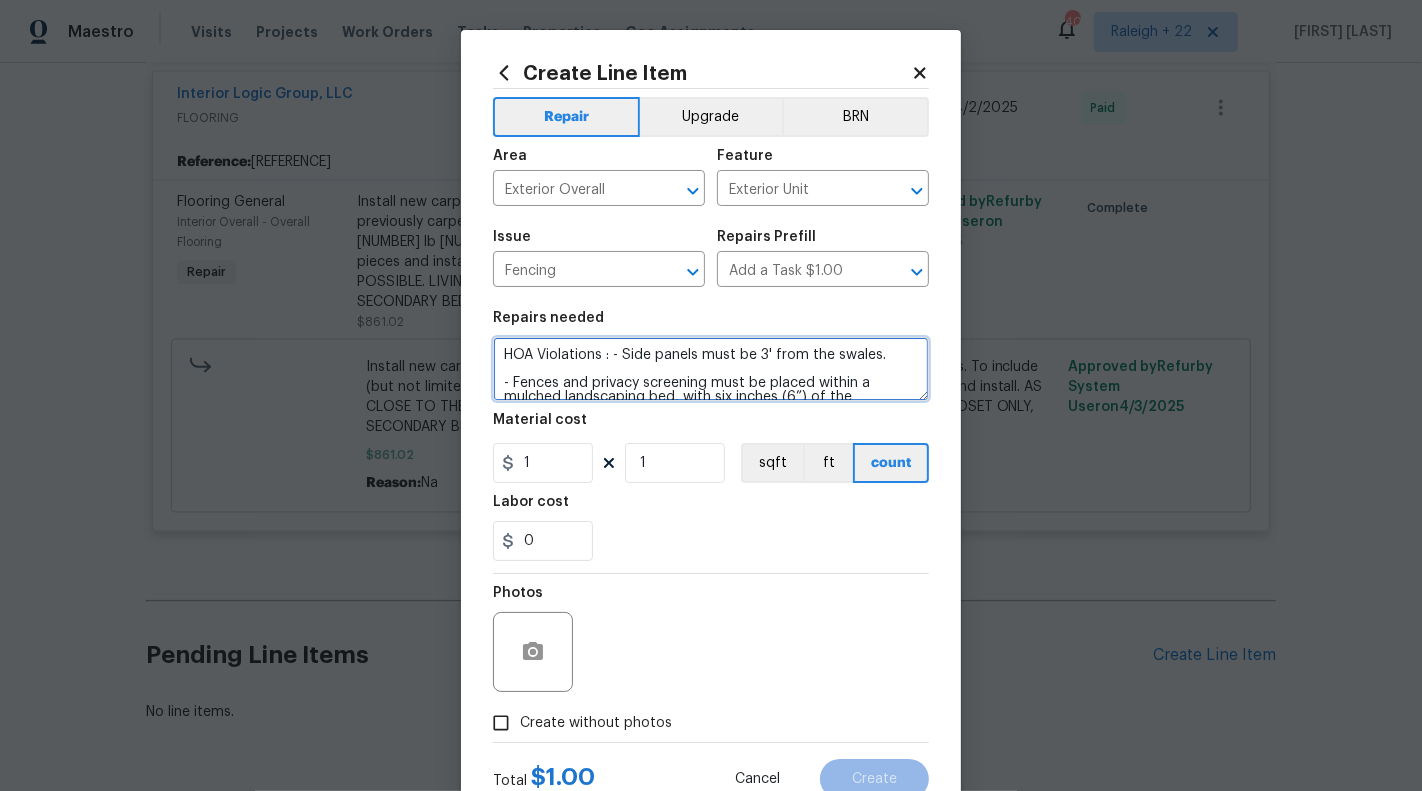 type on "HOA Violations : - Side panels must be 3' from the swales.
- Fences and privacy screening must be placed within a mulched landscaping bed, with six inches (6”) of the
mulch extending on both the inside and outside of the fence, a total of twelve inches (12”), so as not to damage
the fence or screen when landscape maintenance is provided. Mulching at gates is not required." 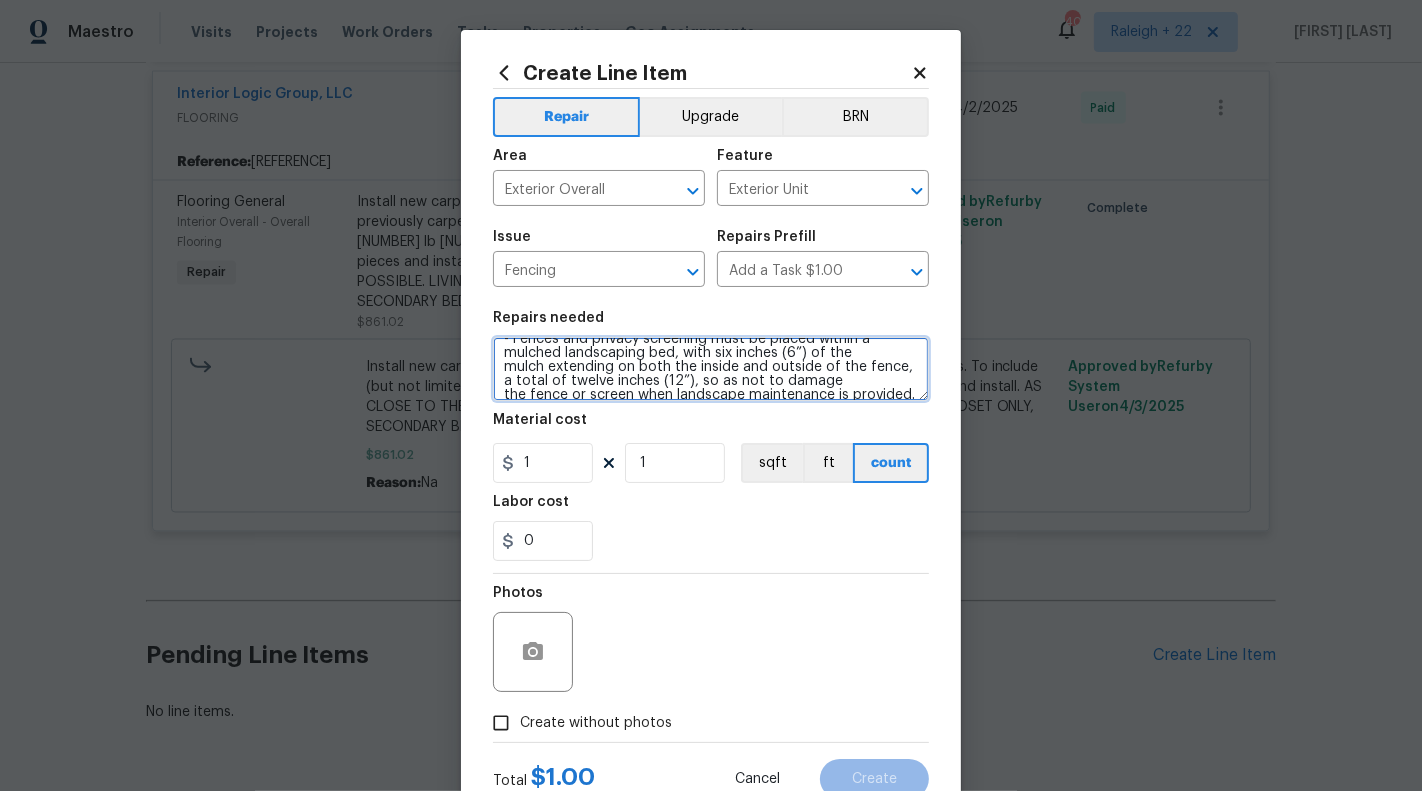 scroll, scrollTop: 58, scrollLeft: 0, axis: vertical 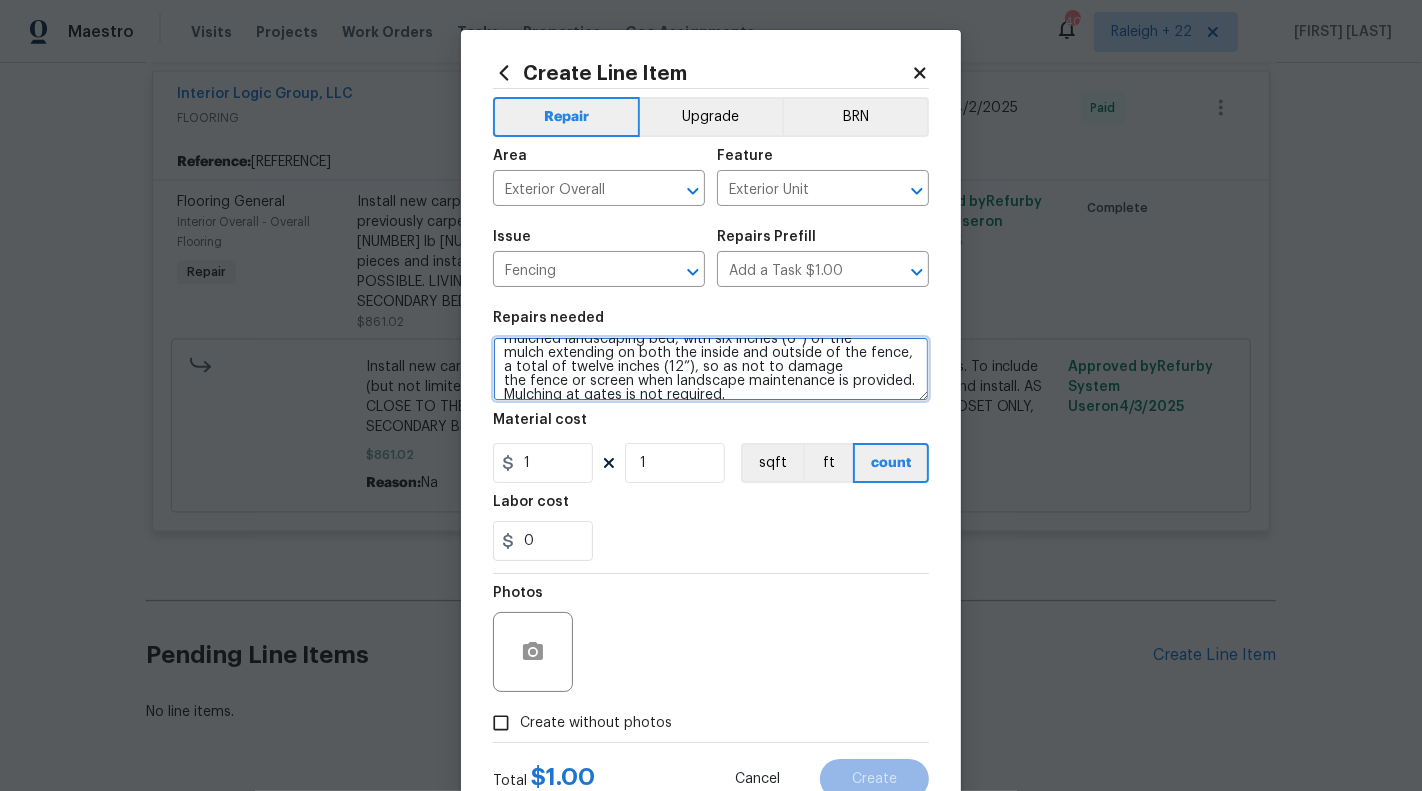 click on "HOA Violations : - Side panels must be 3' from the swales.
- Fences and privacy screening must be placed within a mulched landscaping bed, with six inches (6”) of the
mulch extending on both the inside and outside of the fence, a total of twelve inches (12”), so as not to damage
the fence or screen when landscape maintenance is provided. Mulching at gates is not required." at bounding box center (711, 369) 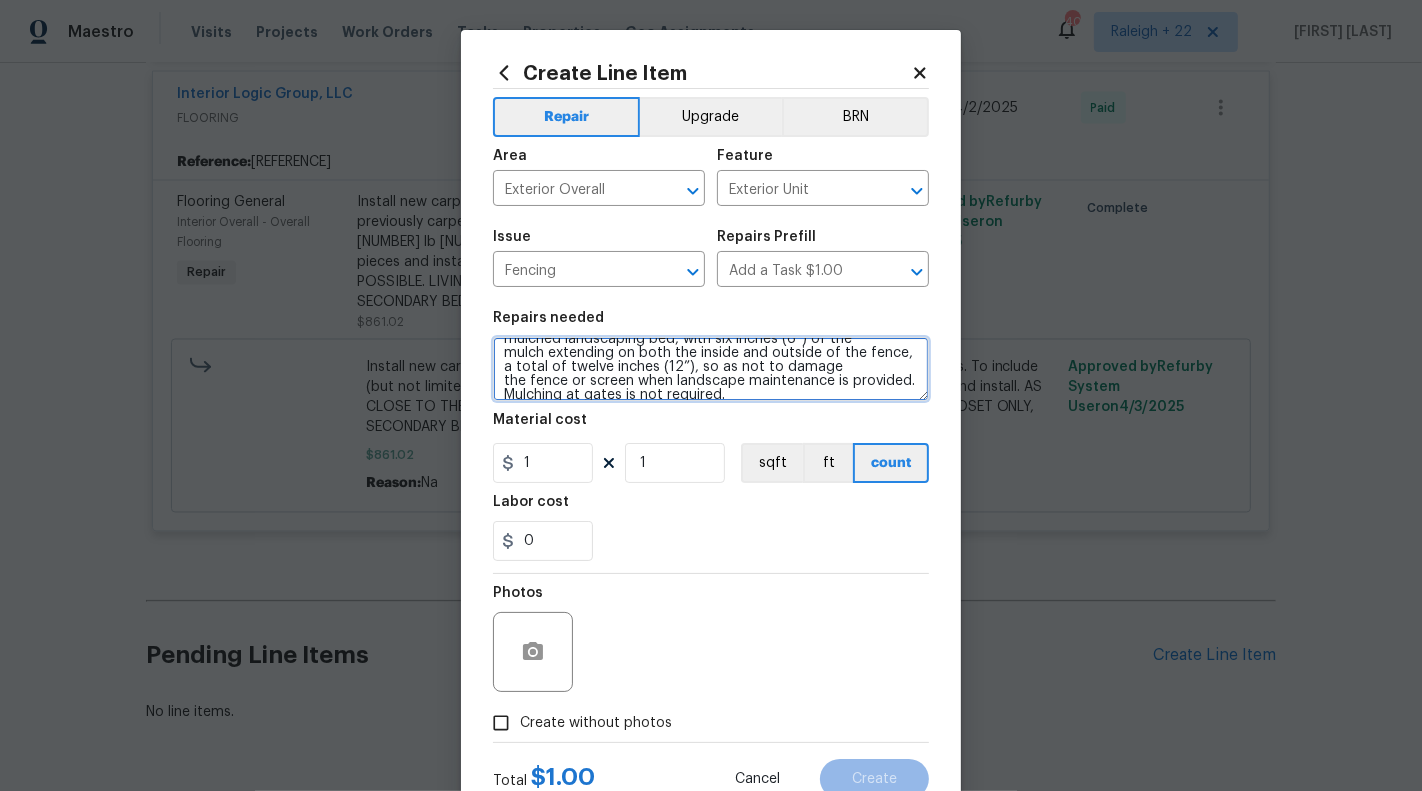 scroll, scrollTop: 70, scrollLeft: 0, axis: vertical 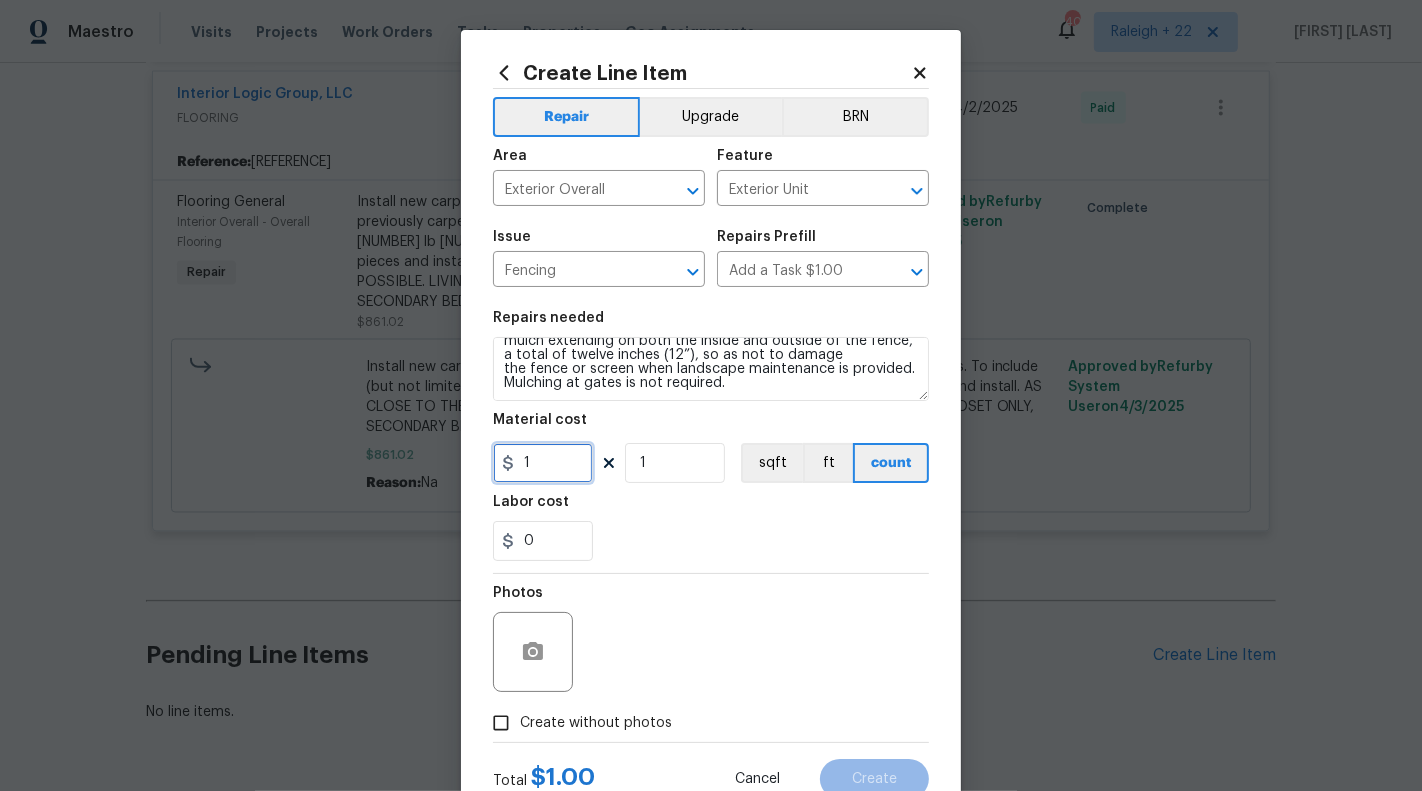 click on "1" at bounding box center [543, 463] 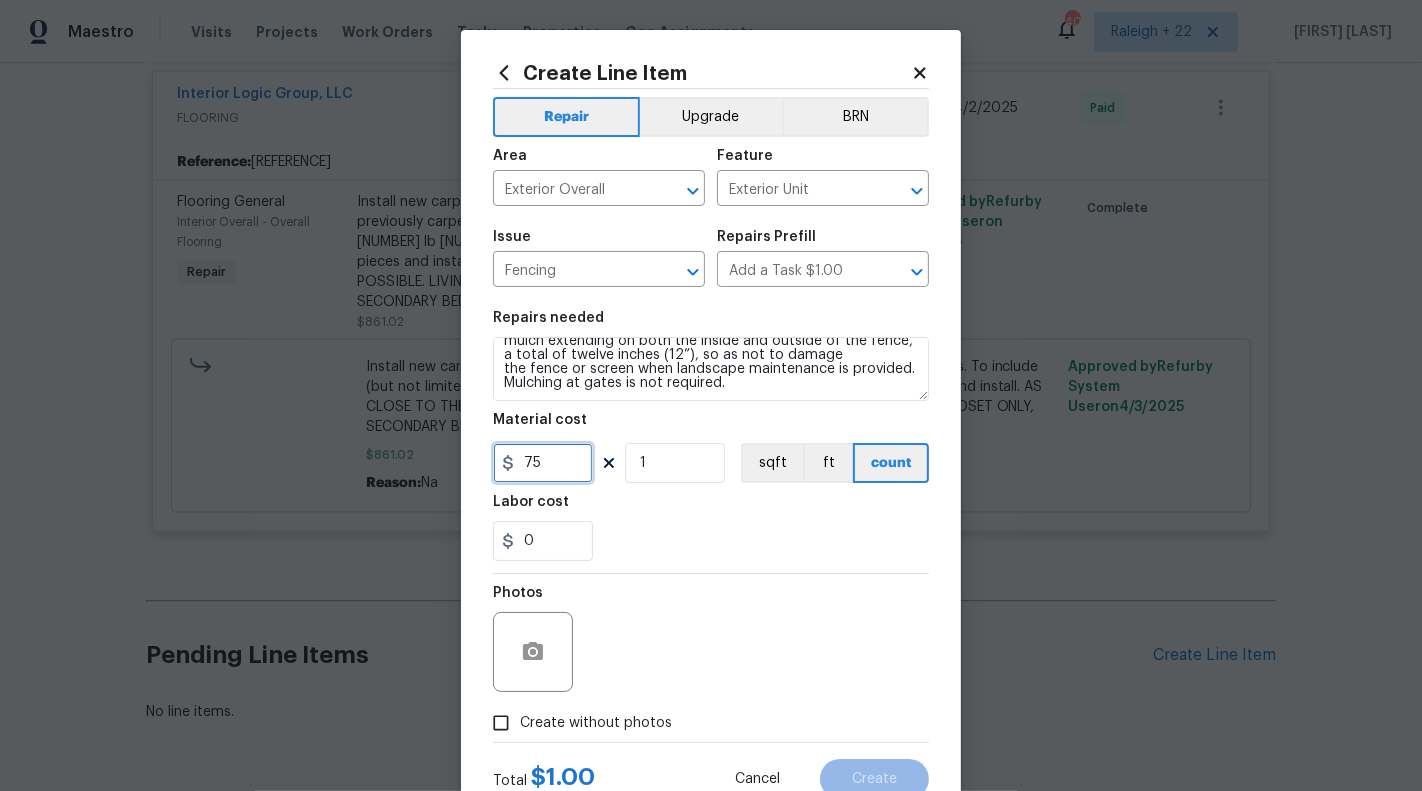 scroll, scrollTop: 70, scrollLeft: 0, axis: vertical 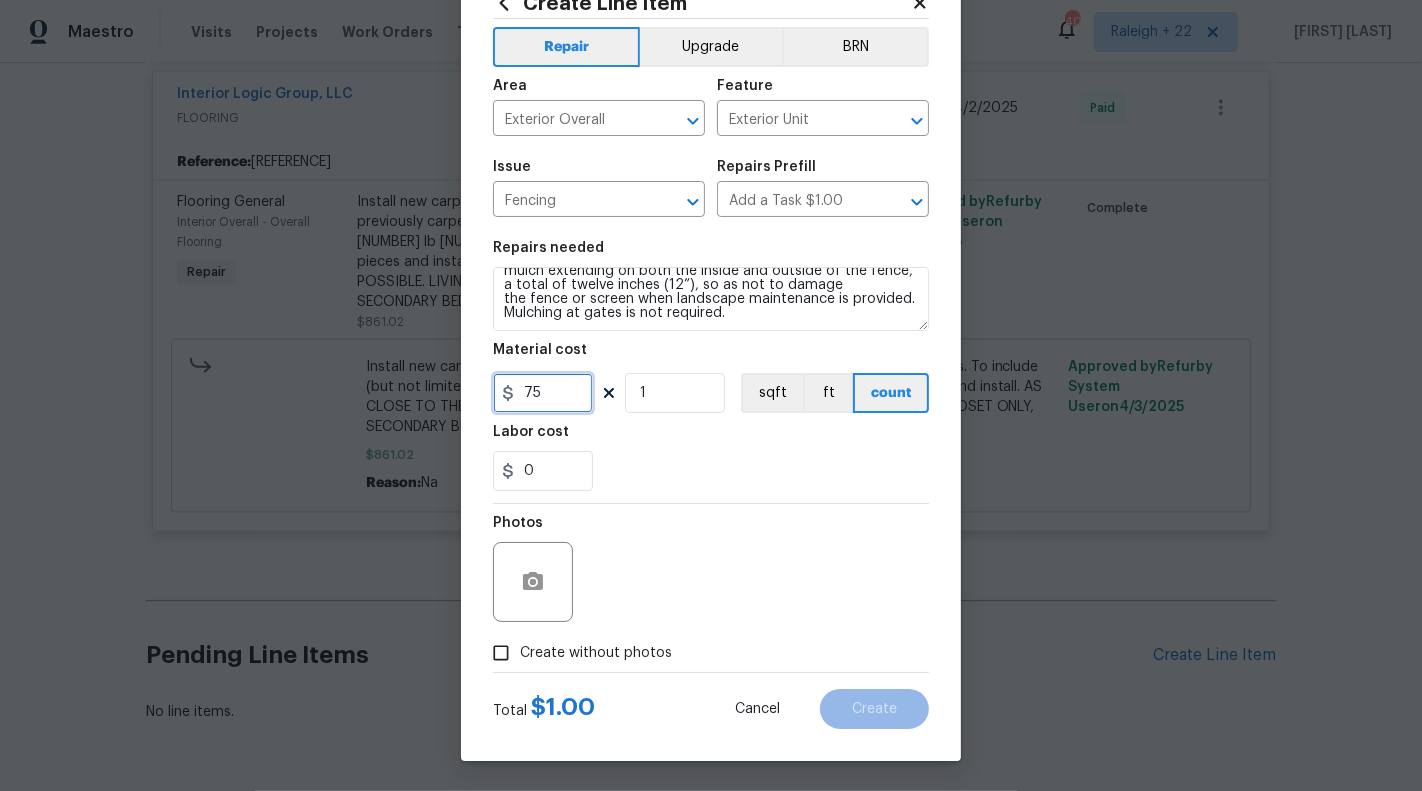 type on "75" 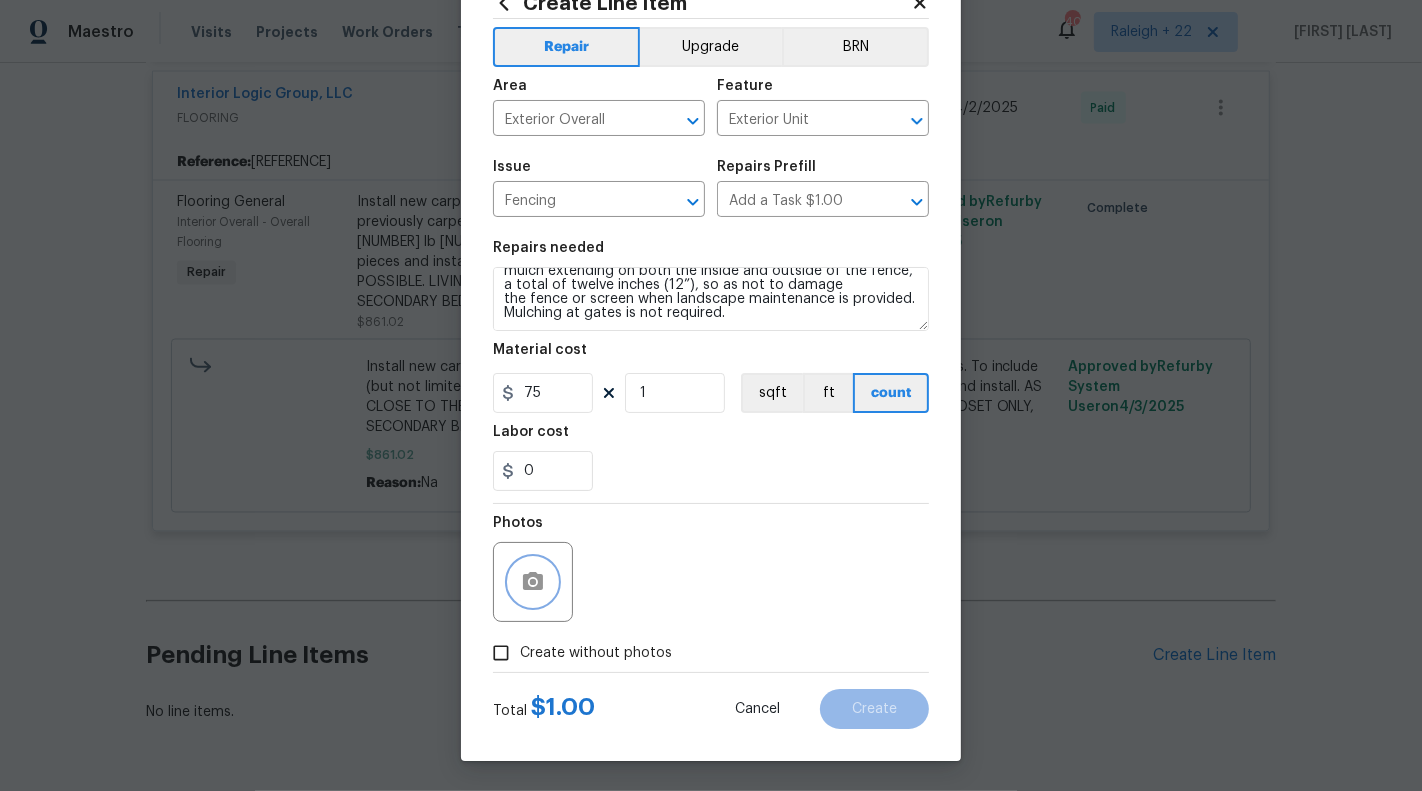 click at bounding box center [533, 582] 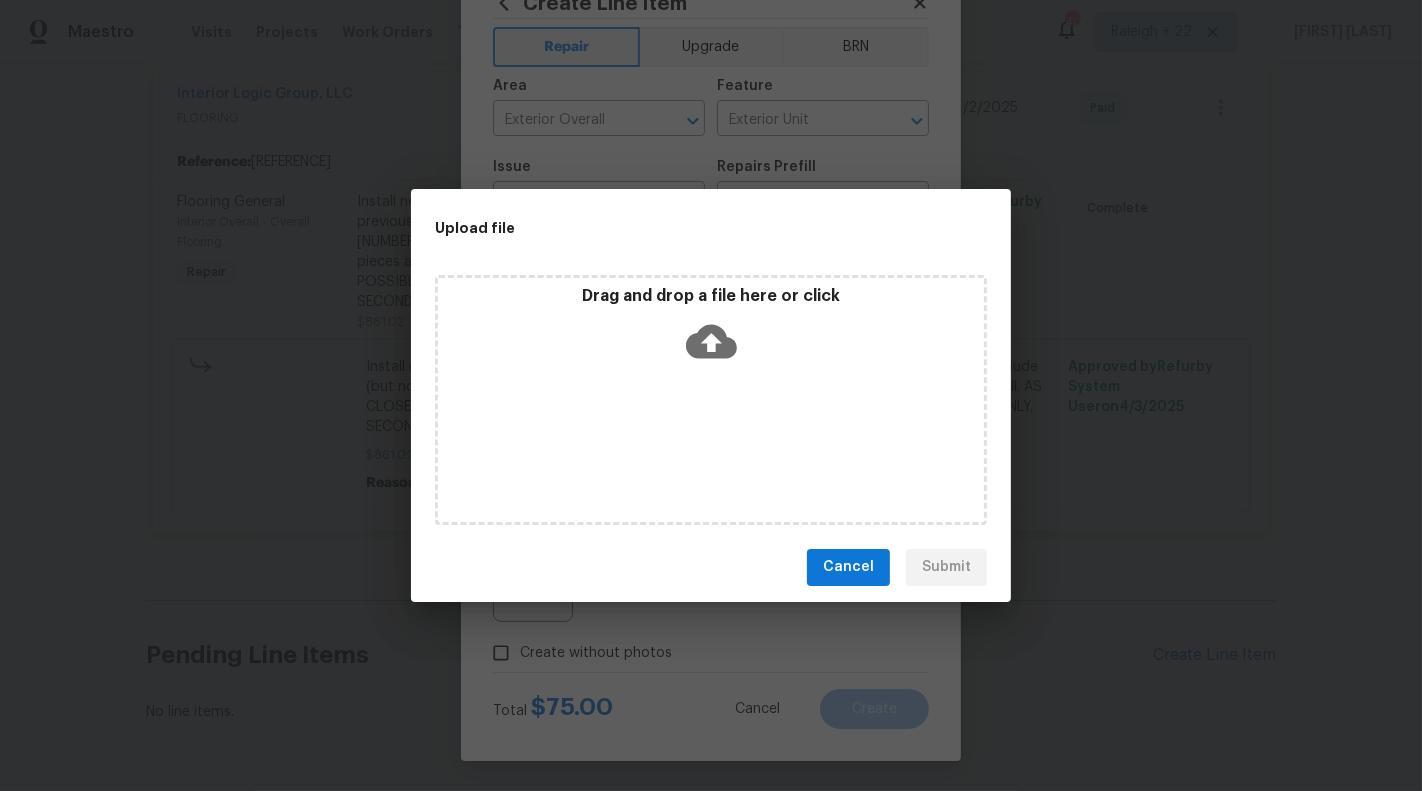 click 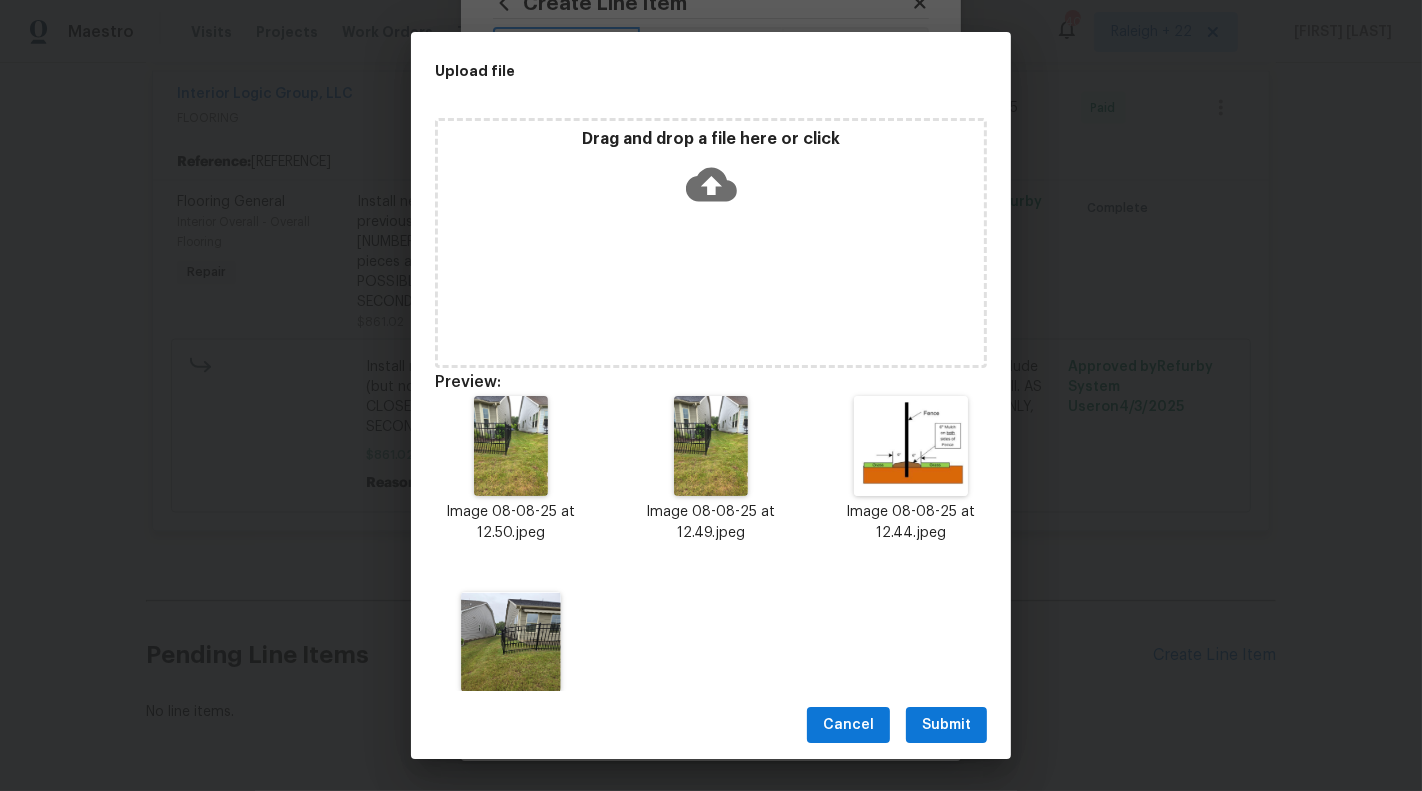 click on "Submit" at bounding box center (946, 725) 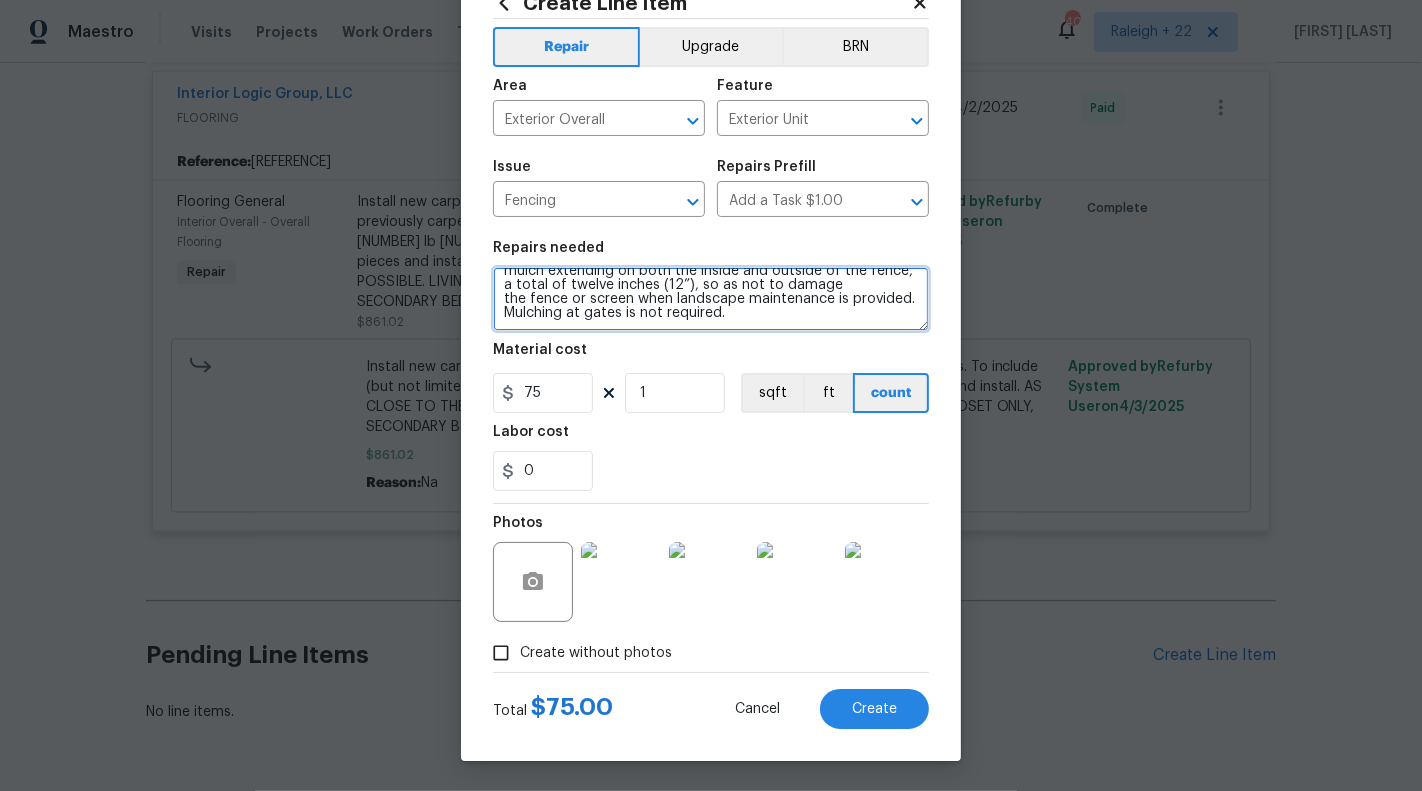 click on "HOA Violations : - Side panels must be 3' from the swales.
- Fences and privacy screening must be placed within a mulched landscaping bed, with six inches (6”) of the
mulch extending on both the inside and outside of the fence, a total of twelve inches (12”), so as not to damage
the fence or screen when landscape maintenance is provided. Mulching at gates is not required." at bounding box center (711, 299) 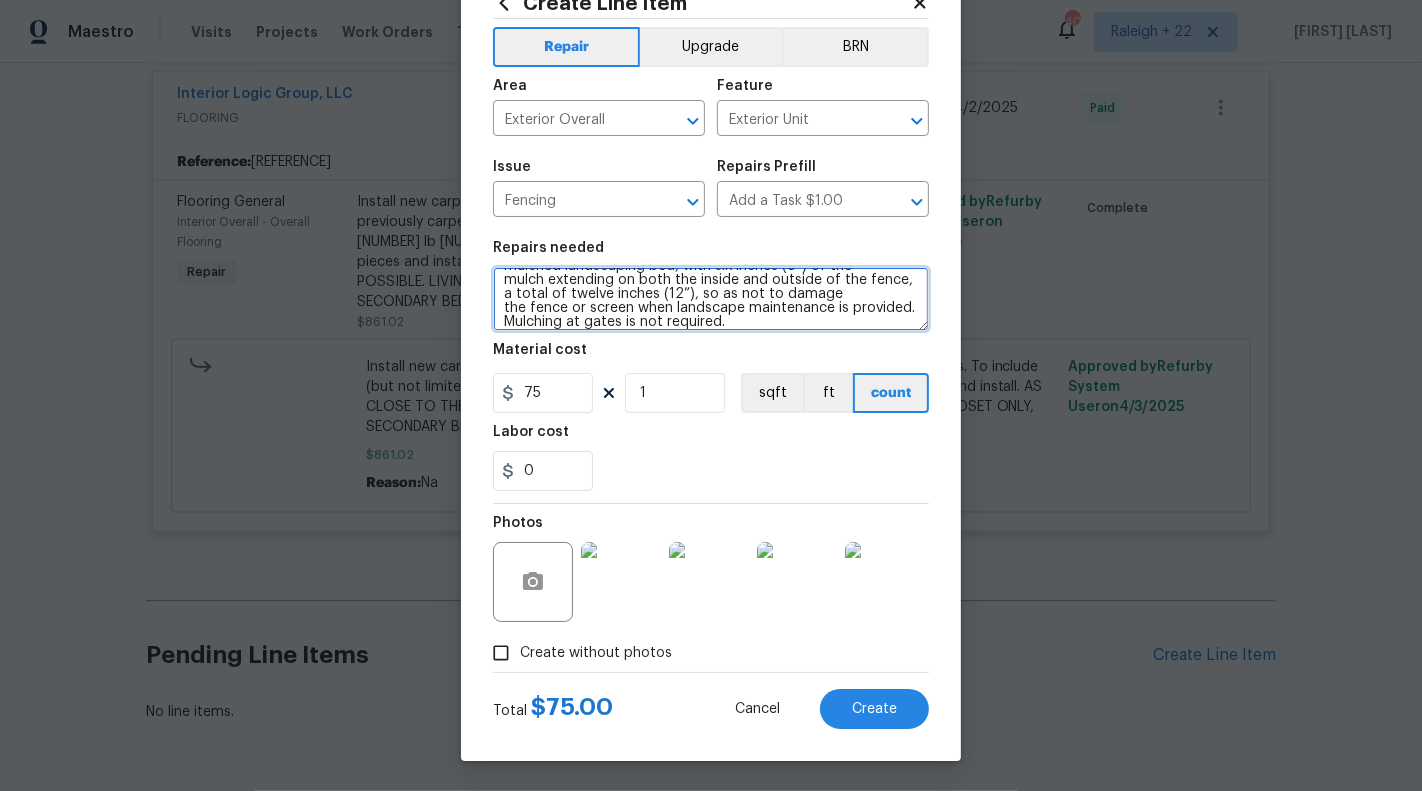 scroll, scrollTop: 70, scrollLeft: 0, axis: vertical 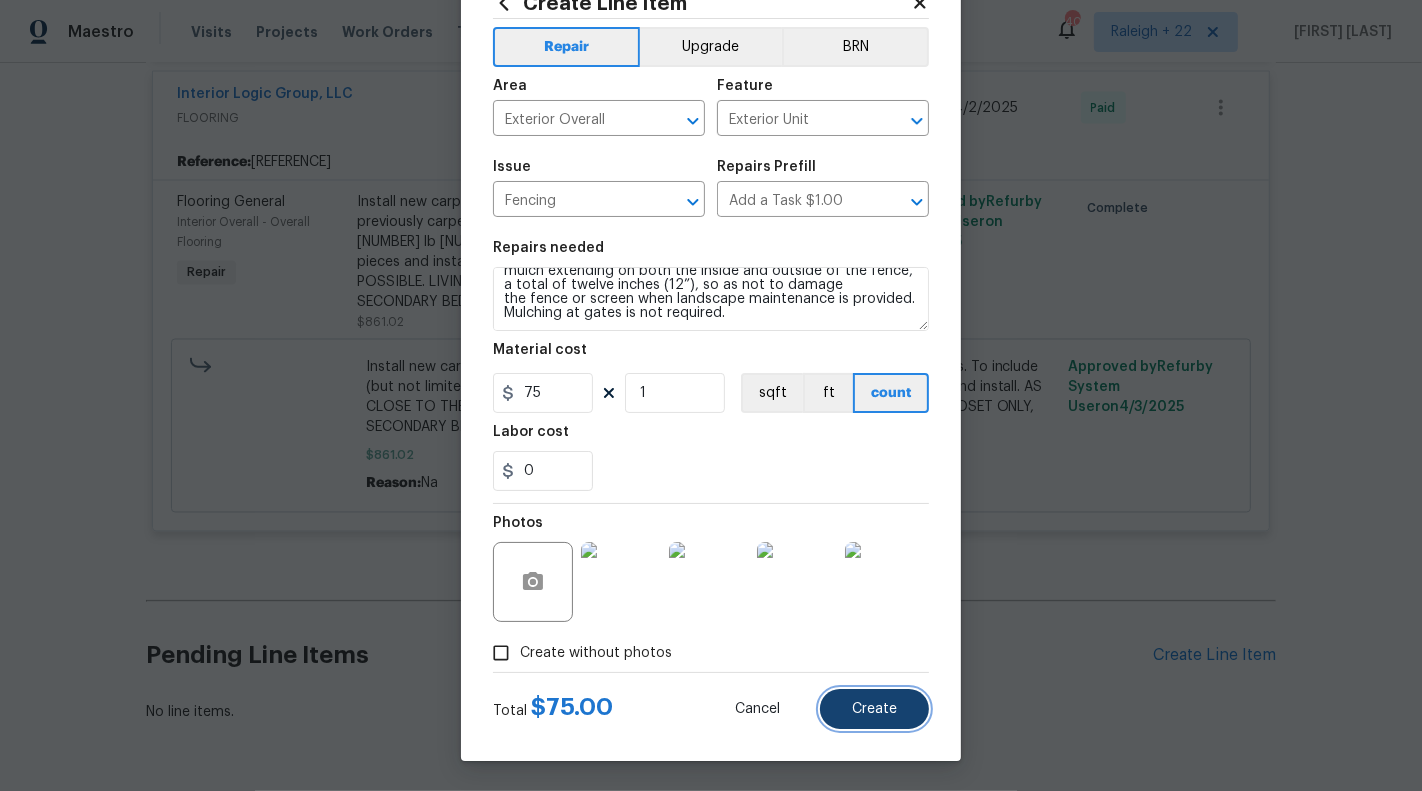 click on "Create" at bounding box center (874, 709) 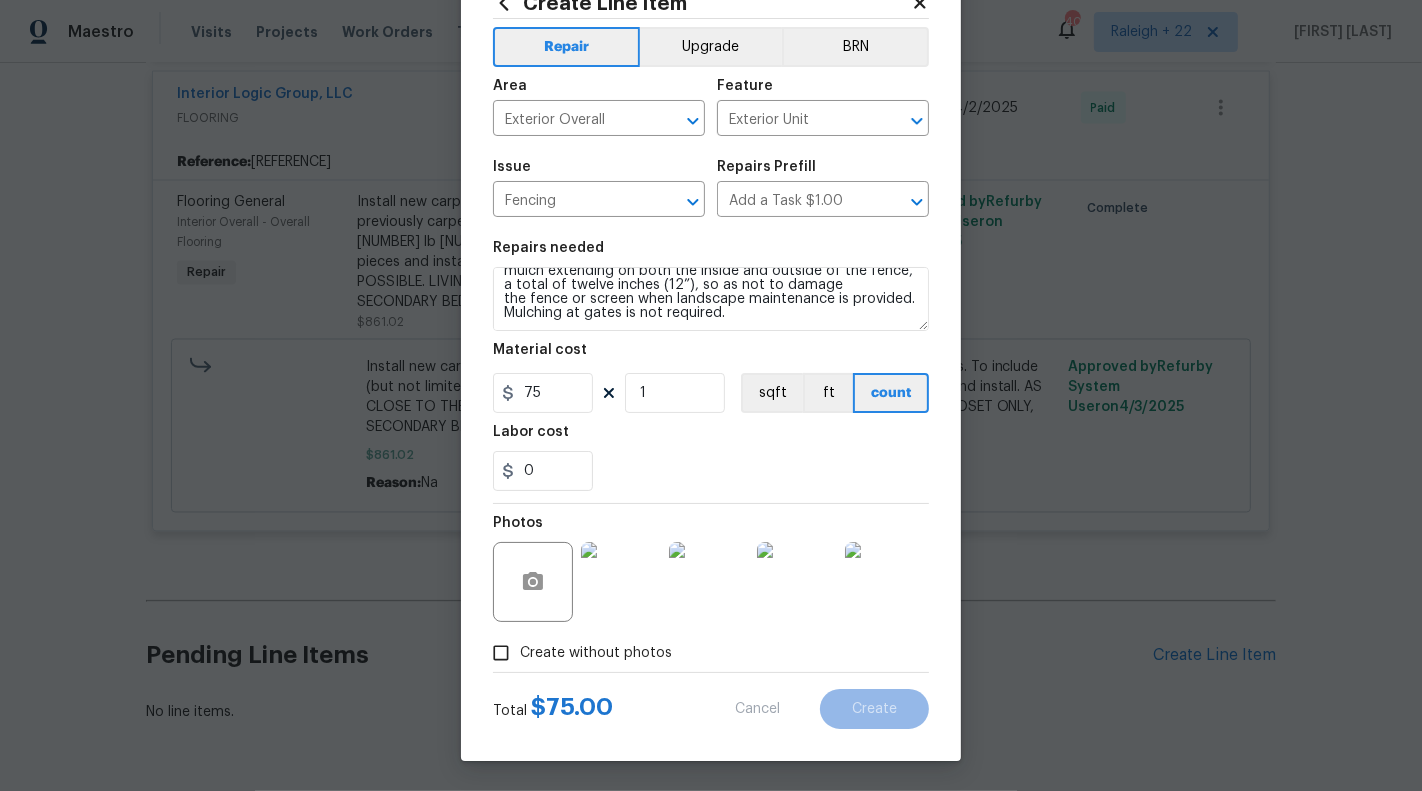 type on "0" 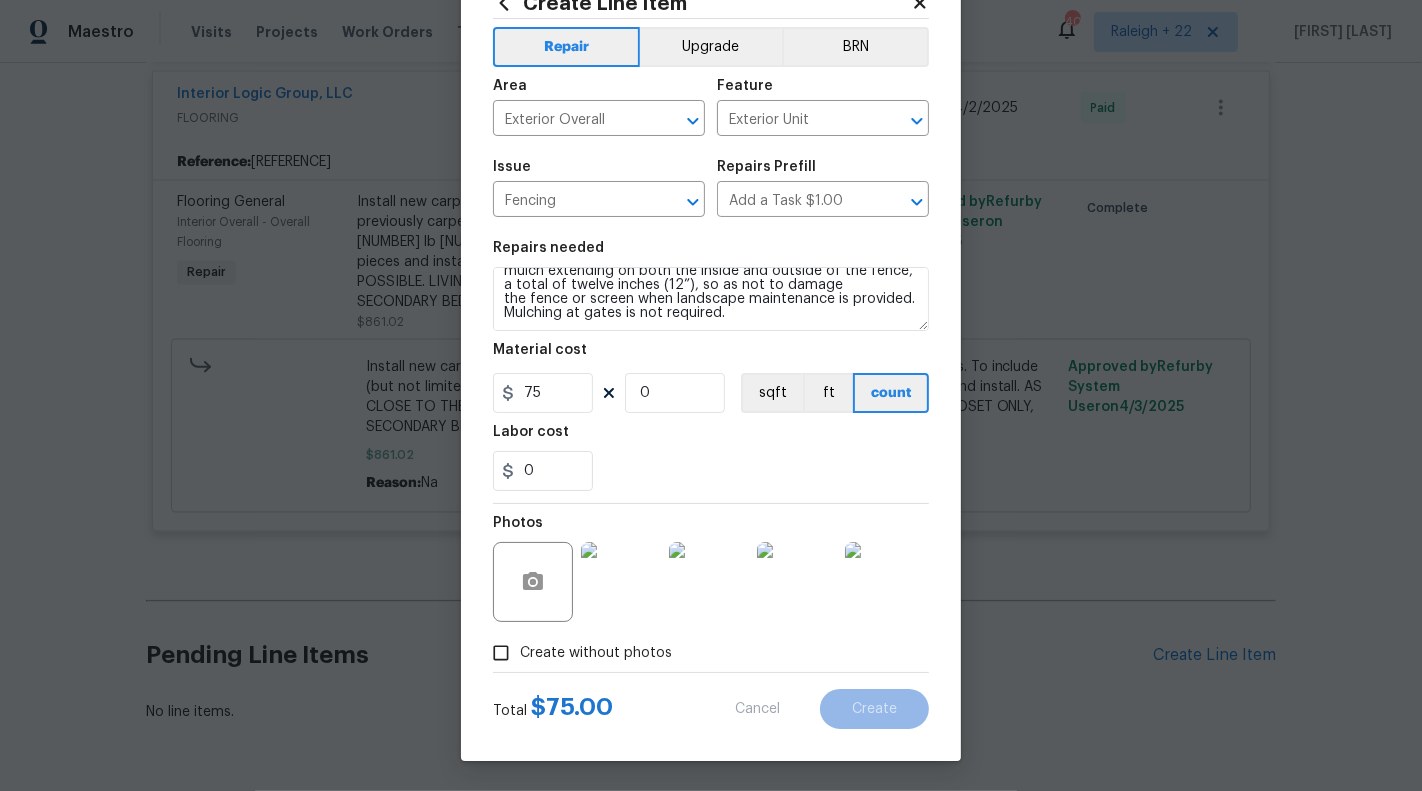 type 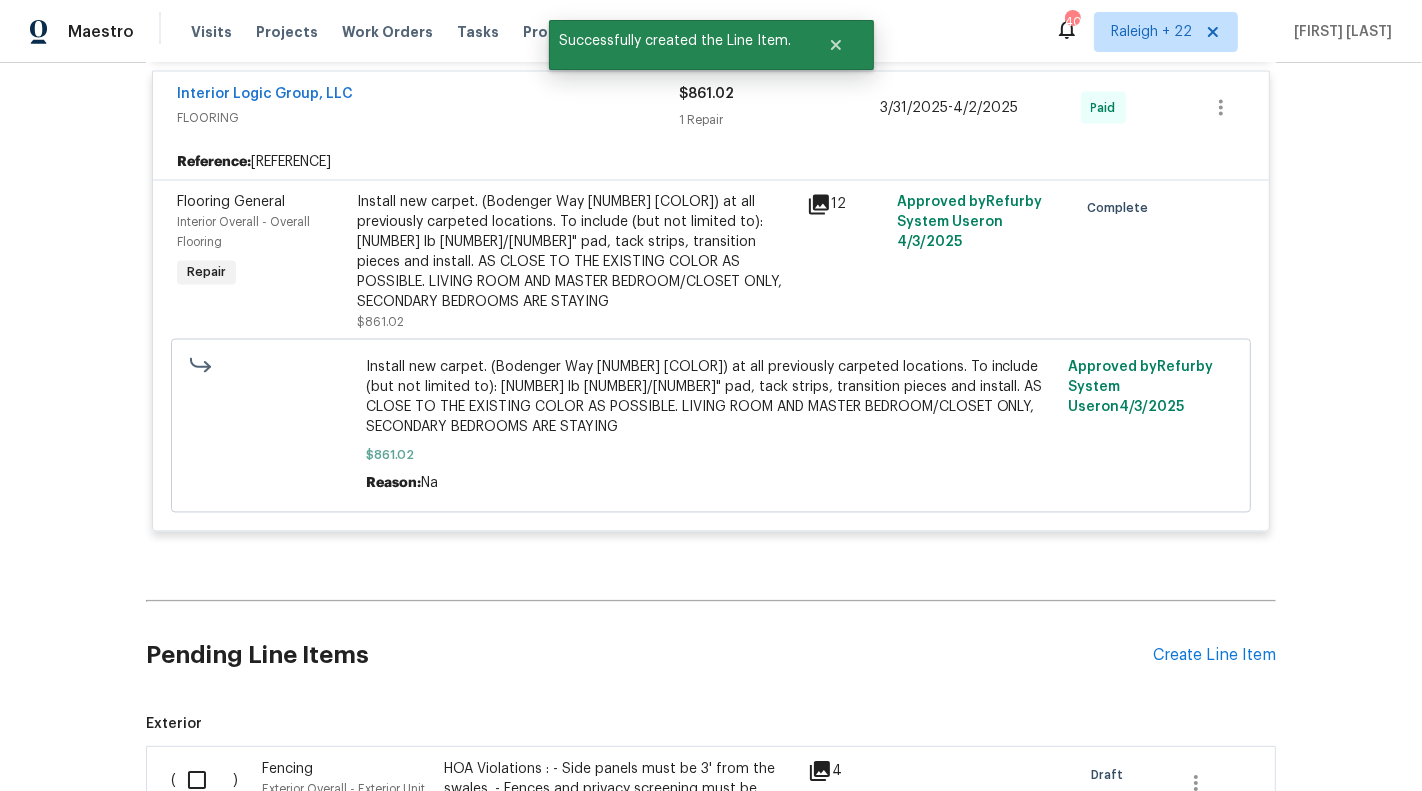 scroll, scrollTop: 3463, scrollLeft: 0, axis: vertical 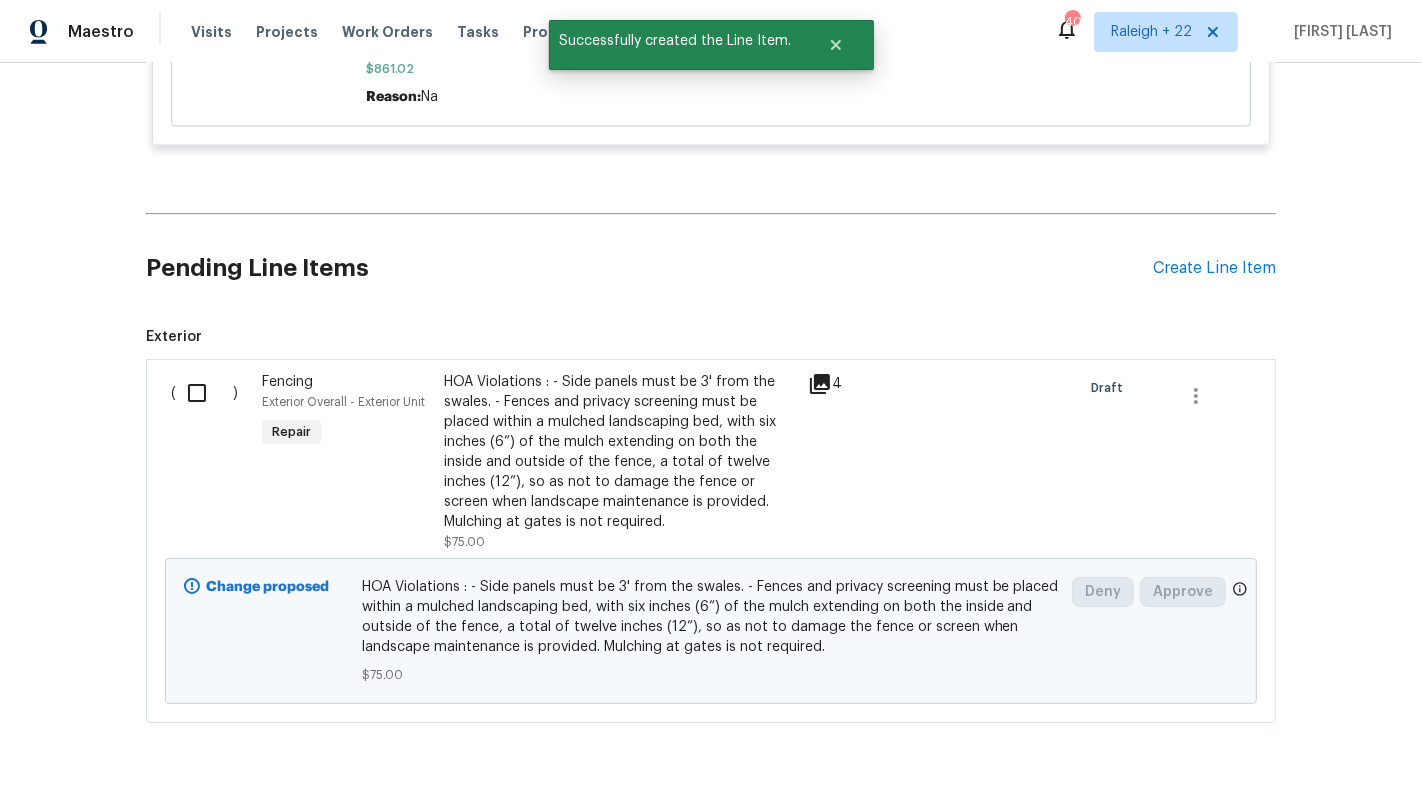 click at bounding box center (204, 393) 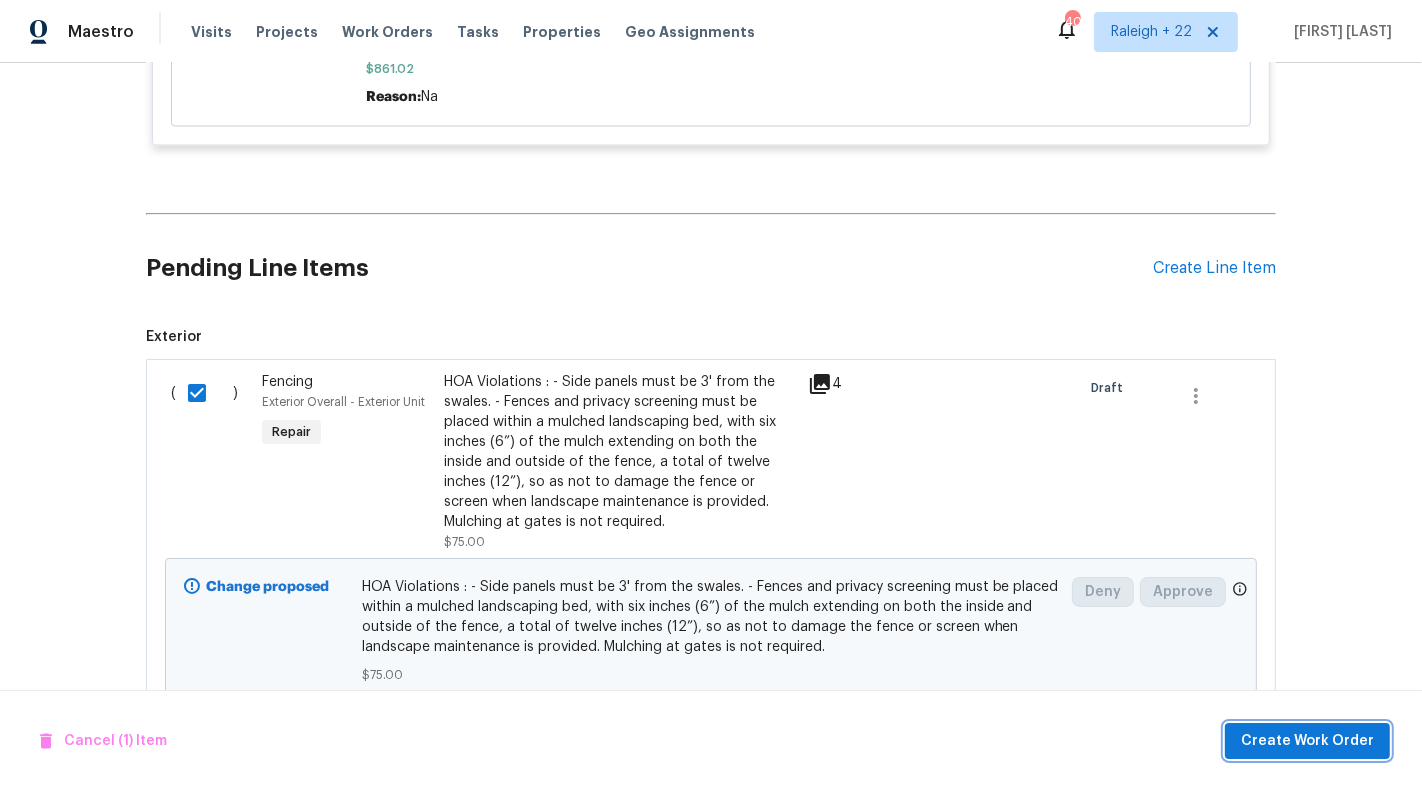 click on "Create Work Order" at bounding box center (1307, 741) 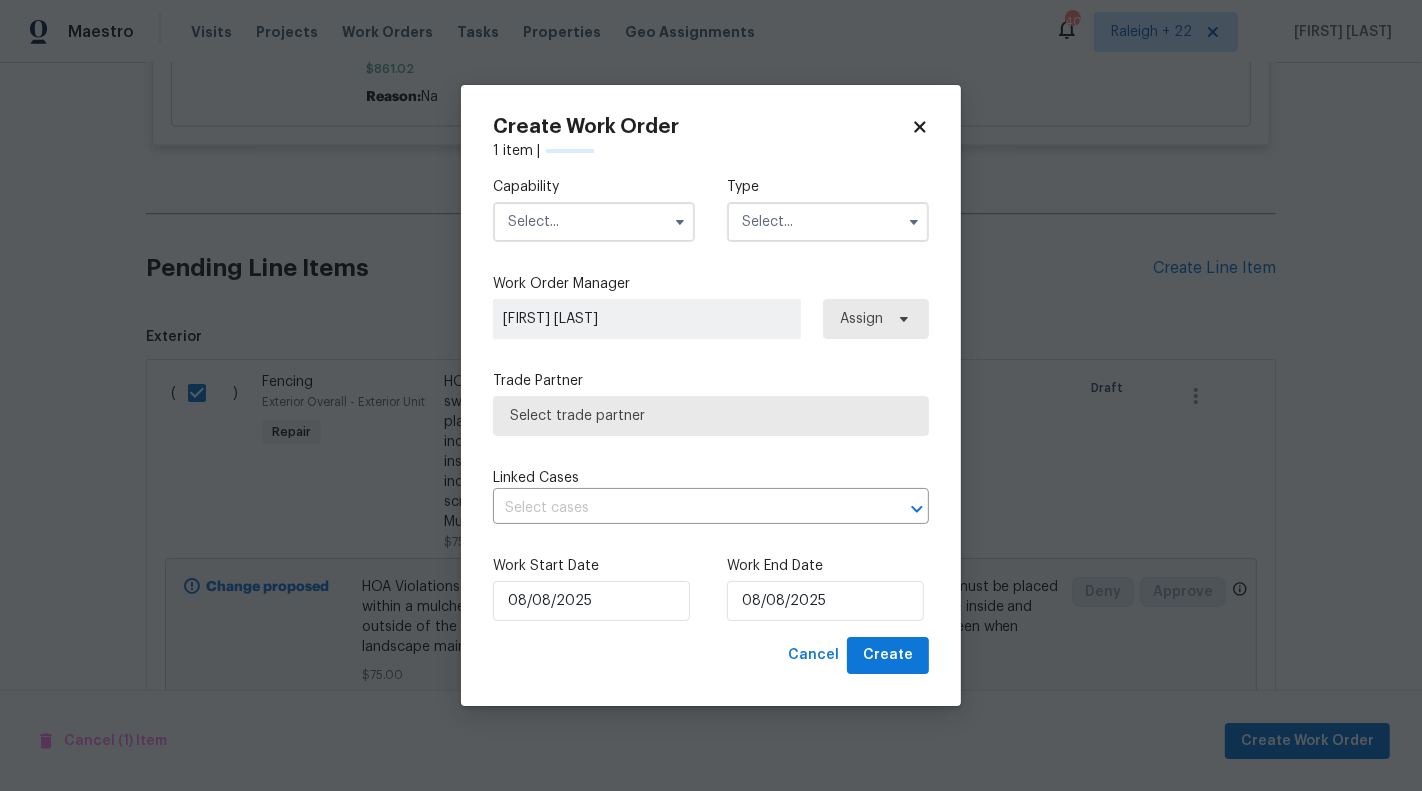 click at bounding box center [594, 222] 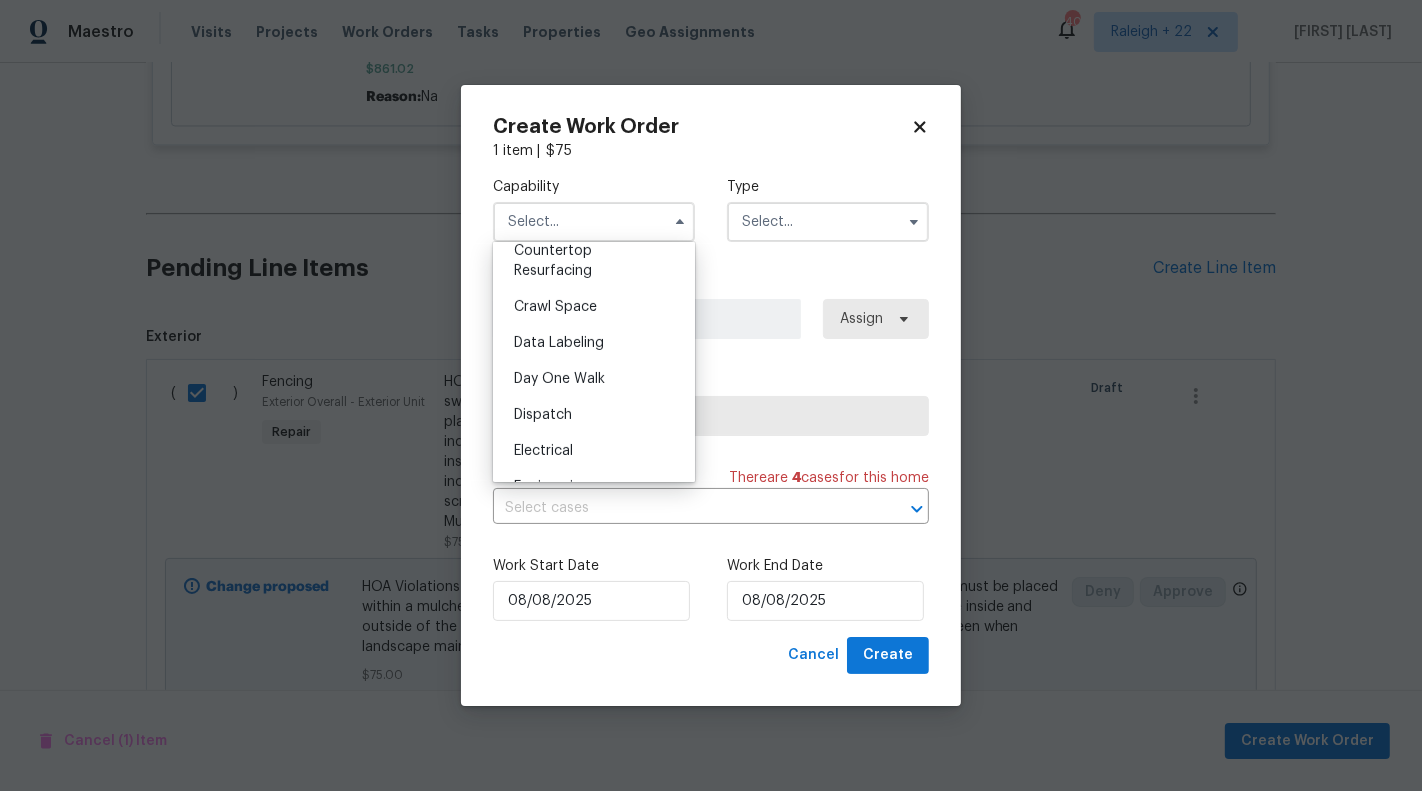 scroll, scrollTop: 532, scrollLeft: 0, axis: vertical 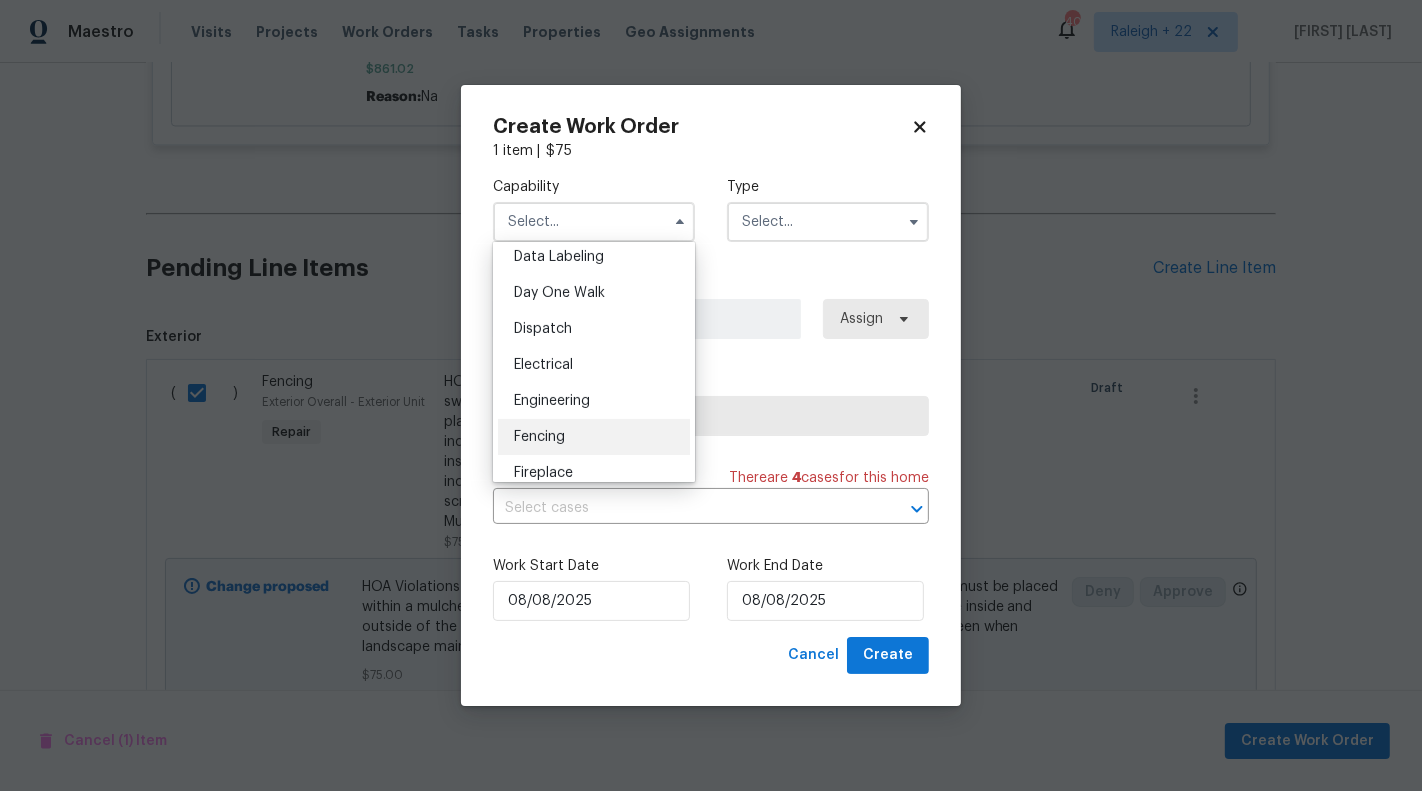 click on "Fencing" at bounding box center (594, 437) 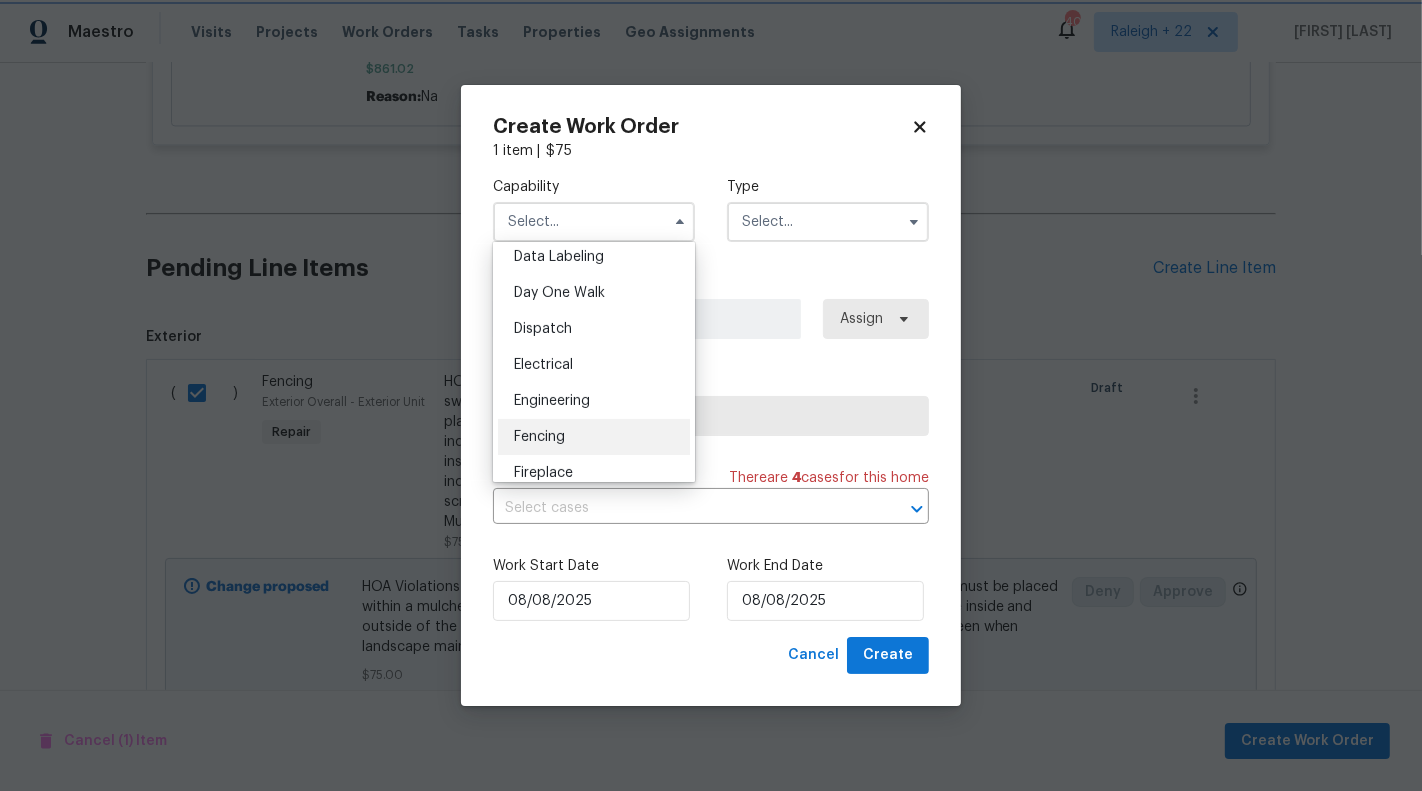 type on "Fencing" 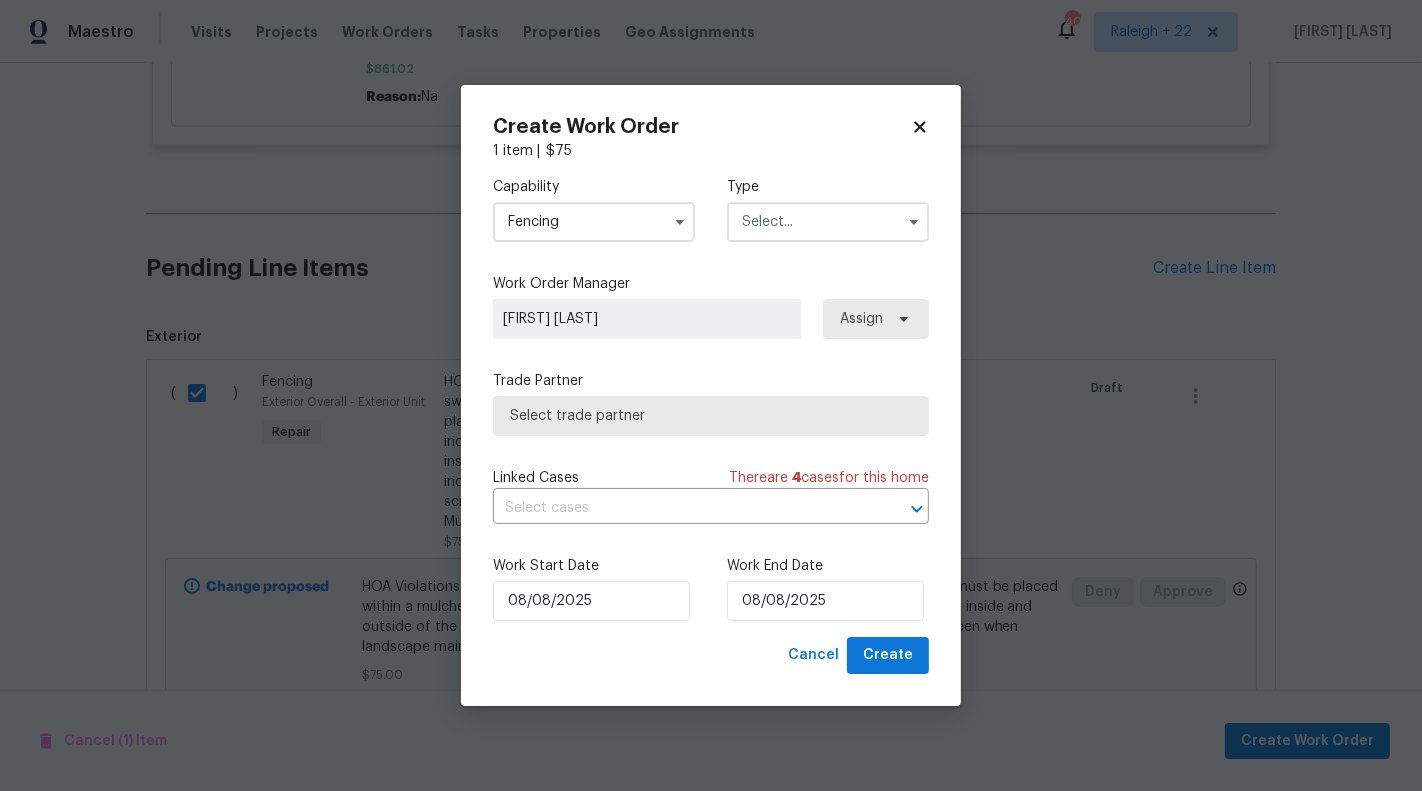 click on "Type" at bounding box center (828, 187) 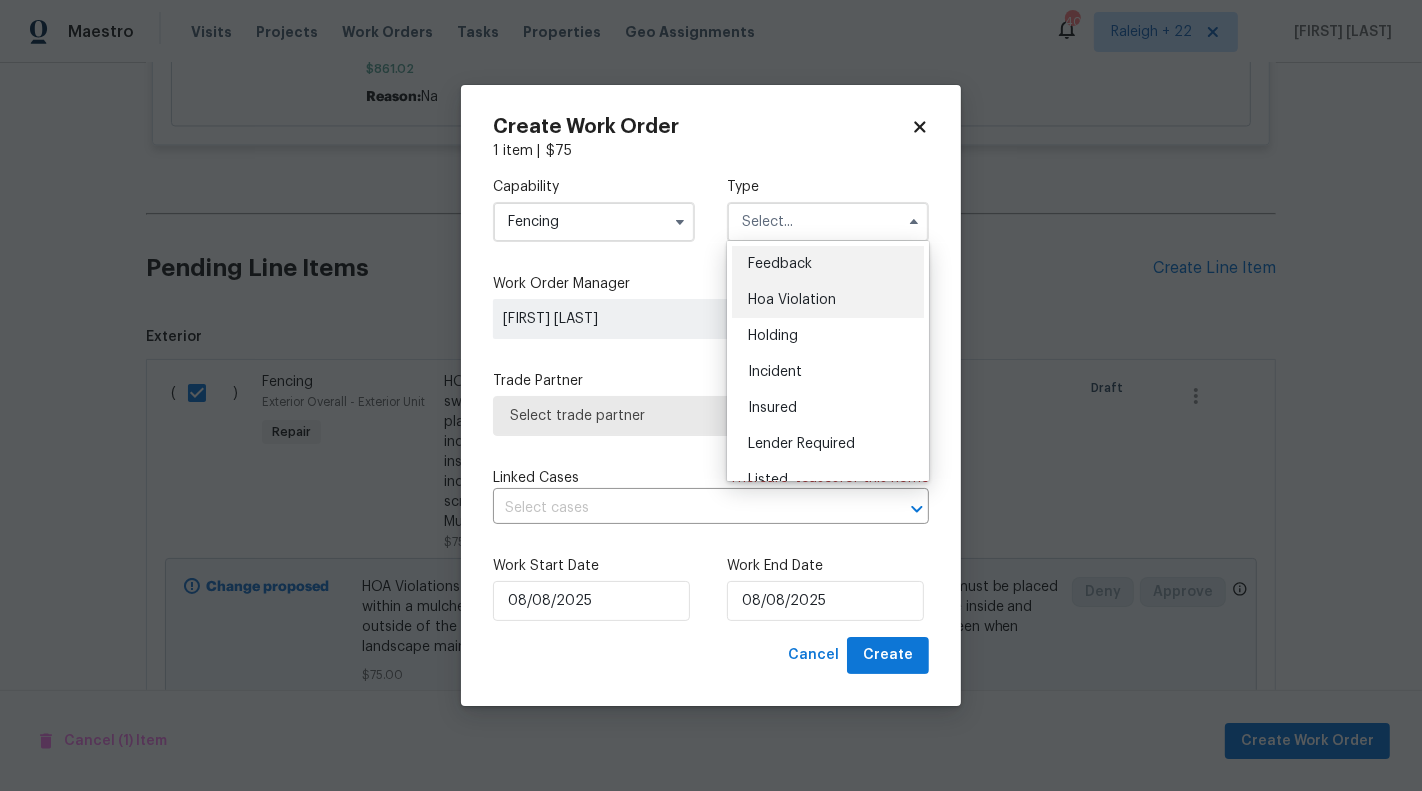 click on "Hoa Violation" at bounding box center (792, 300) 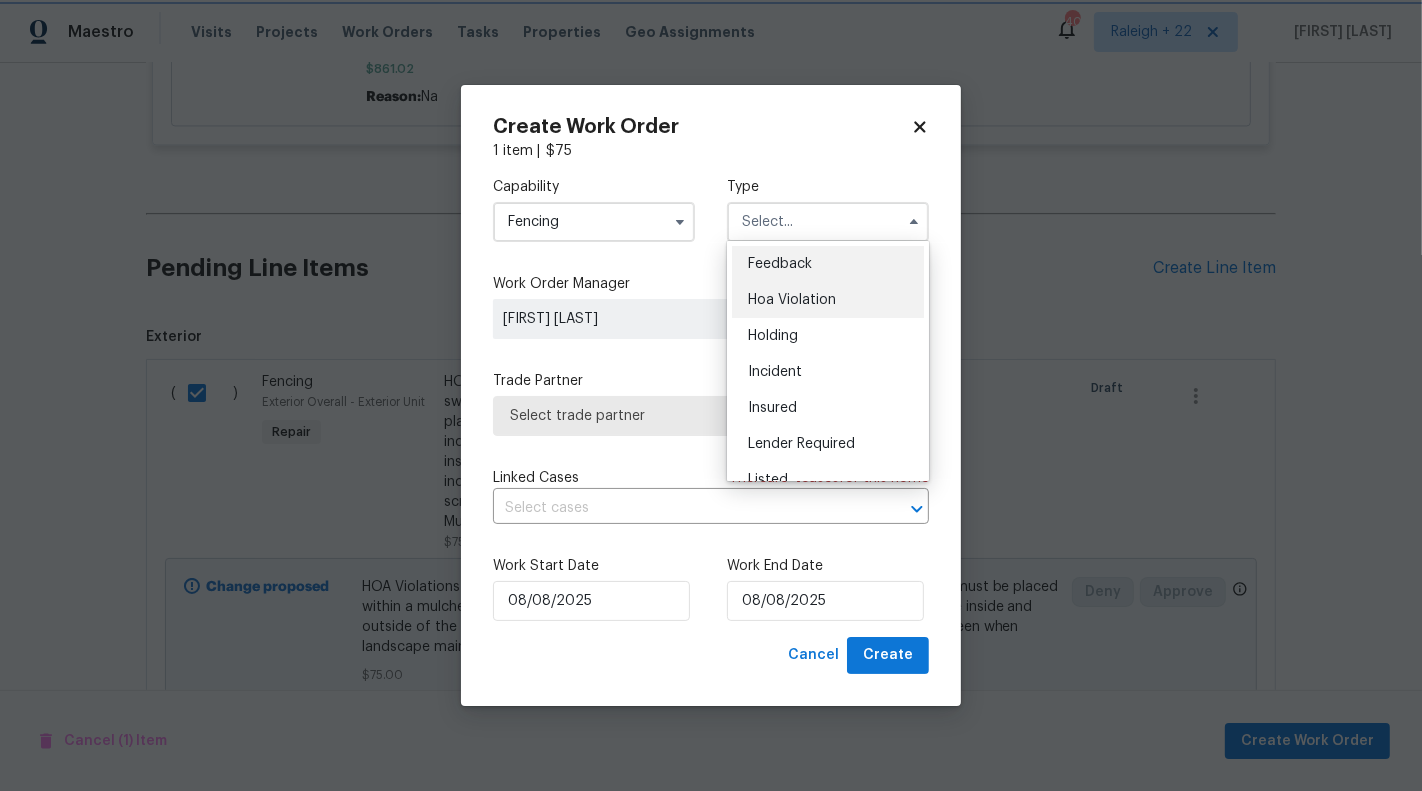 type on "Hoa Violation" 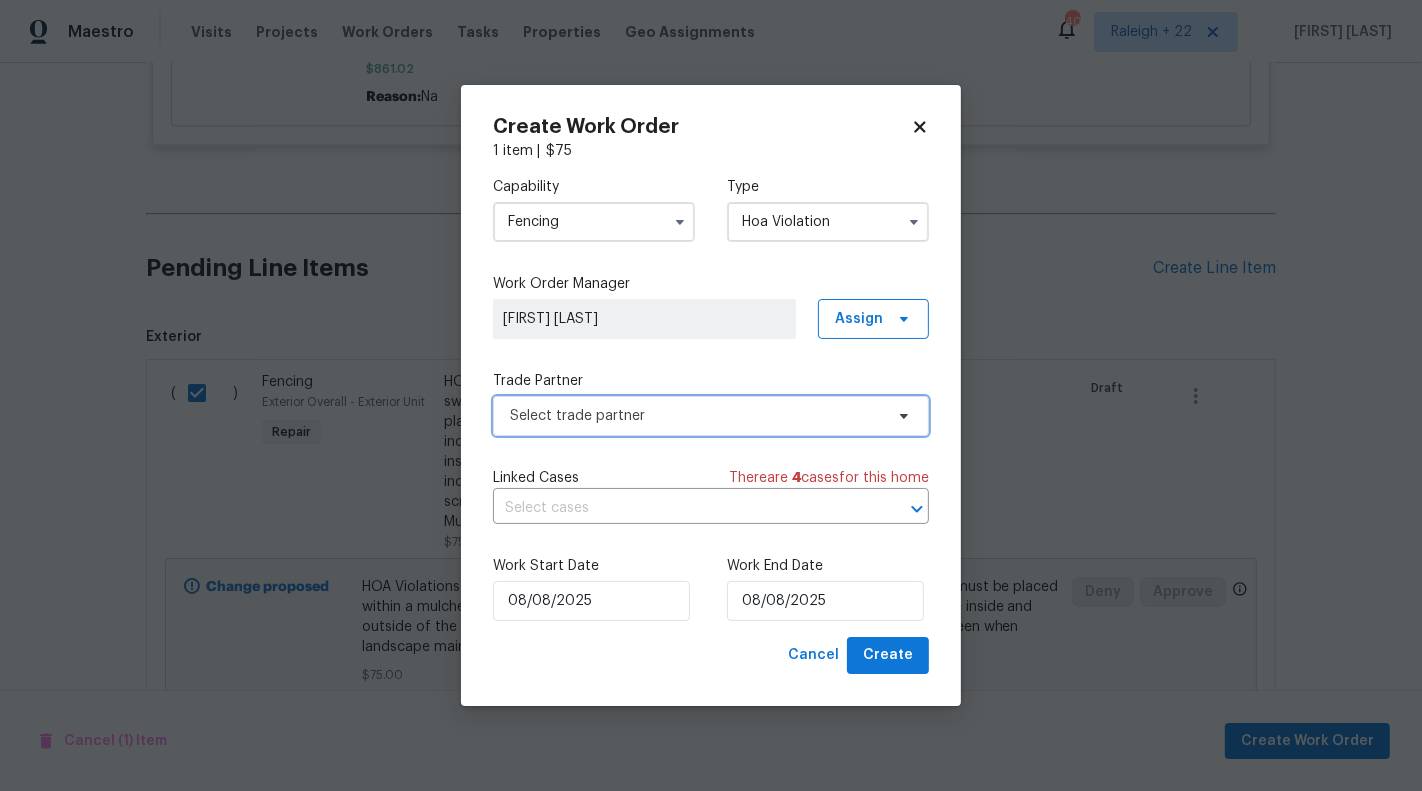 click on "Select trade partner" at bounding box center (711, 416) 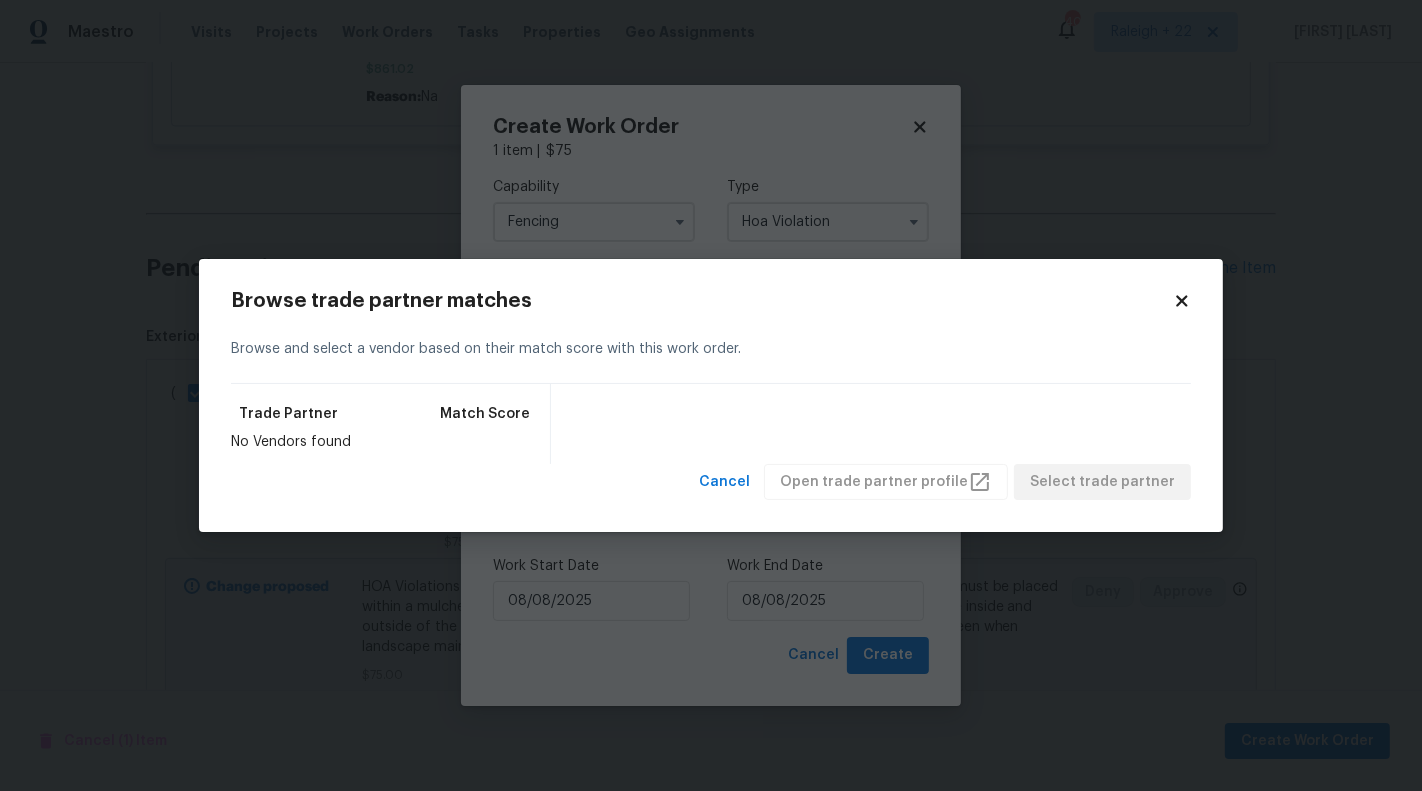 click 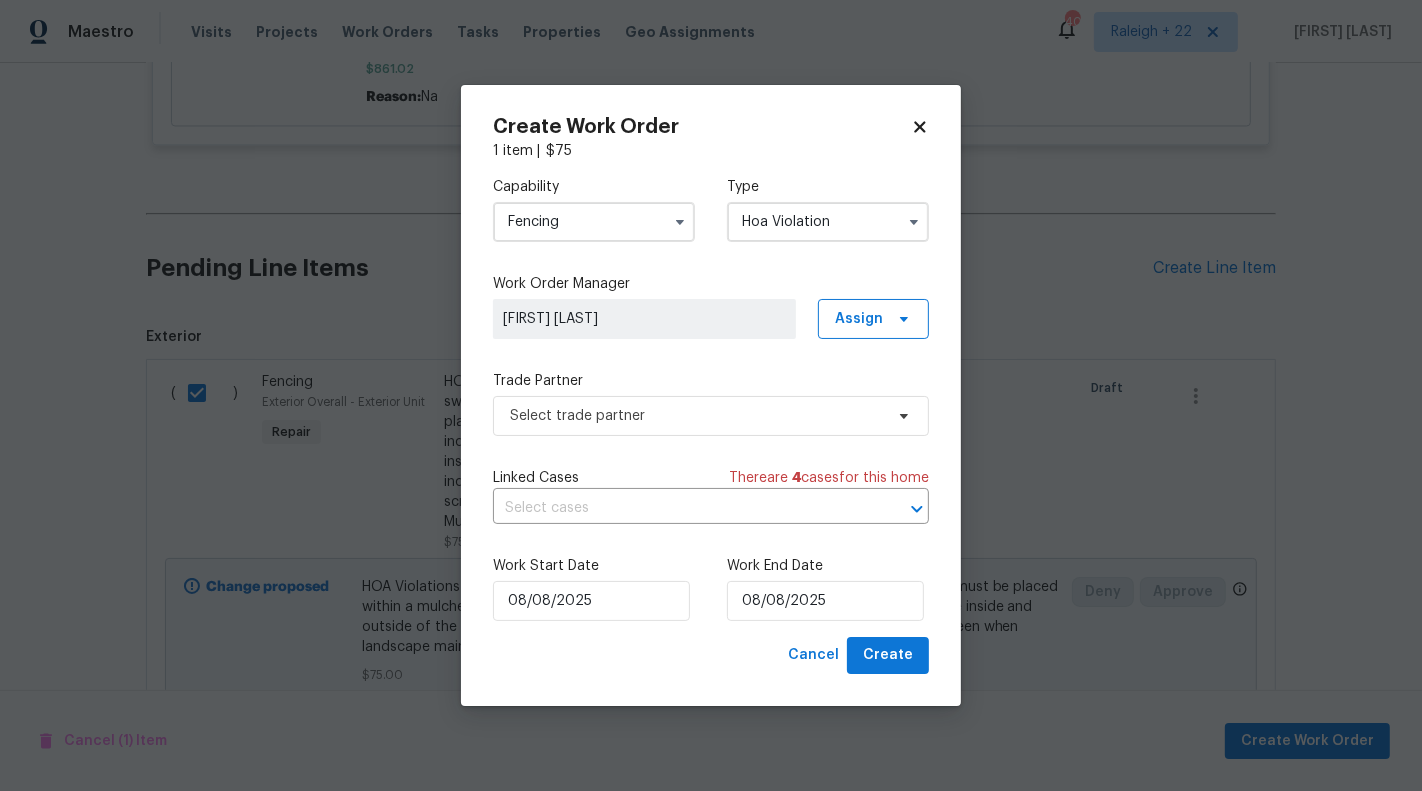 click on "Fencing" at bounding box center [594, 222] 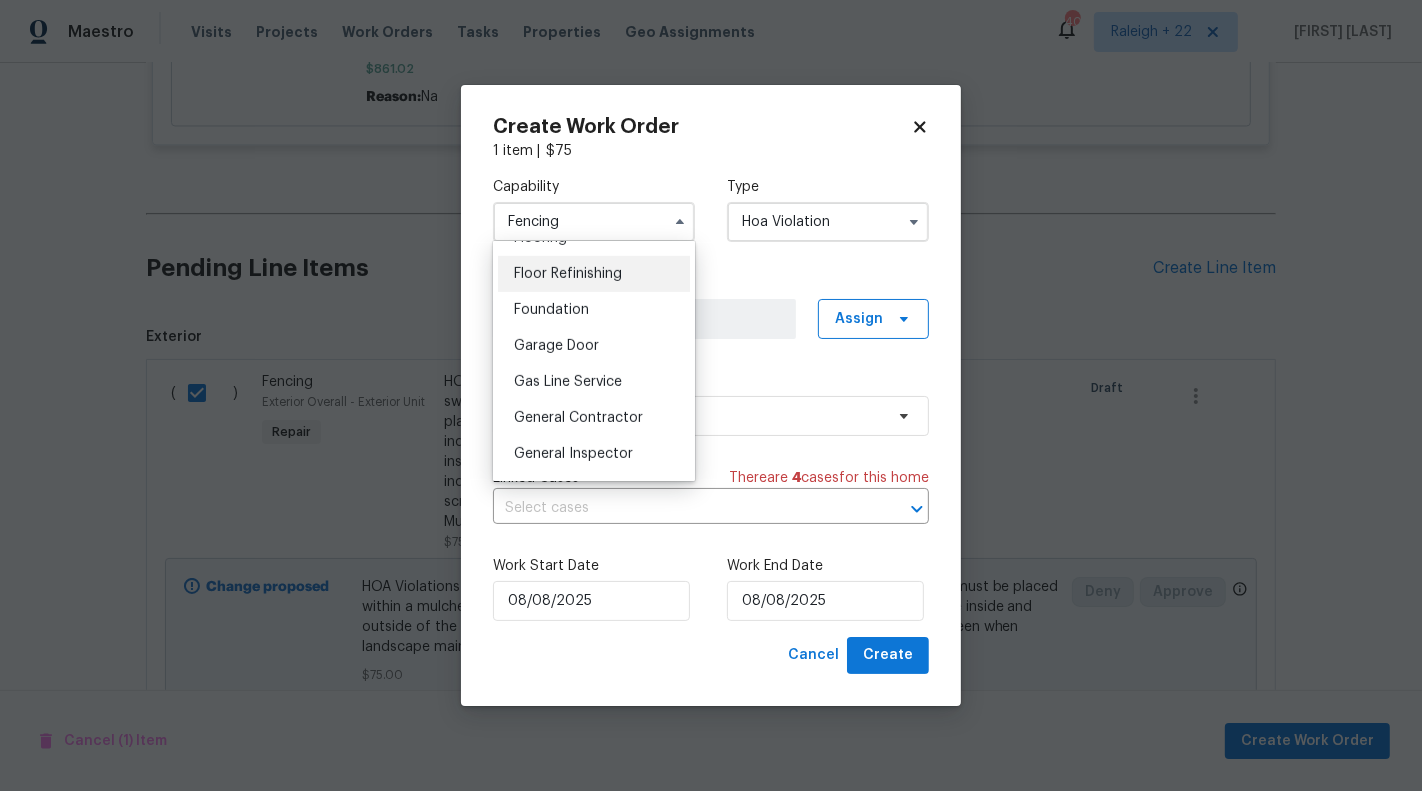 scroll, scrollTop: 811, scrollLeft: 0, axis: vertical 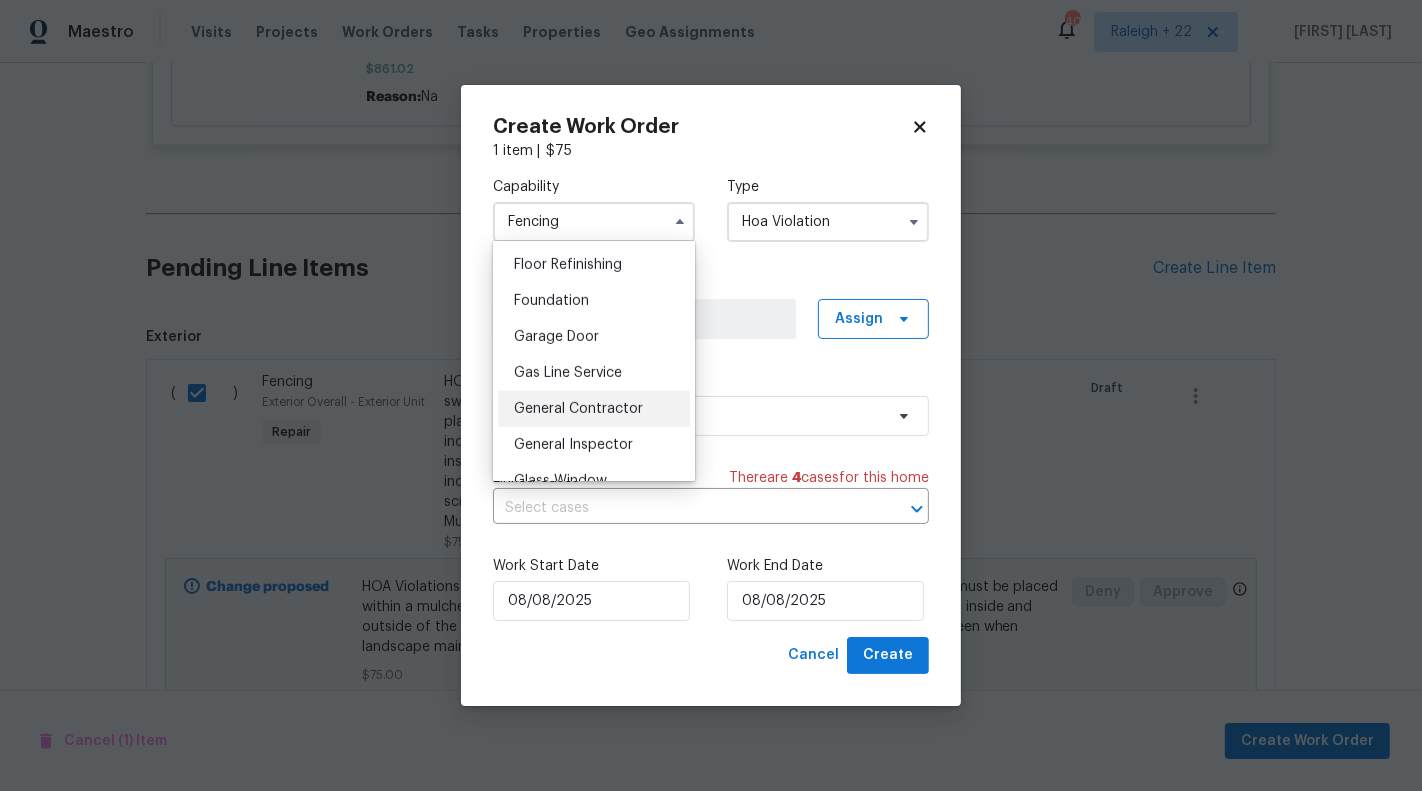 click on "General Contractor" at bounding box center [578, 409] 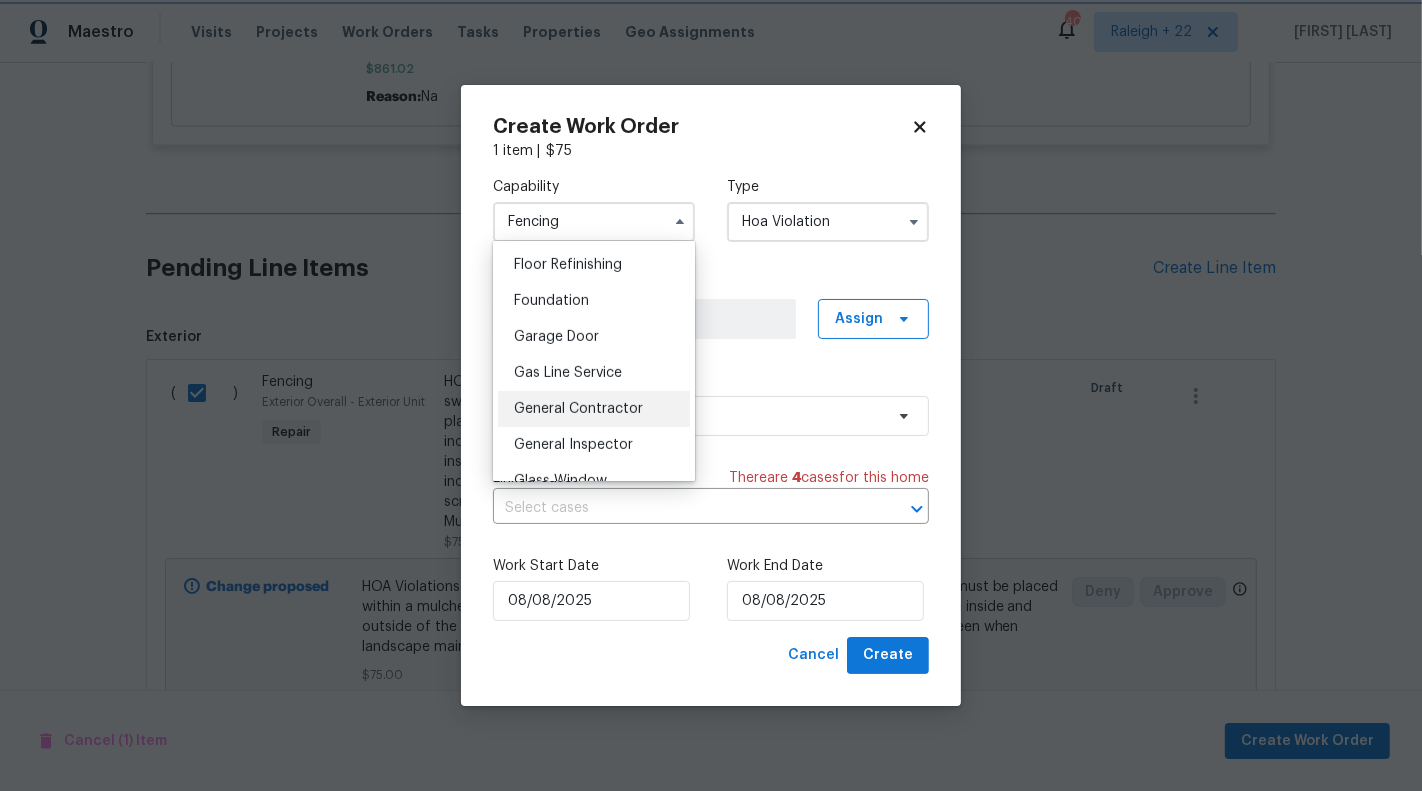 type on "General Contractor" 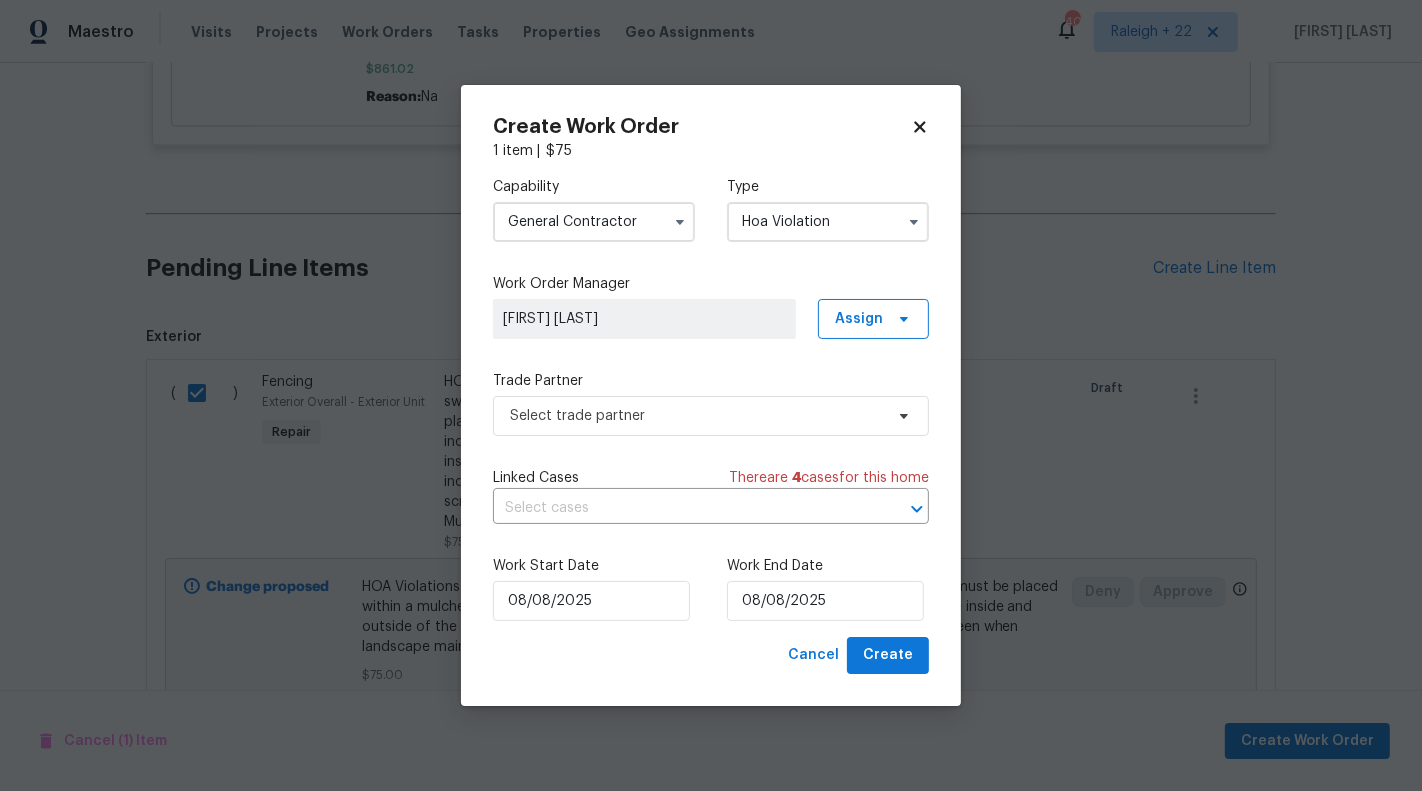 click on "Hoa Violation" at bounding box center (828, 222) 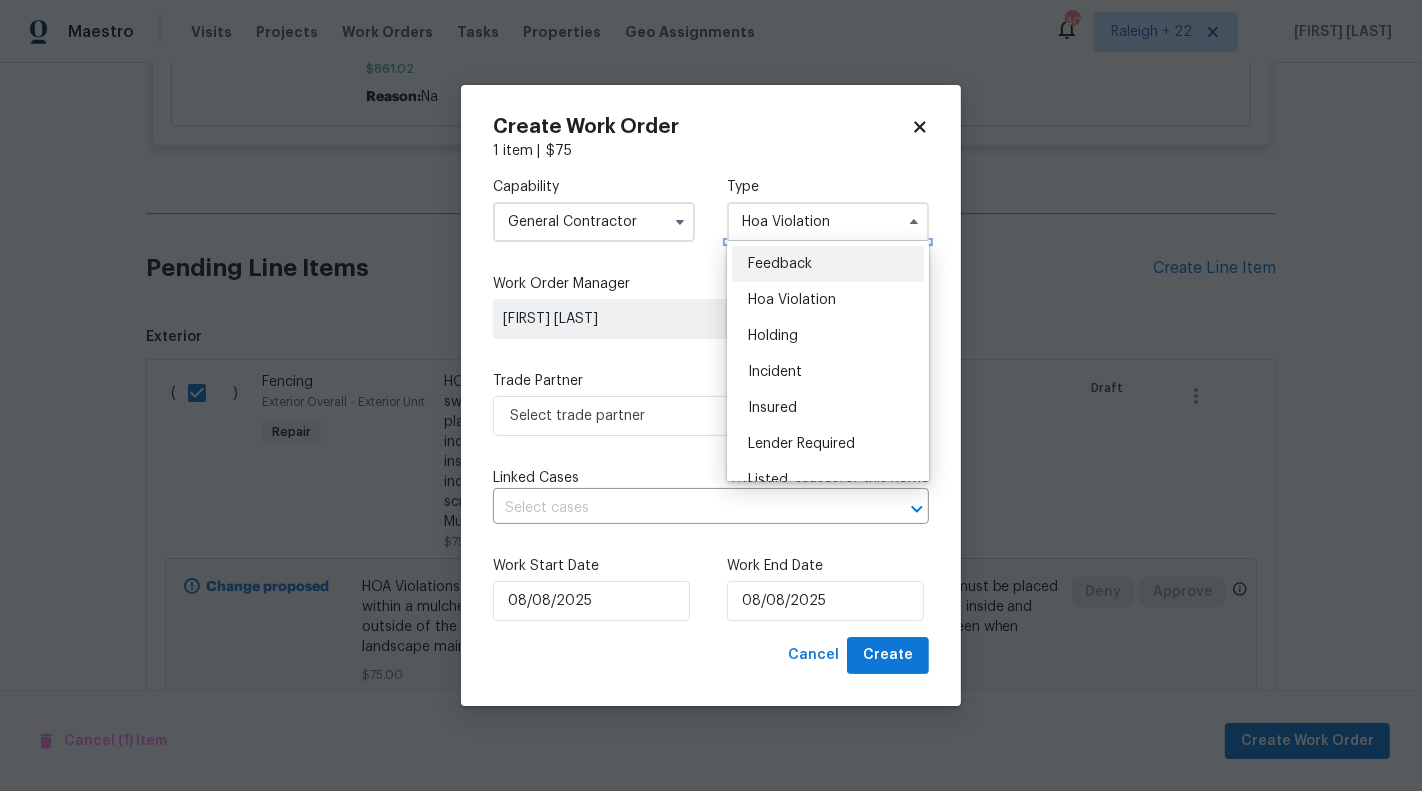click on "Hoa Violation" at bounding box center (828, 222) 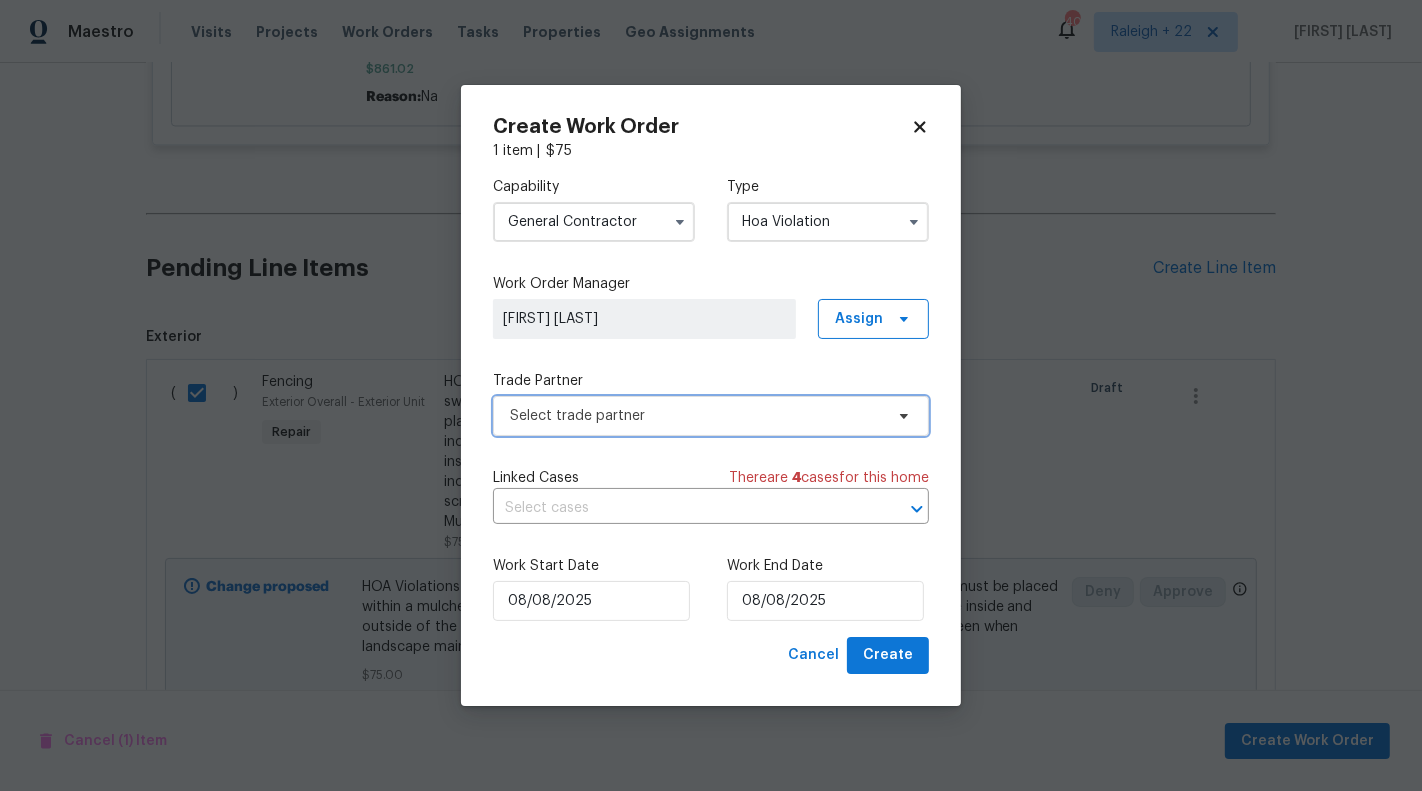 click on "Select trade partner" at bounding box center [711, 416] 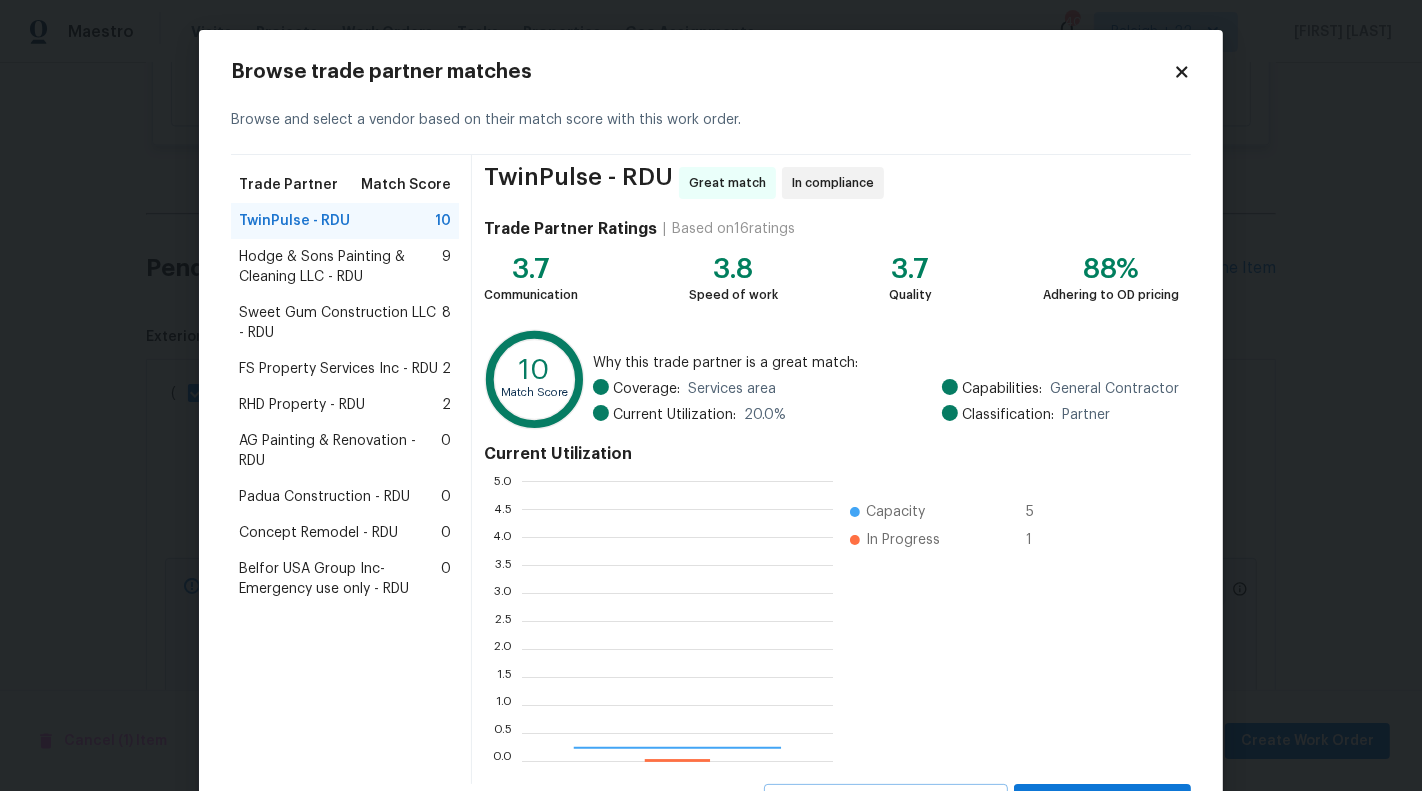 scroll, scrollTop: 2, scrollLeft: 1, axis: both 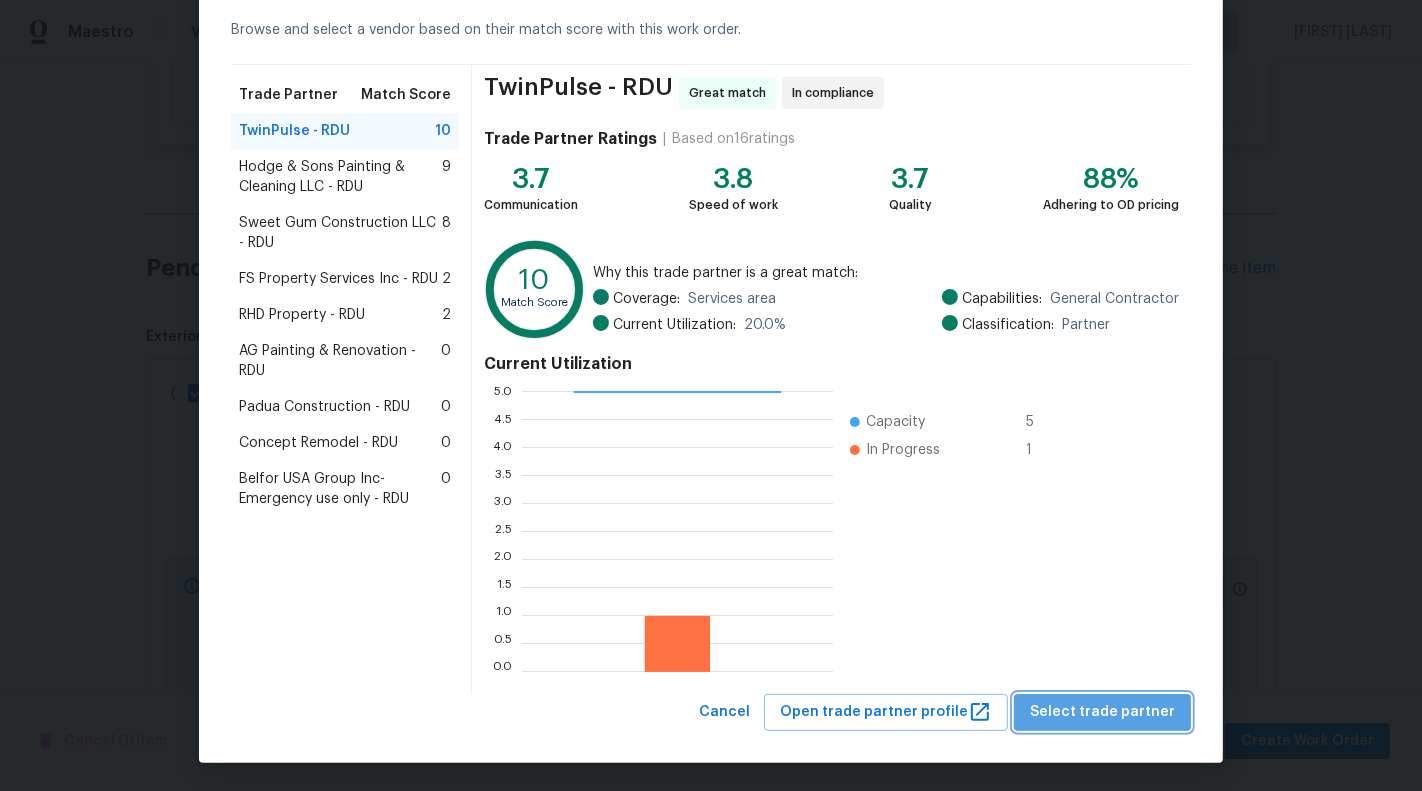 click on "Select trade partner" at bounding box center (1102, 712) 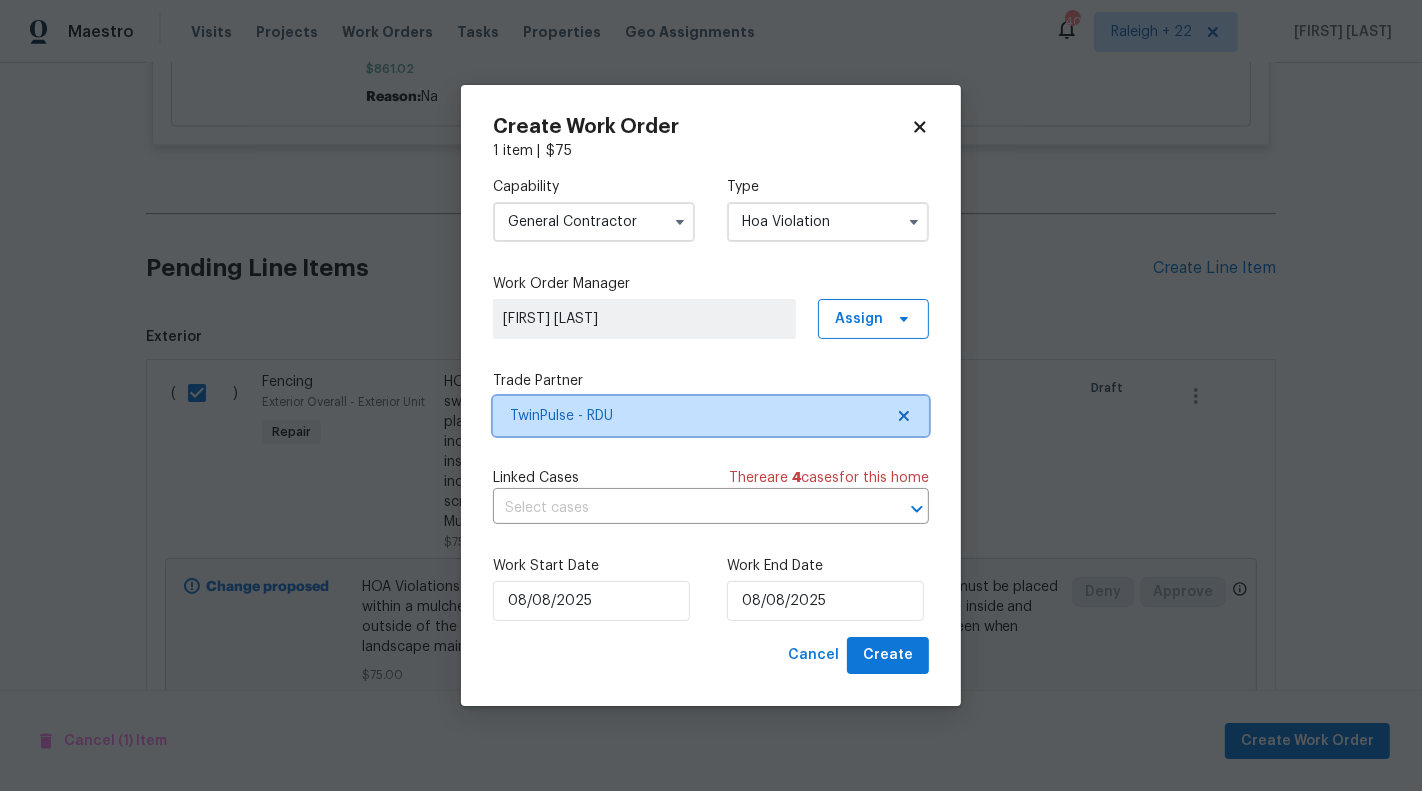 scroll, scrollTop: 0, scrollLeft: 0, axis: both 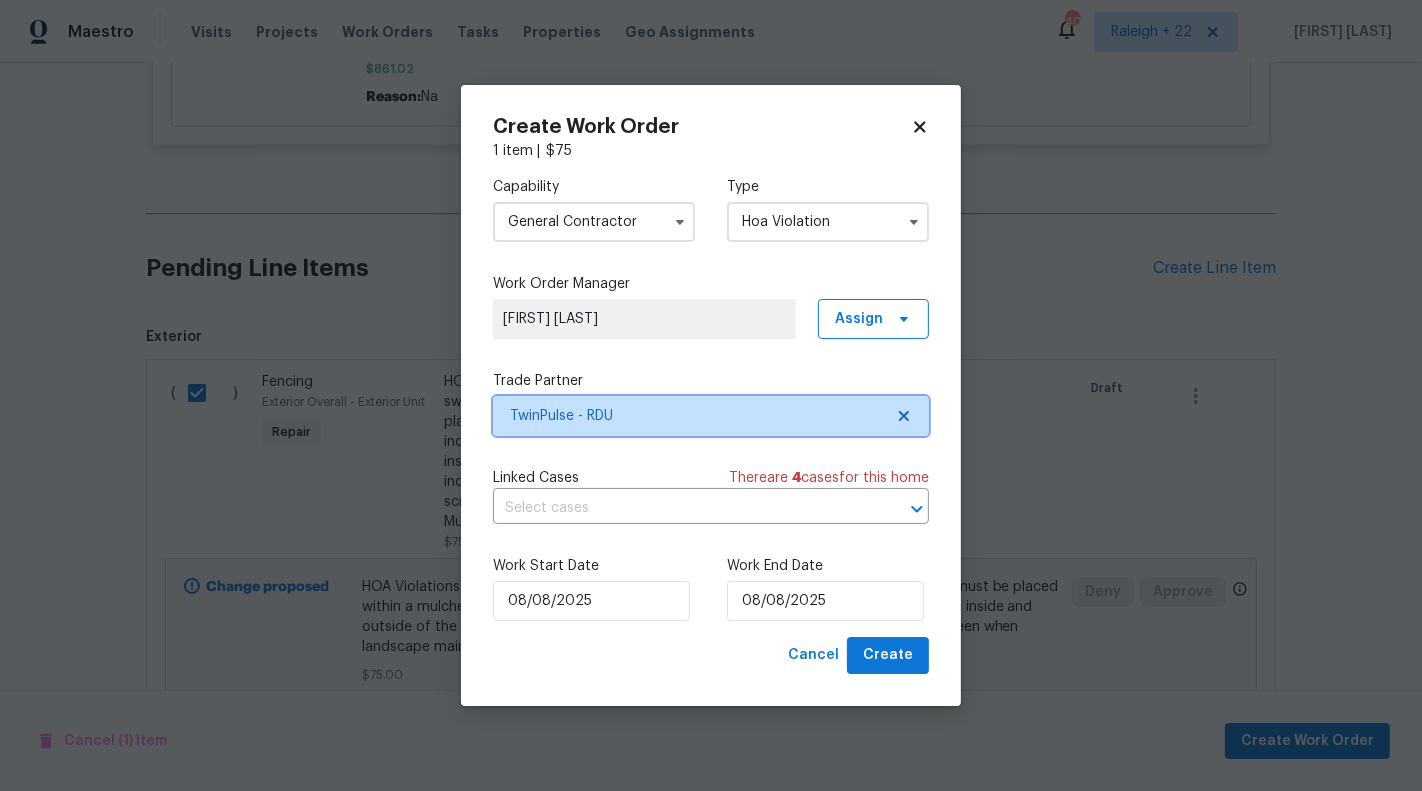 click on "TwinPulse - RDU" at bounding box center [696, 416] 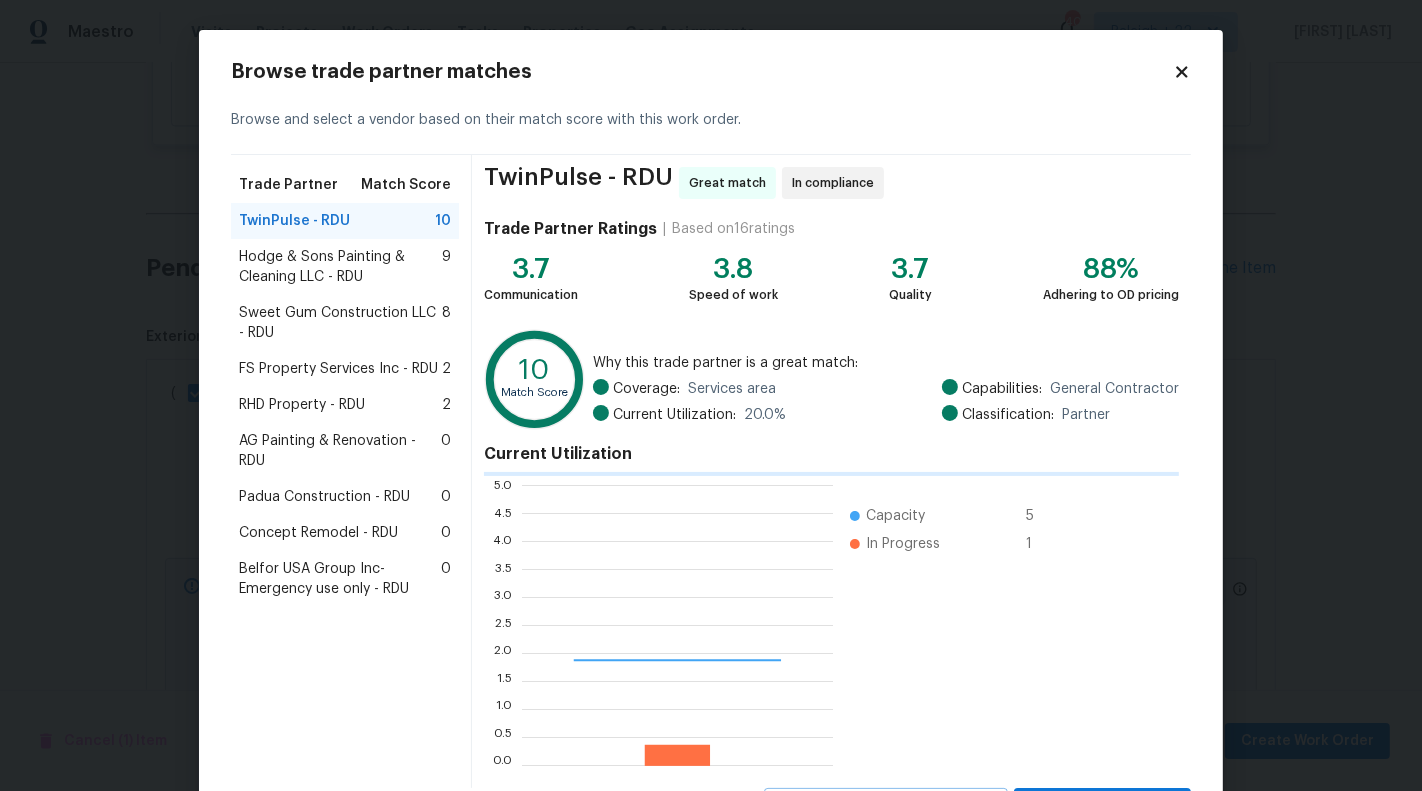 scroll, scrollTop: 2, scrollLeft: 1, axis: both 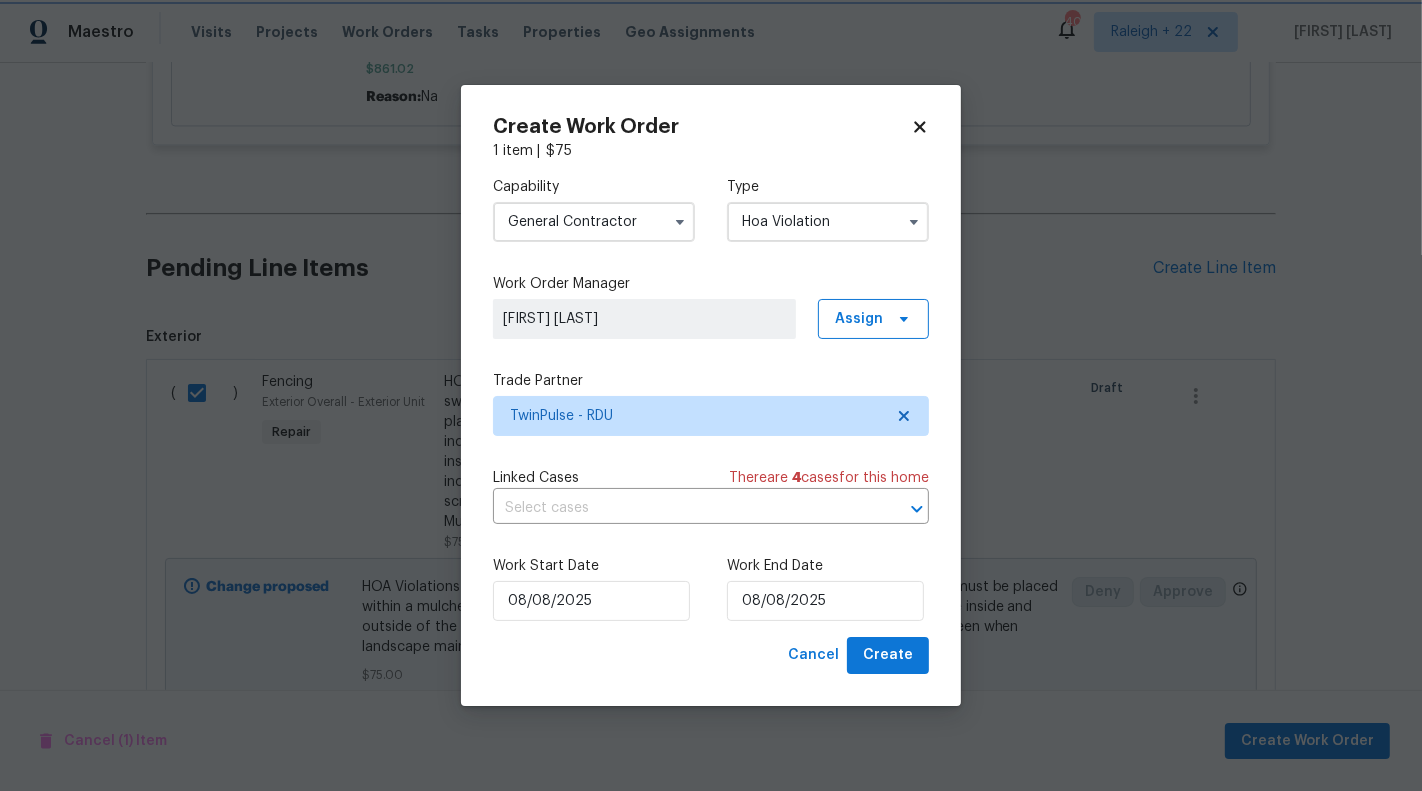 click on "Maestro Visits Projects Work Orders Tasks Properties Geo Assignments 401 [STREET], [CITY] + 22 [STREET] [LAST] Back to all projects 611 [STREET] Way, [CITY], [STATE] [NUMBER] Beds | [NUMBER] Baths | Total: [NUMBER] ft² | Above Grade: [NUMBER] ft² | Basement Finished: N/A | [YEAR] Not seen today [FIRST] [LAST] Seen Actions Last Visit Date 4/7/2025 by [FIRST] [LAST] Project Renovation 3/31/2025 - 4/5/2025 Complete Visits Work Orders Maintenance Notes Condition Adjustments Costs Photos Floor Plans Cases RENOVATION 3/31/25 - 4/5/25 Complete Cleaning Angels Cleaning Services LLC CLEANING, CLEANING_MAINTENANCE $250.00 [NUMBER] Repair 3/31/2025 - 4/5/2025 Paid Reference: [REFERENCE] Initial cleaning Interior Overall - Home Readiness Packages Repair $250.00 59 Approved by [FIRST] [LAST] on 3/31/2025 Complete Hodge & Sons Painting & Cleaning LLC GENERAL_CONTRACTOR $378.77 [NUMBER] Repairs 3/31/2025 - 4/2/2025 Paid Reference: [REFERENCE] Appliances Exterior Overall - Appliances Repair $183.00 2 Approved by [FIRST] [LAST] on" at bounding box center [711, 395] 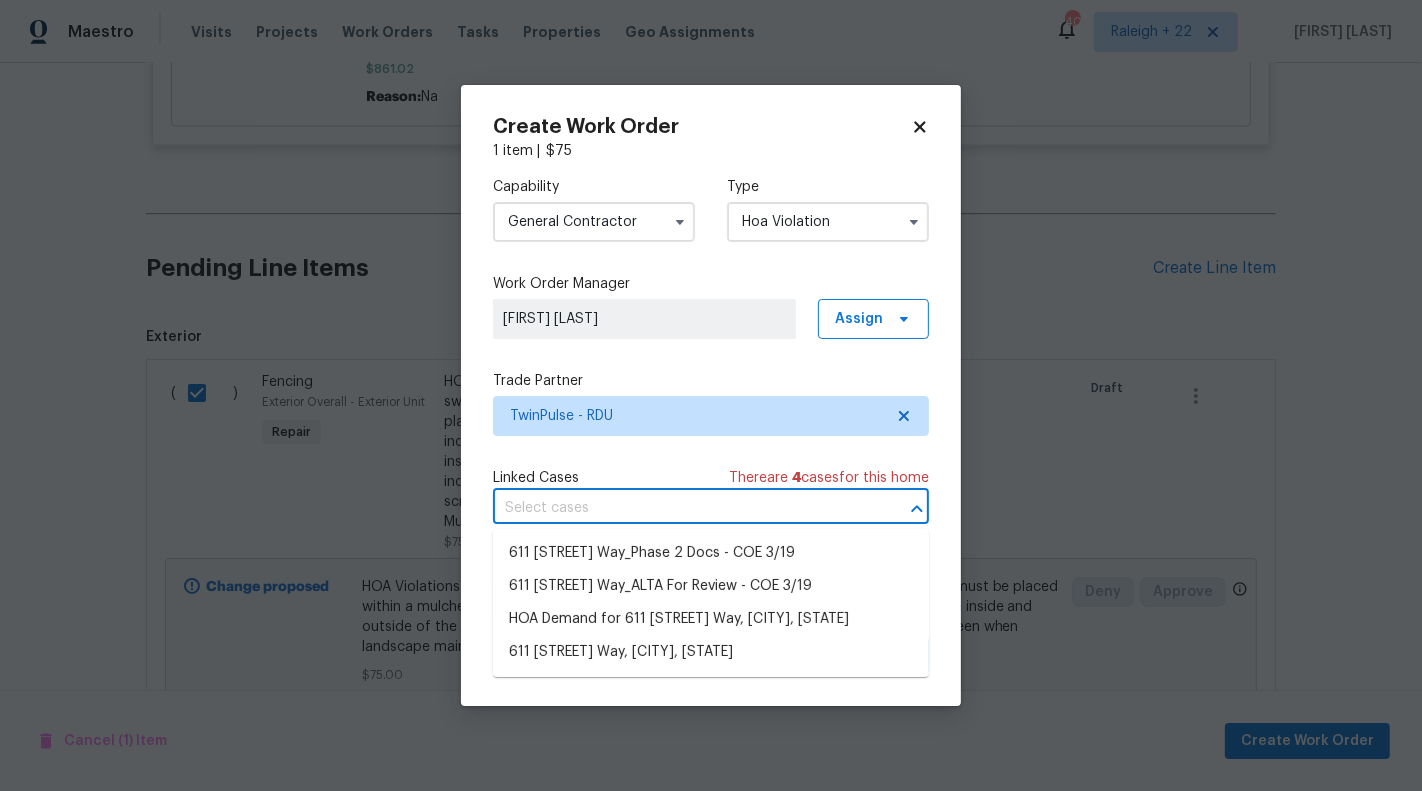 click at bounding box center (683, 508) 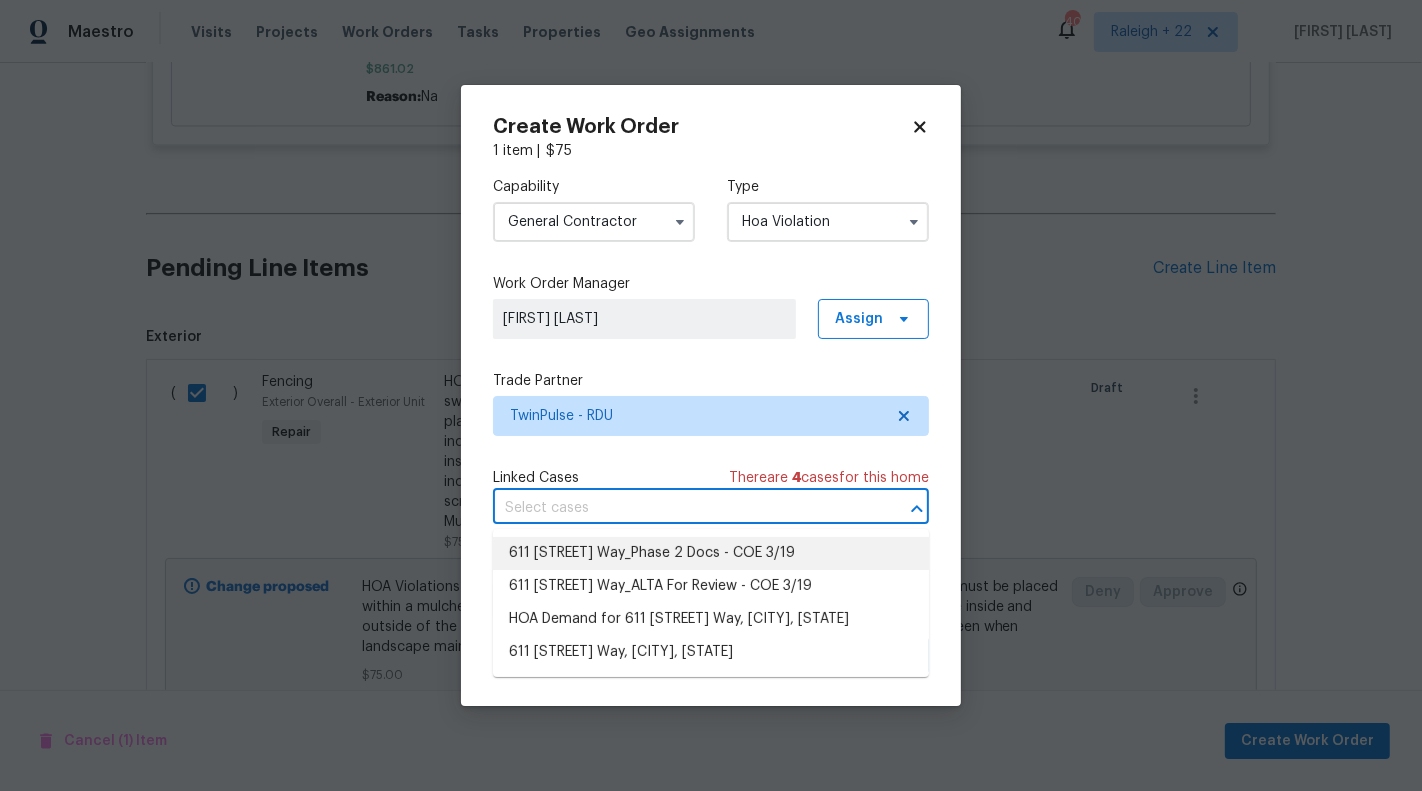 click at bounding box center (683, 508) 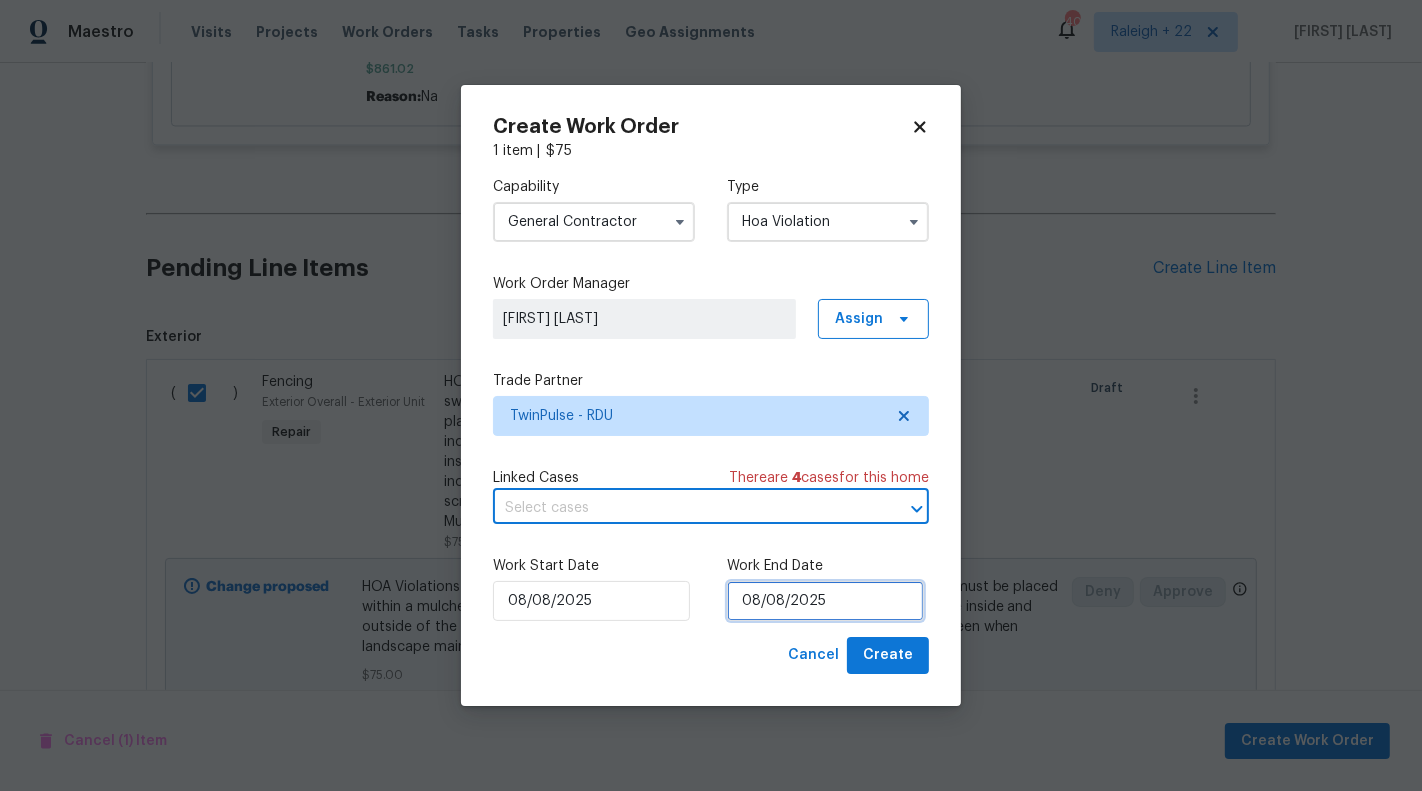 click on "08/08/2025" at bounding box center (825, 601) 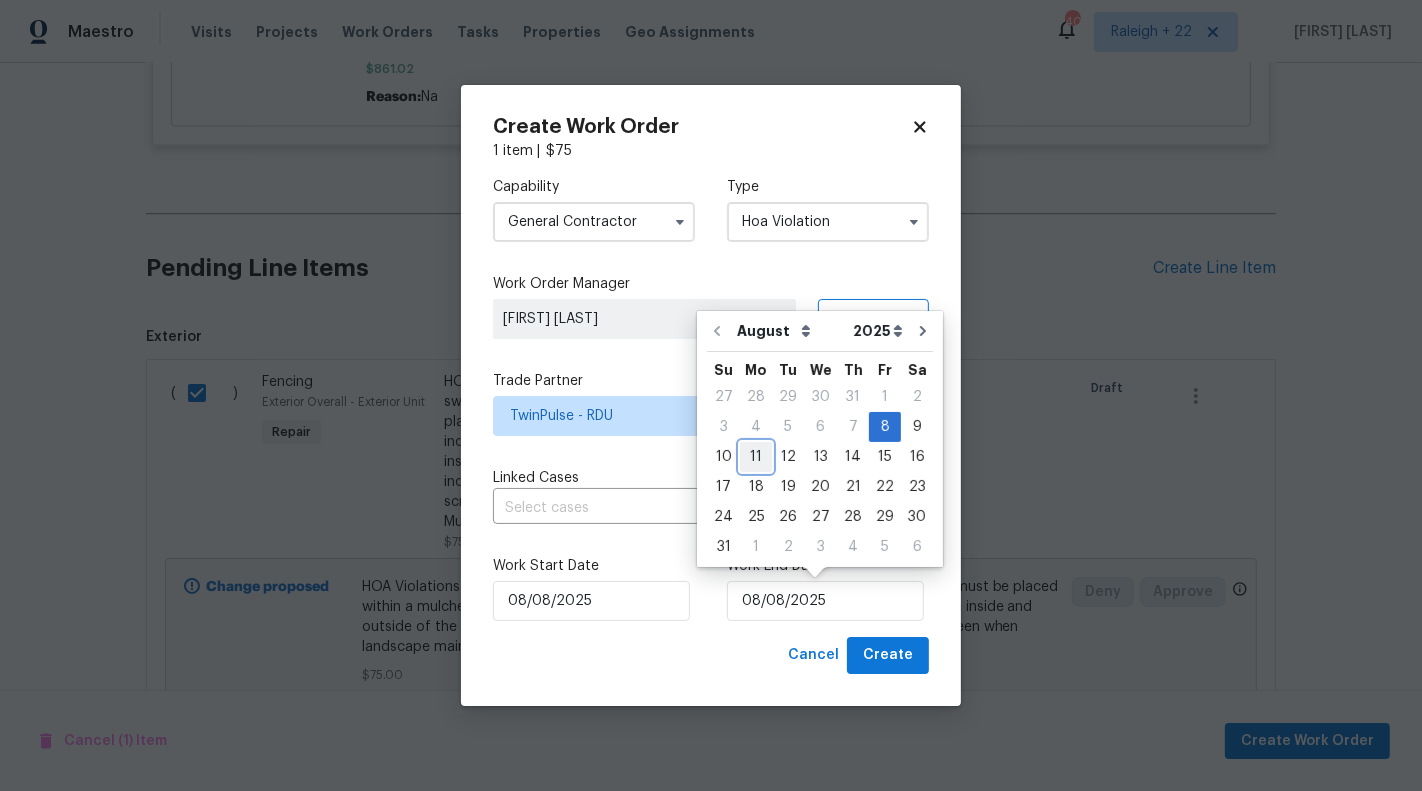 click on "11" at bounding box center (756, 457) 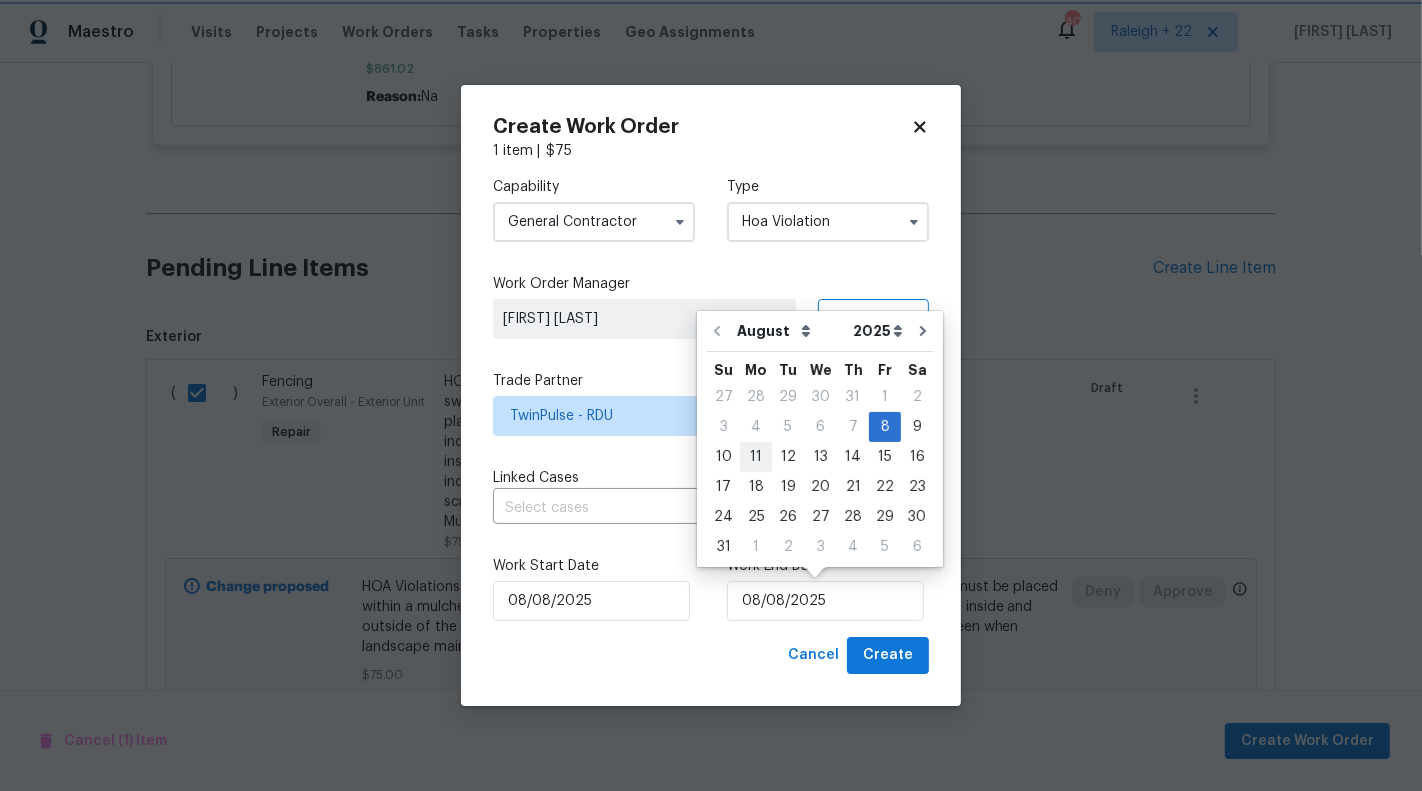 type on "11/08/2025" 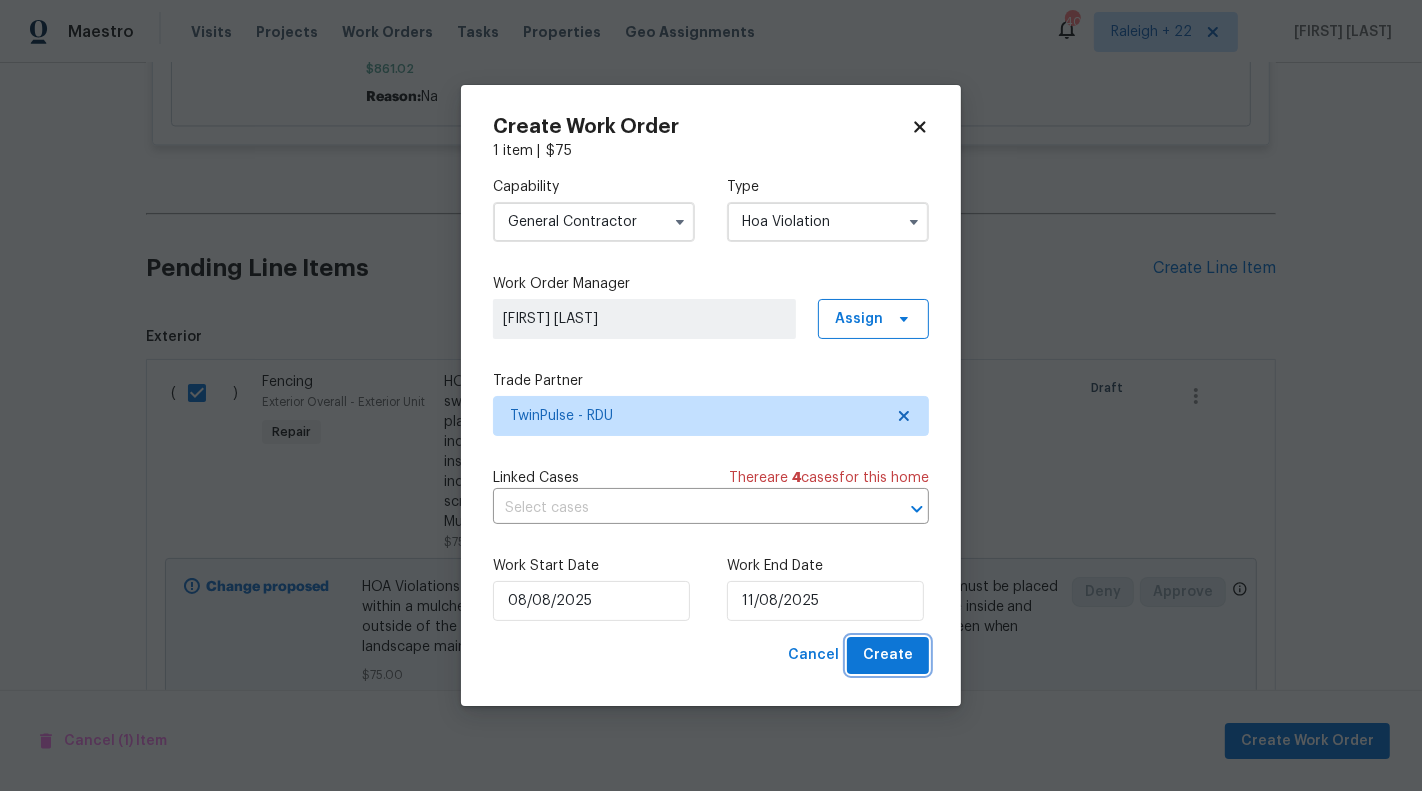 click on "Create" at bounding box center [888, 655] 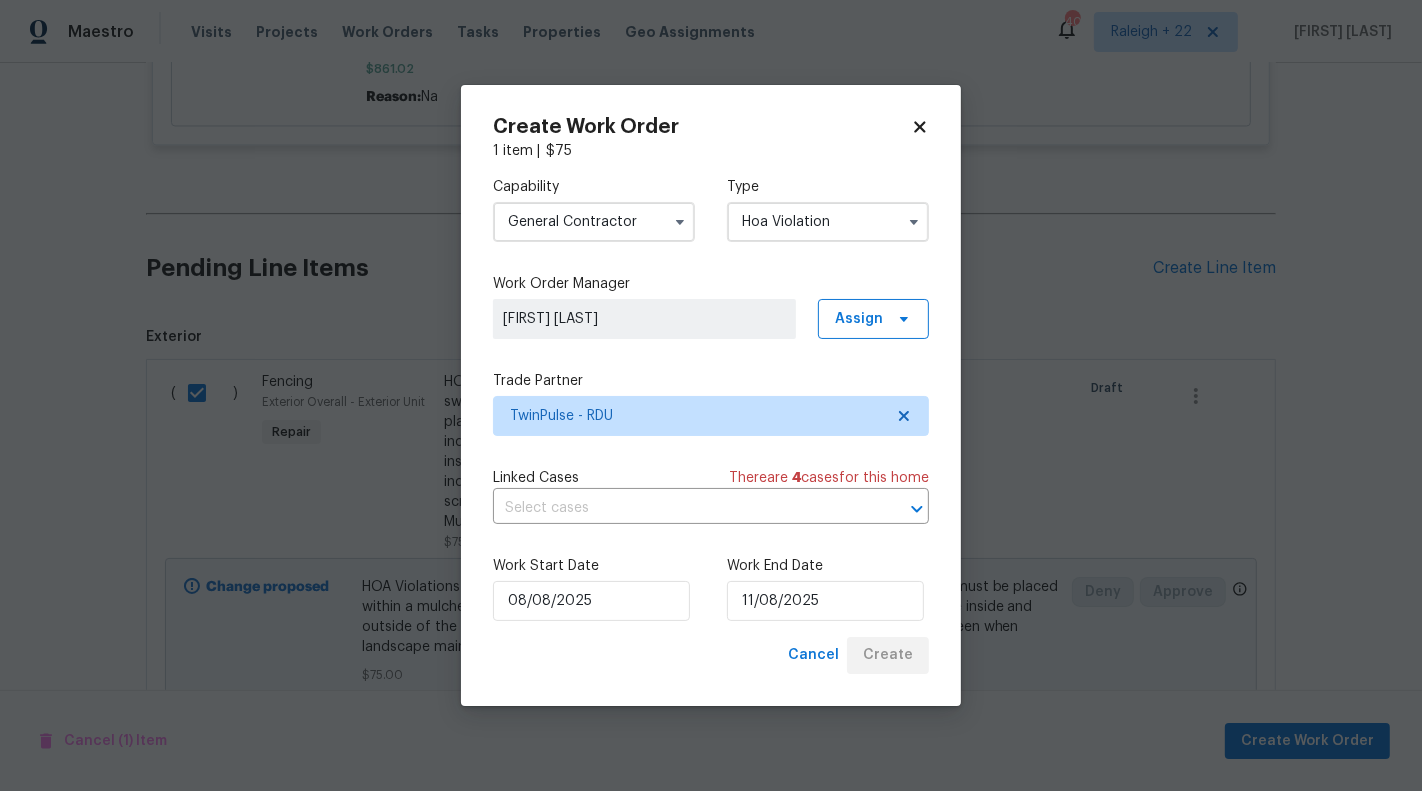 checkbox on "false" 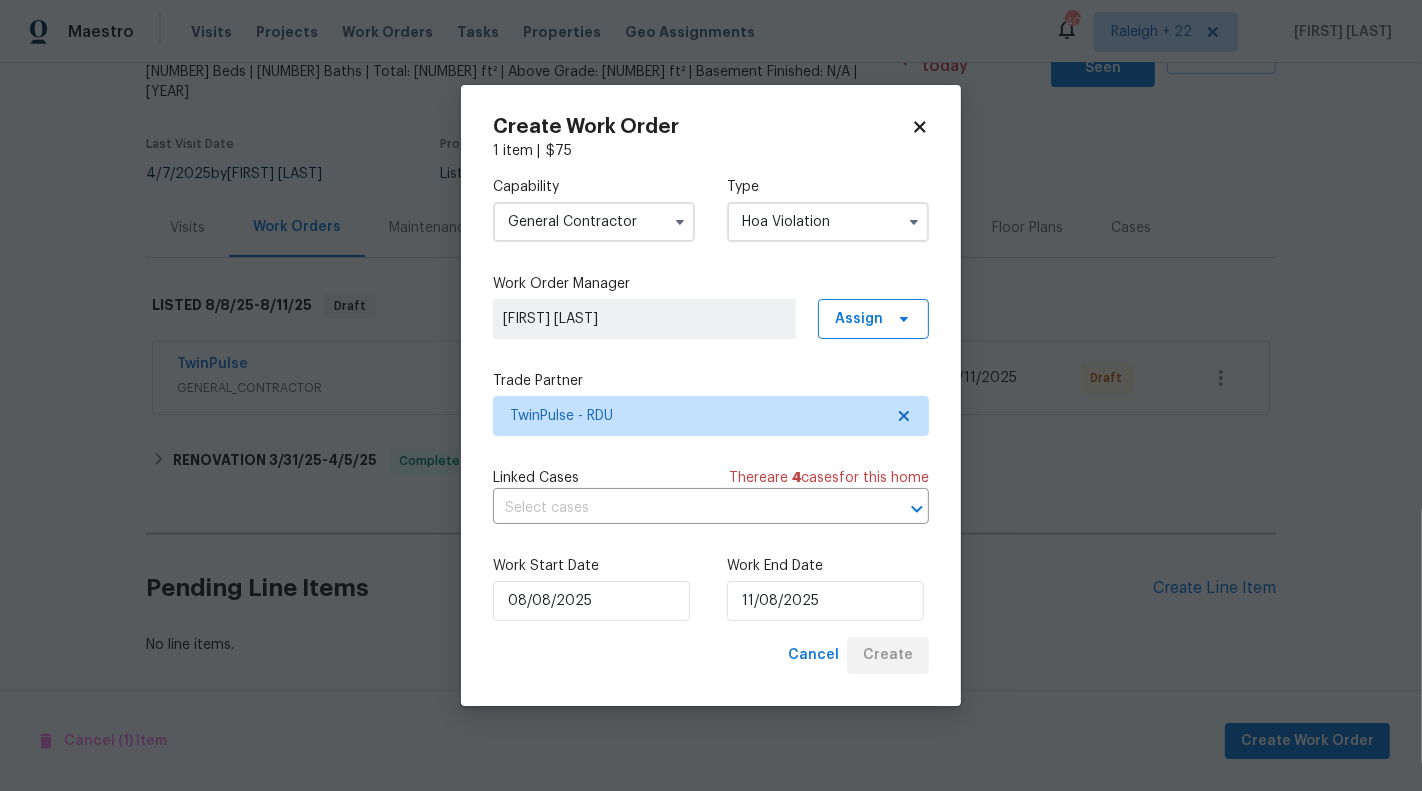 scroll, scrollTop: 102, scrollLeft: 0, axis: vertical 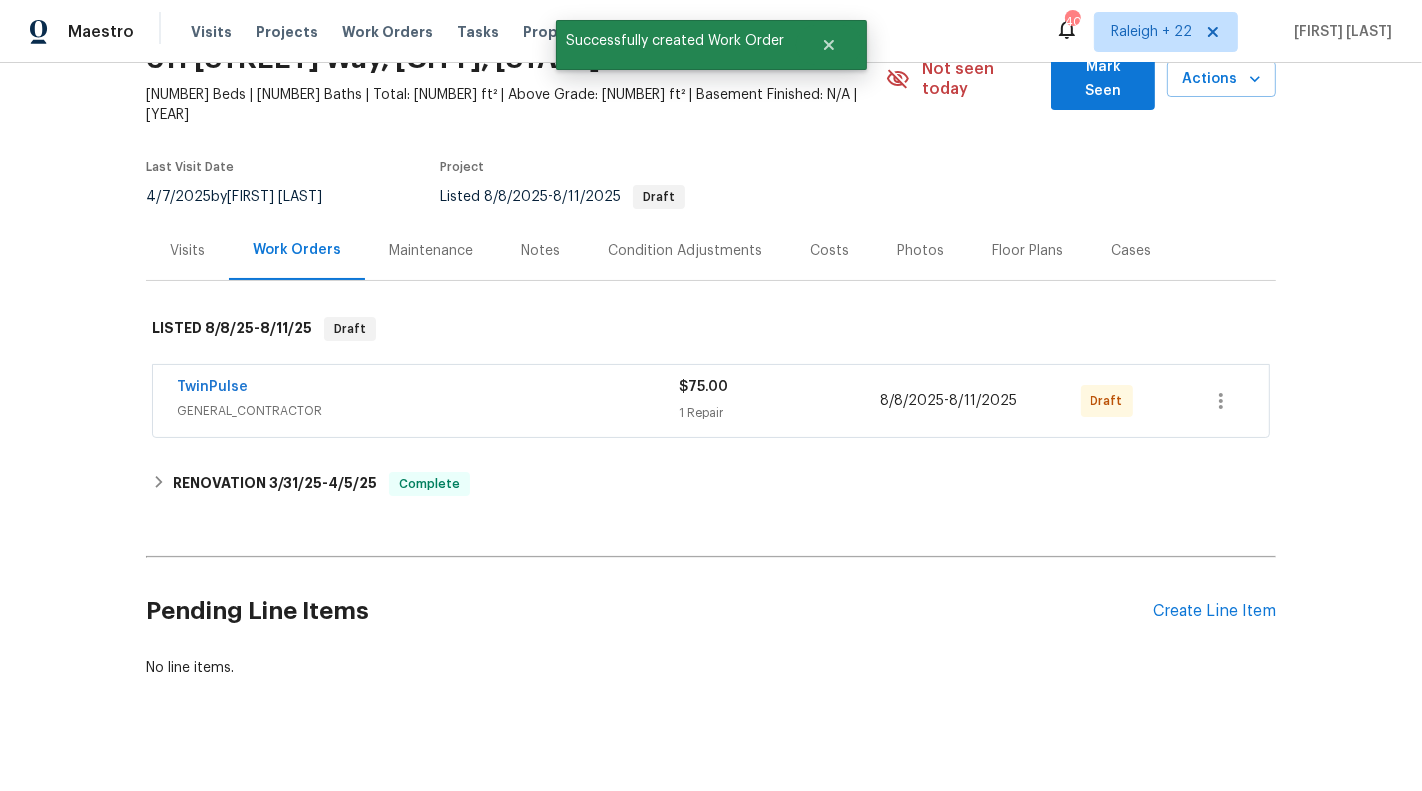 click on "TwinPulse" at bounding box center (428, 389) 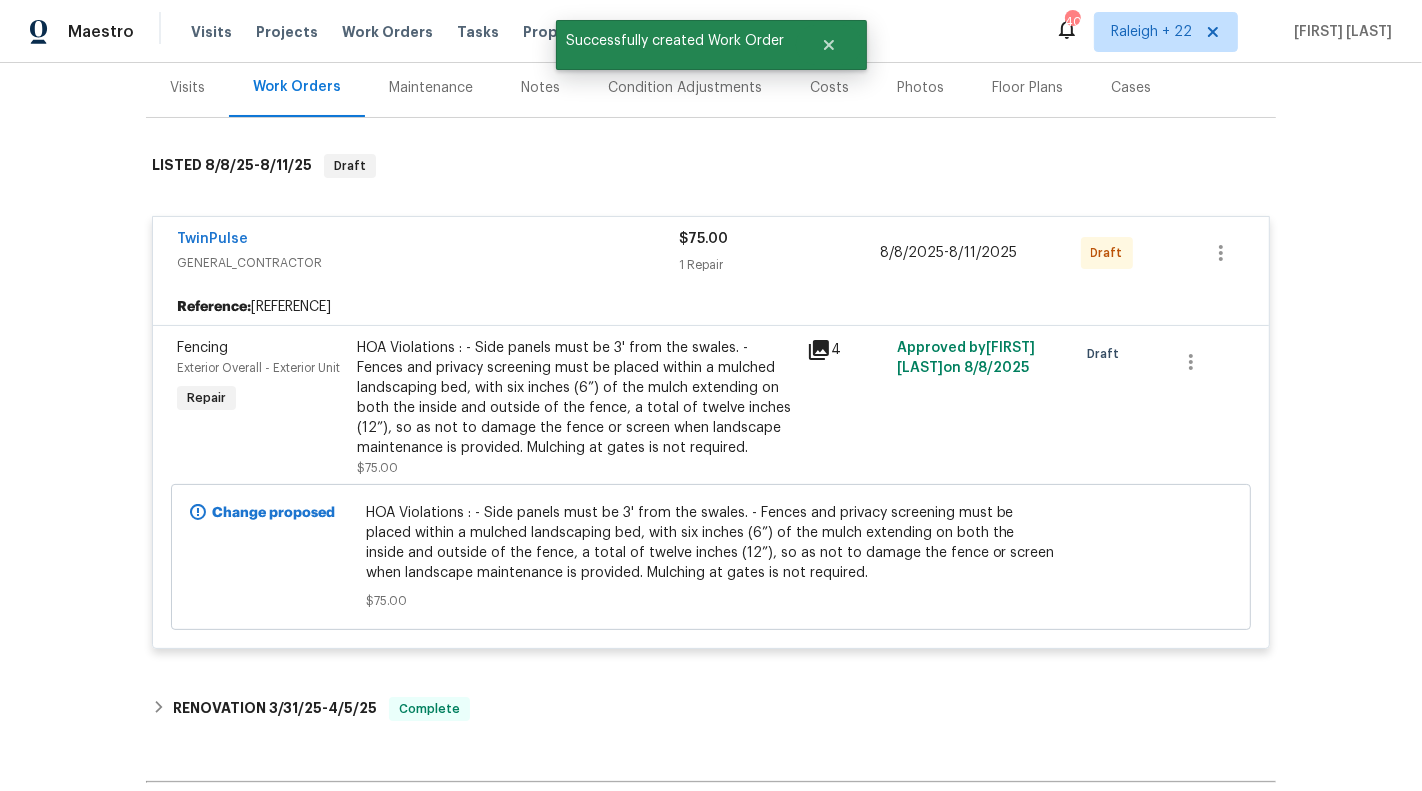 scroll, scrollTop: 194, scrollLeft: 0, axis: vertical 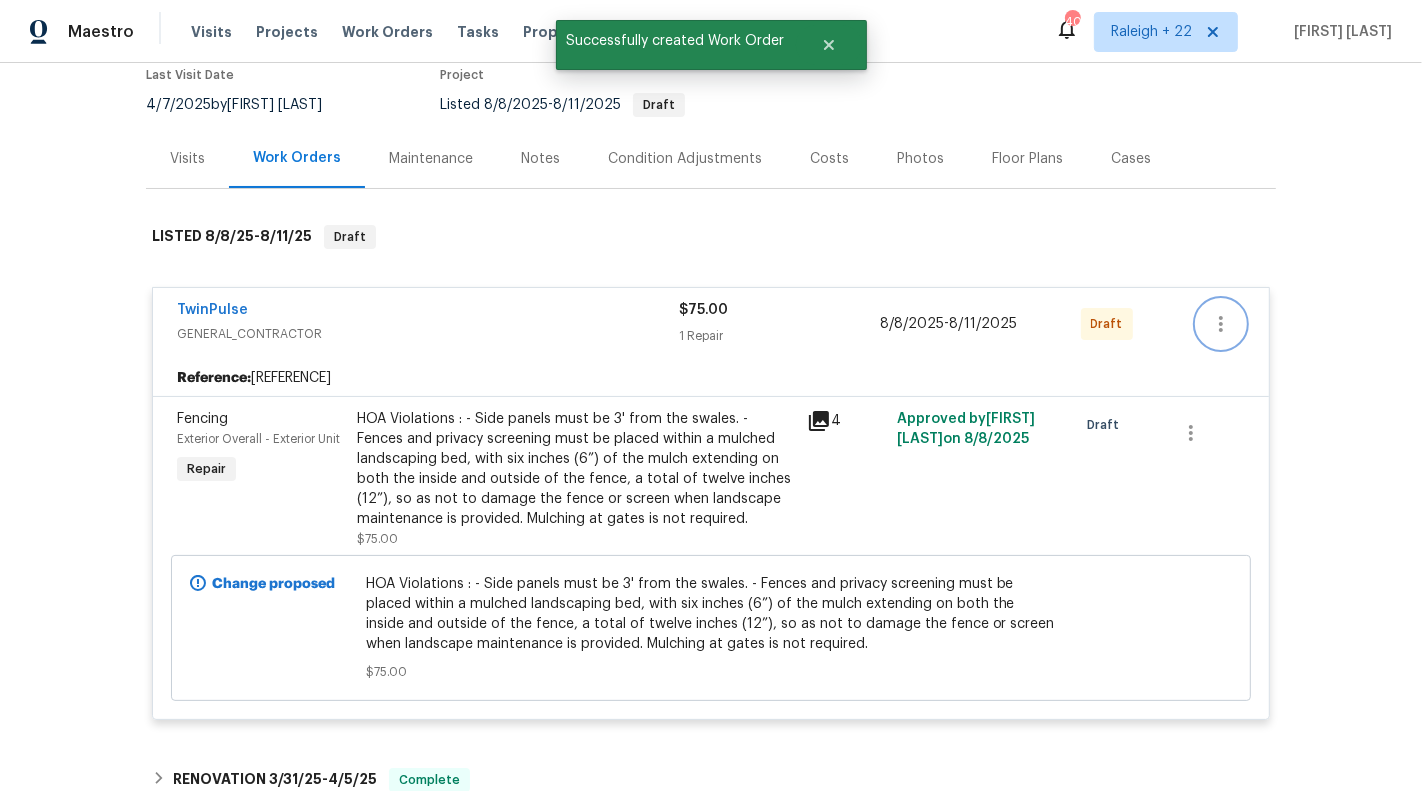 click 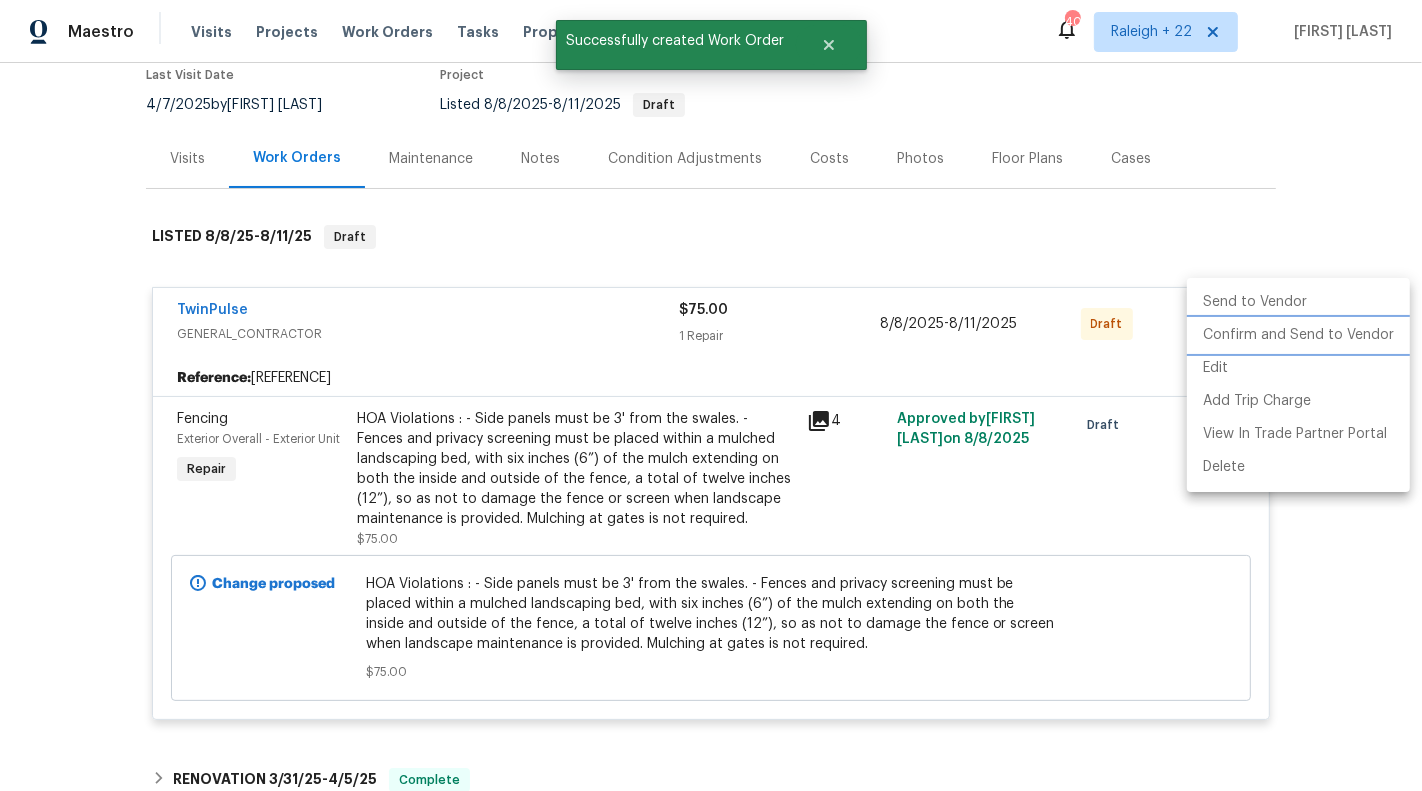 click on "Confirm and Send to Vendor" at bounding box center [1298, 335] 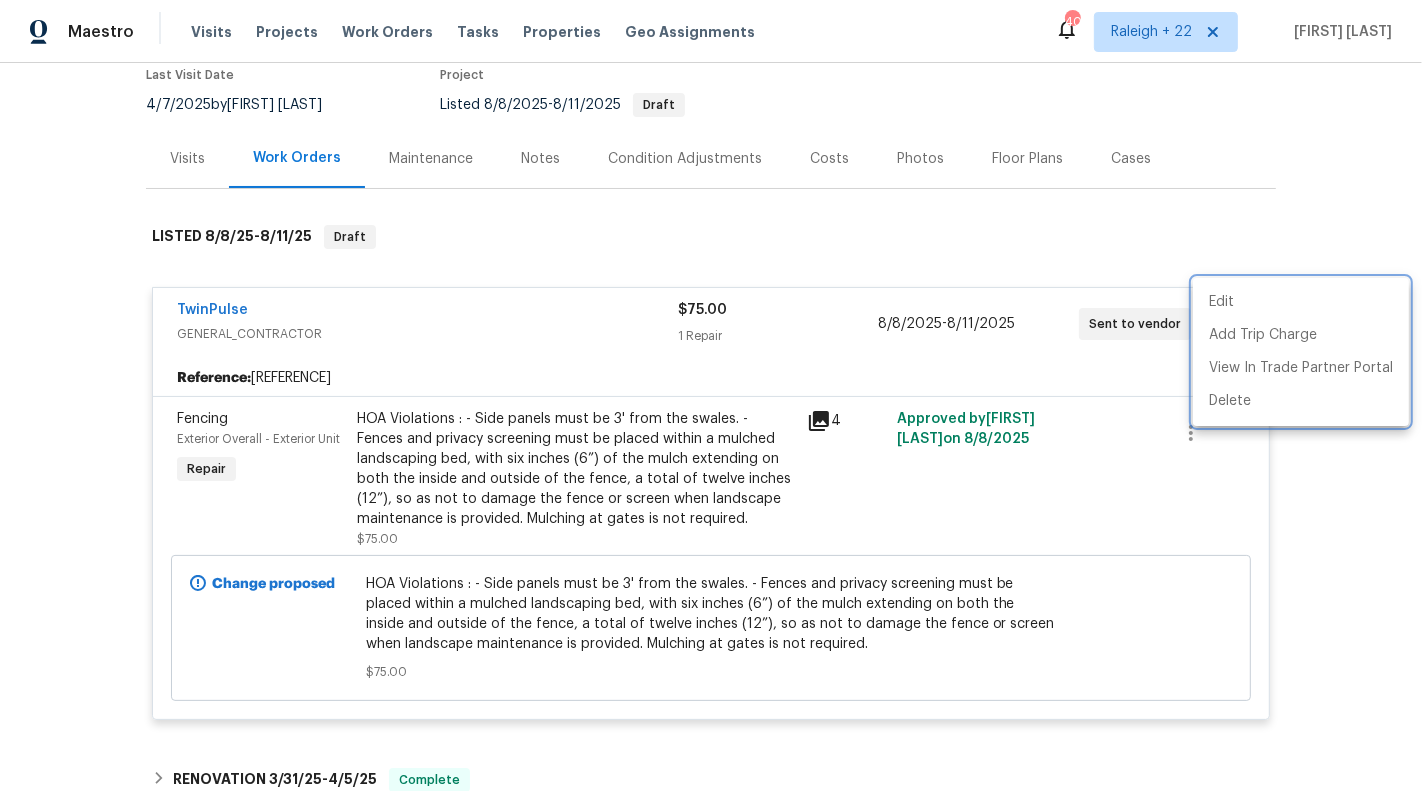click at bounding box center (711, 395) 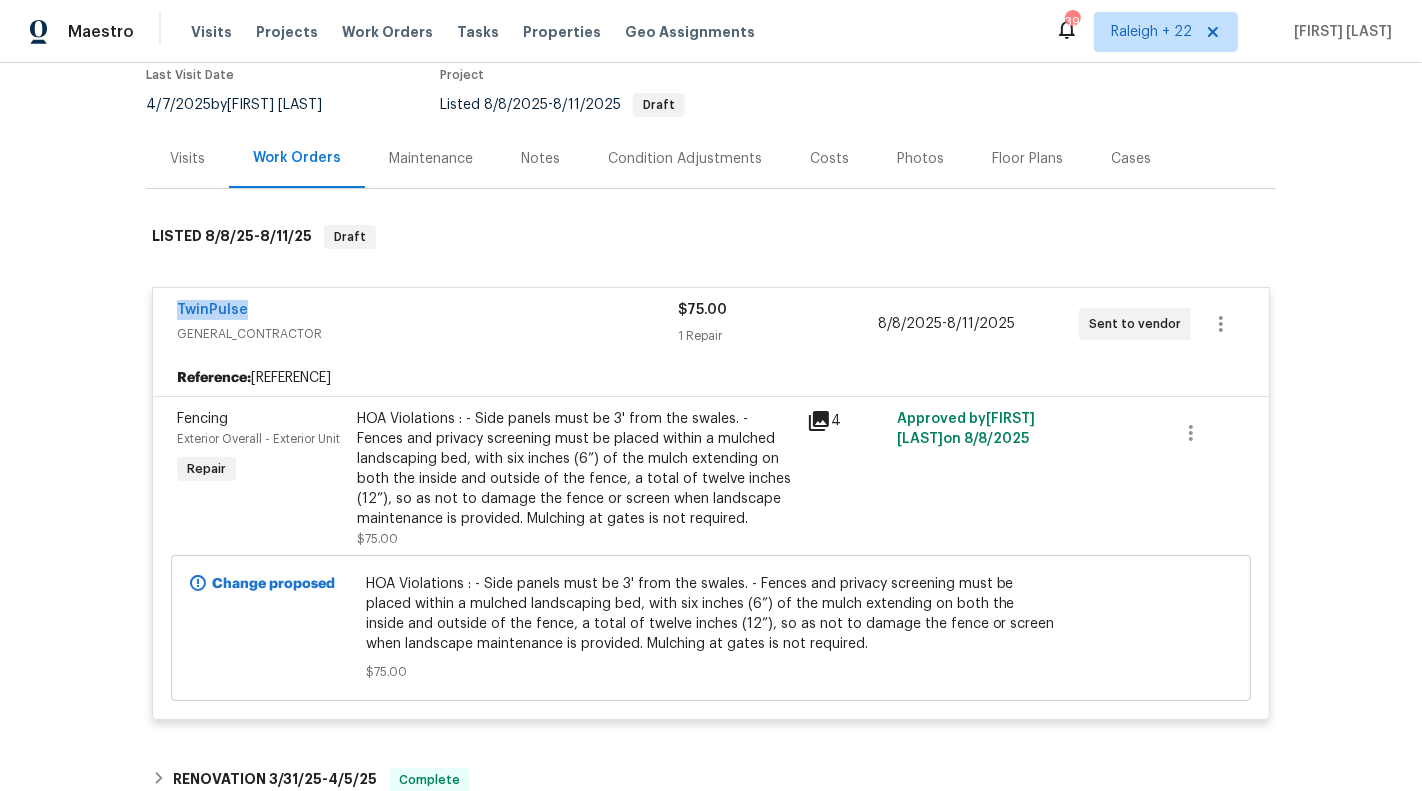 drag, startPoint x: 296, startPoint y: 285, endPoint x: 136, endPoint y: 285, distance: 160 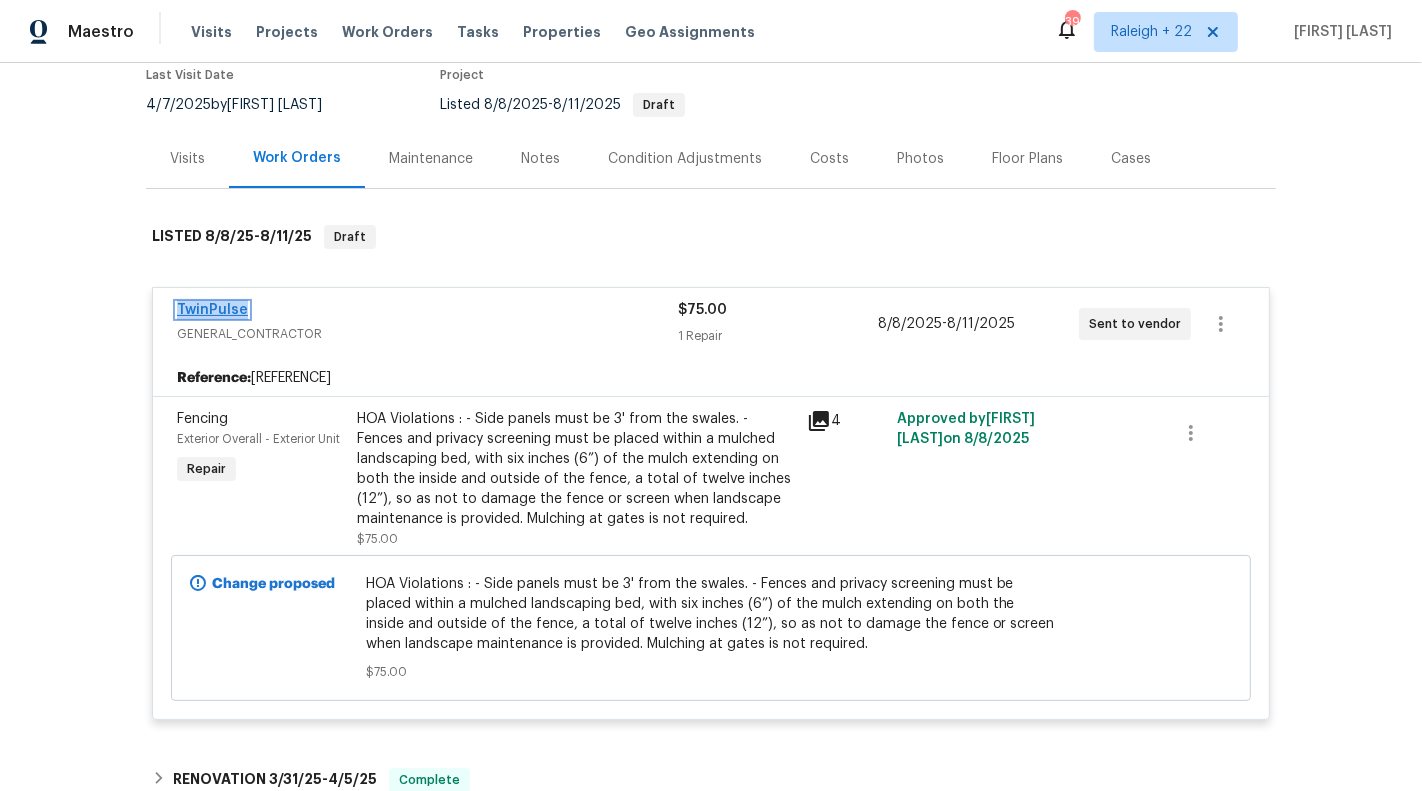 click on "TwinPulse" at bounding box center [212, 310] 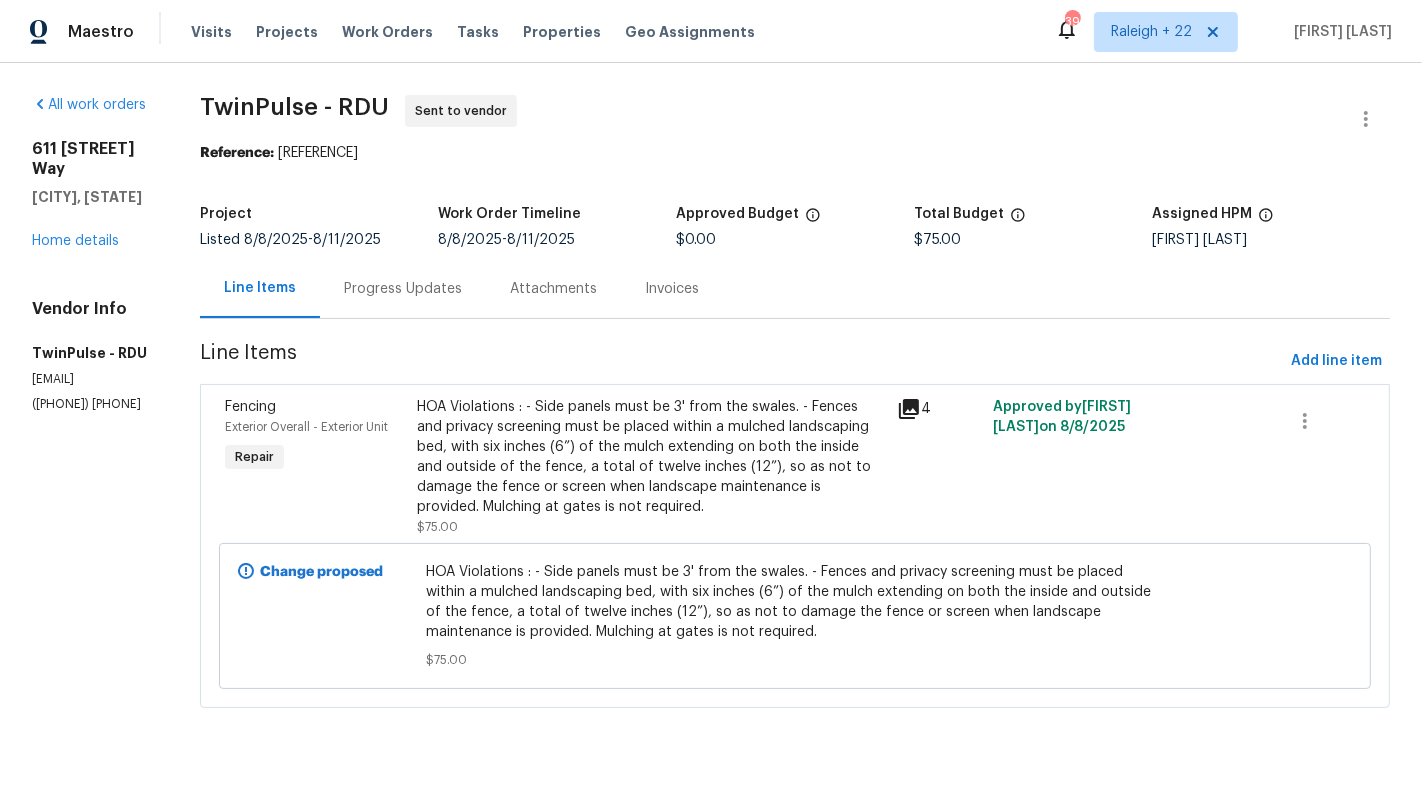 click on "Progress Updates" at bounding box center (403, 288) 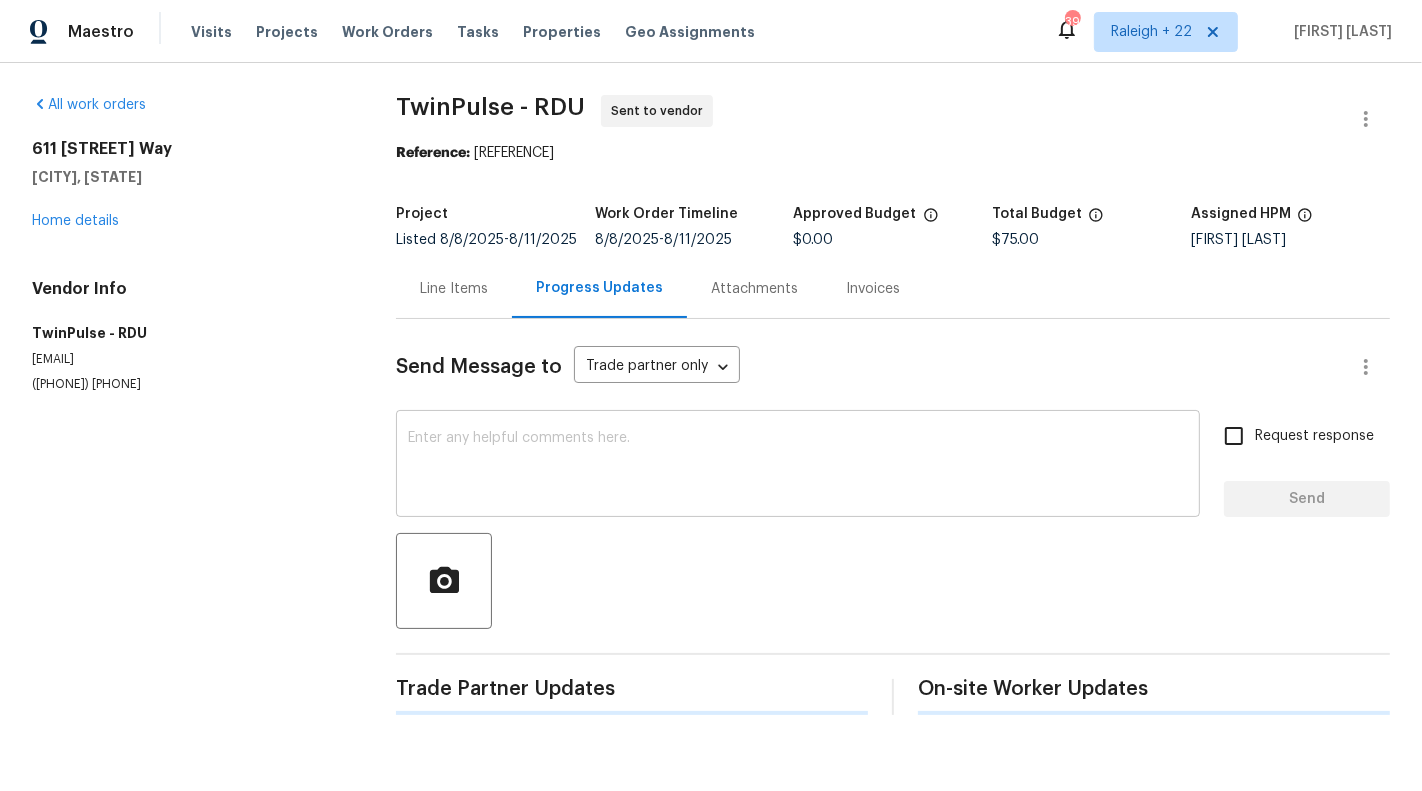 click at bounding box center (798, 466) 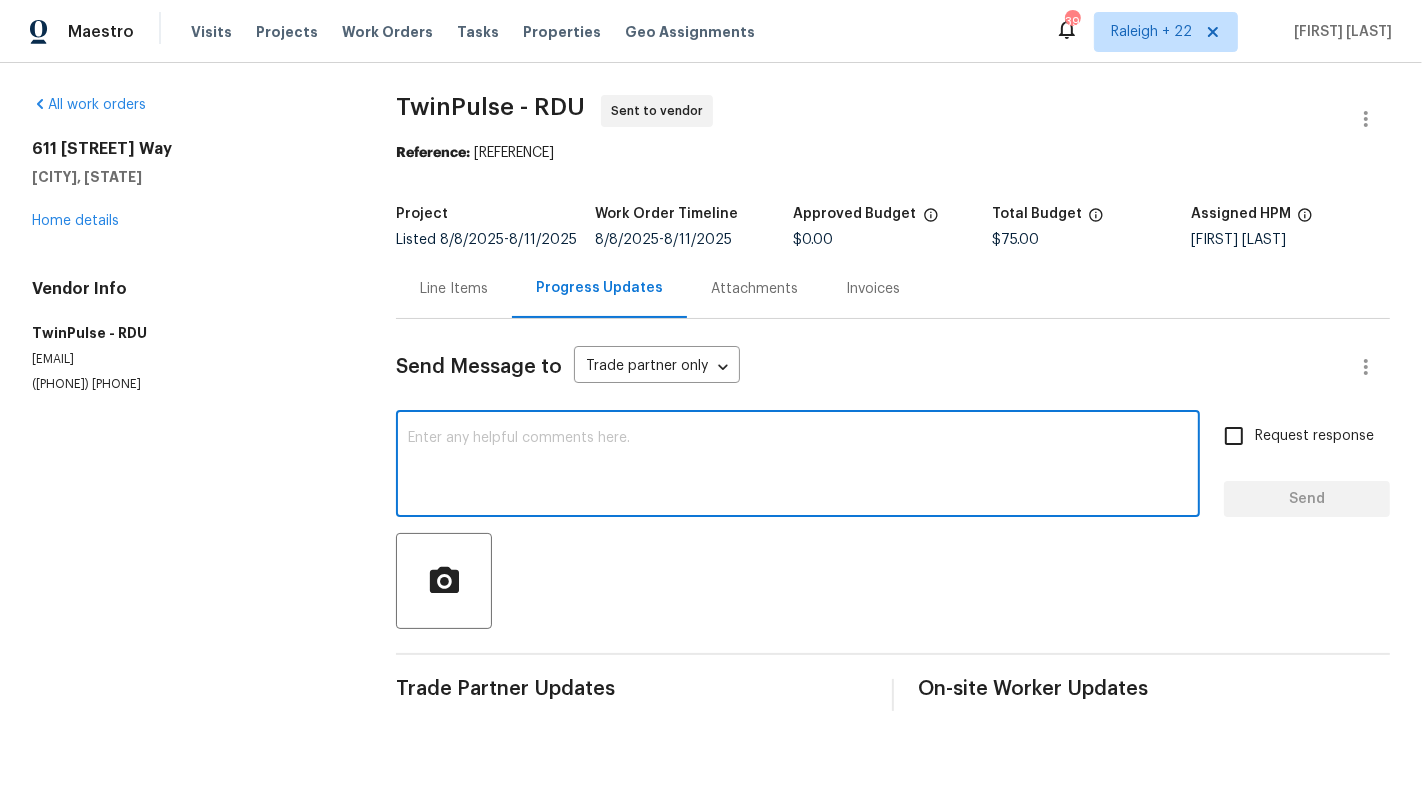 click at bounding box center [798, 466] 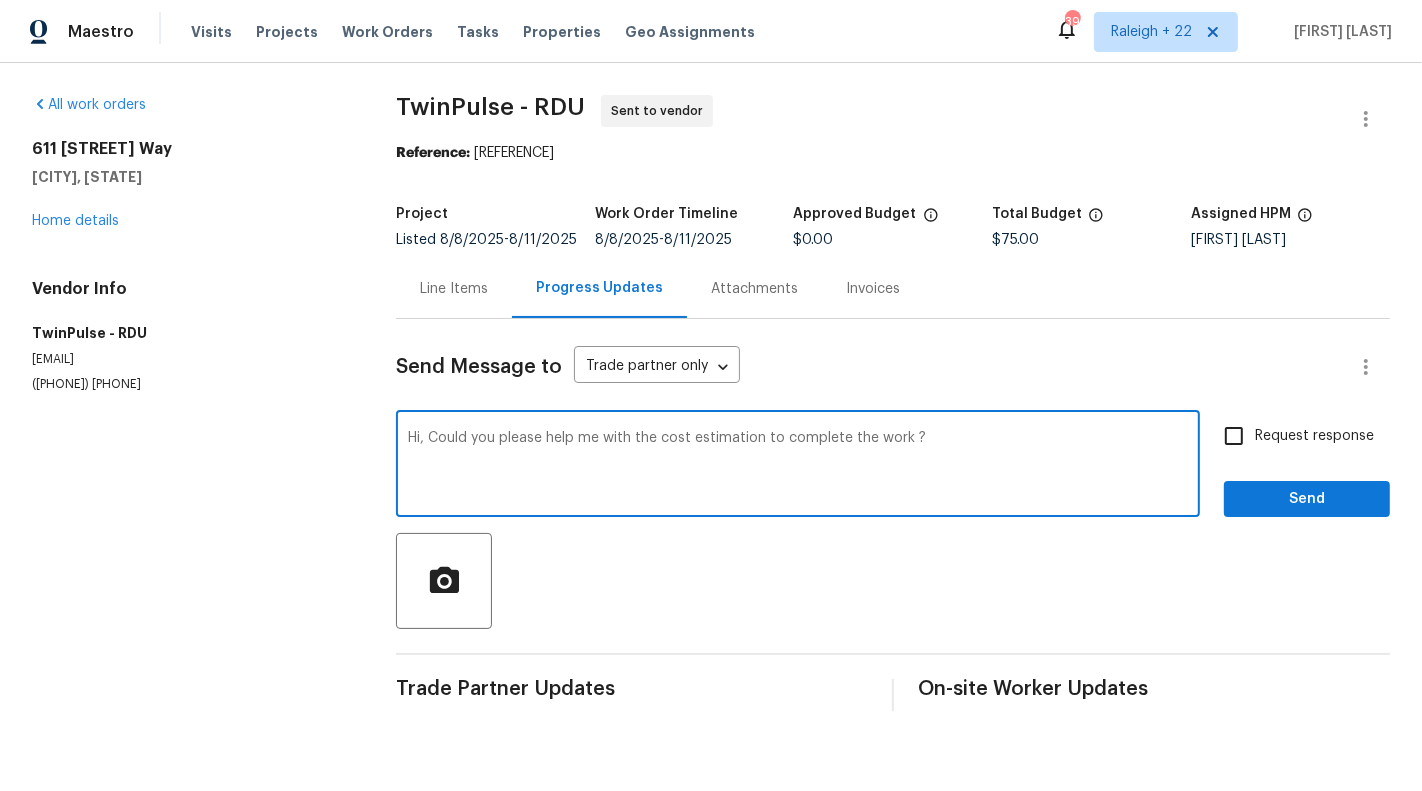 type on "Hi, Could you please help me with the cost estimation to complete the work ?" 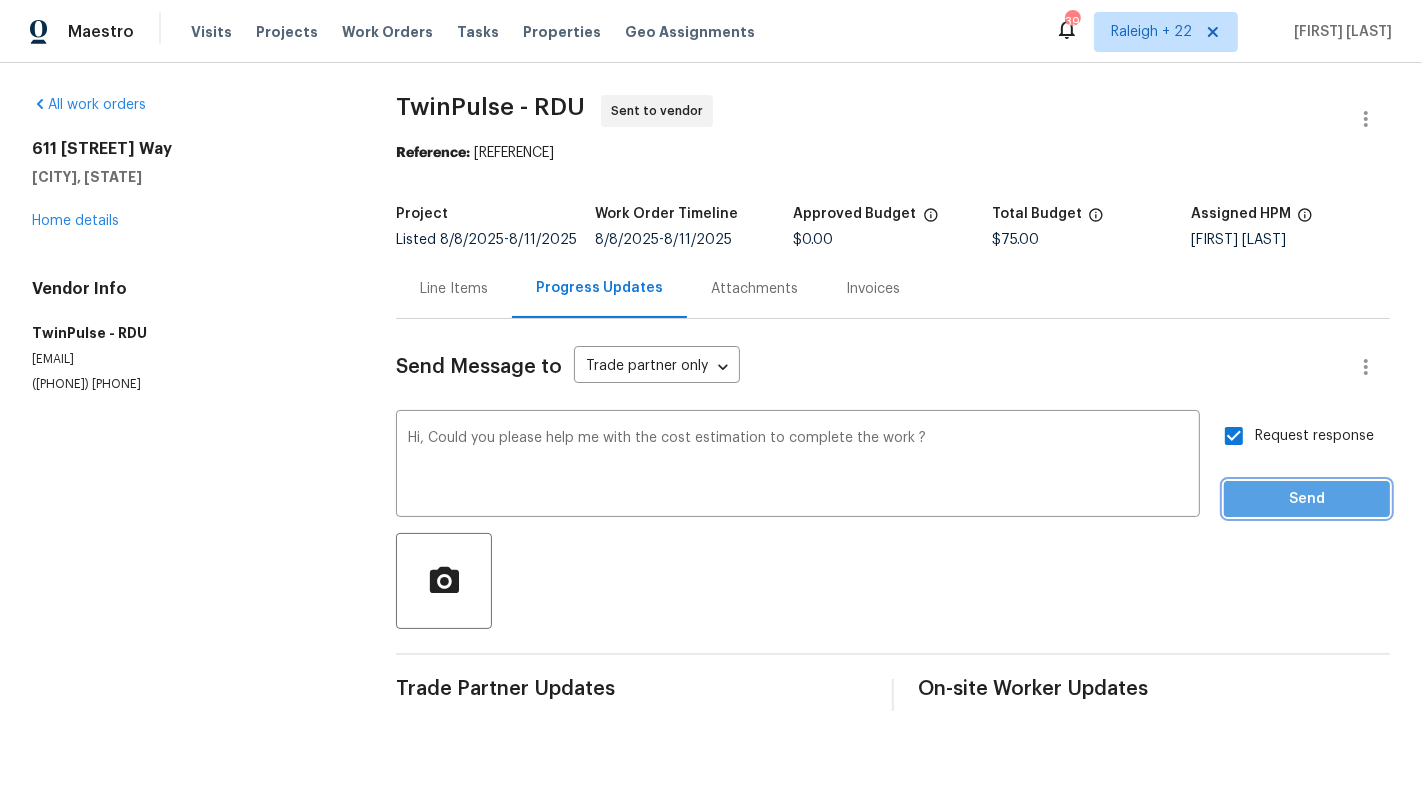 click on "Send" at bounding box center [1307, 499] 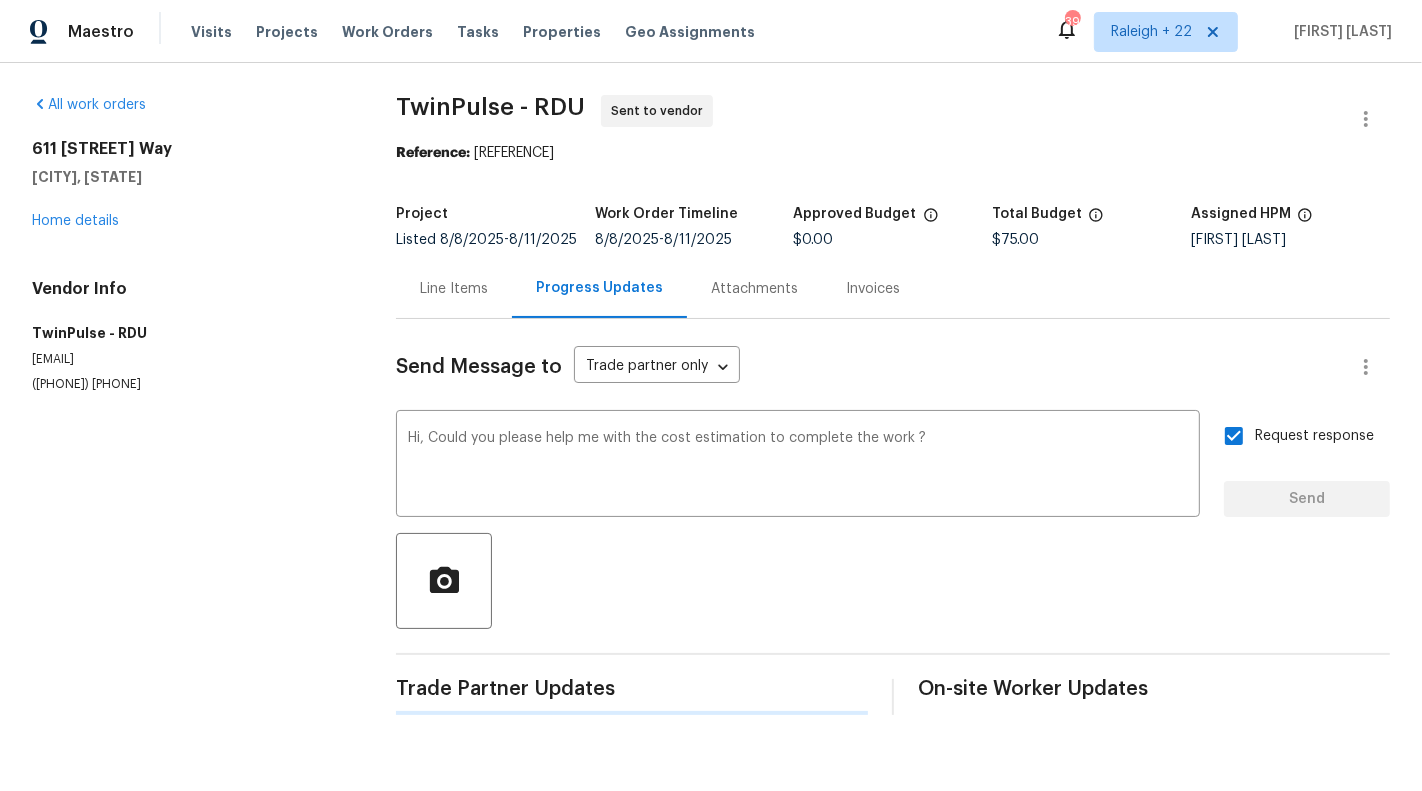 type 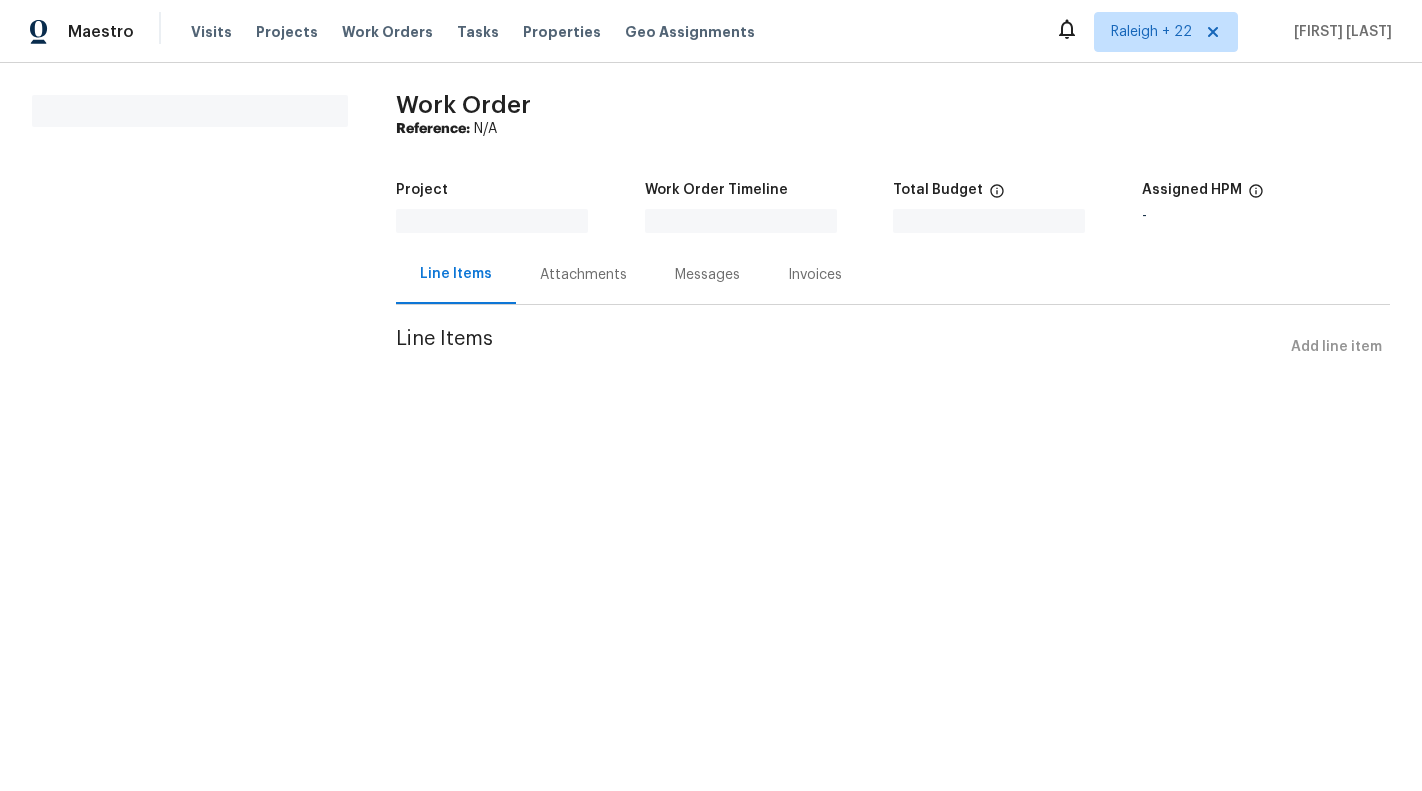 scroll, scrollTop: 0, scrollLeft: 0, axis: both 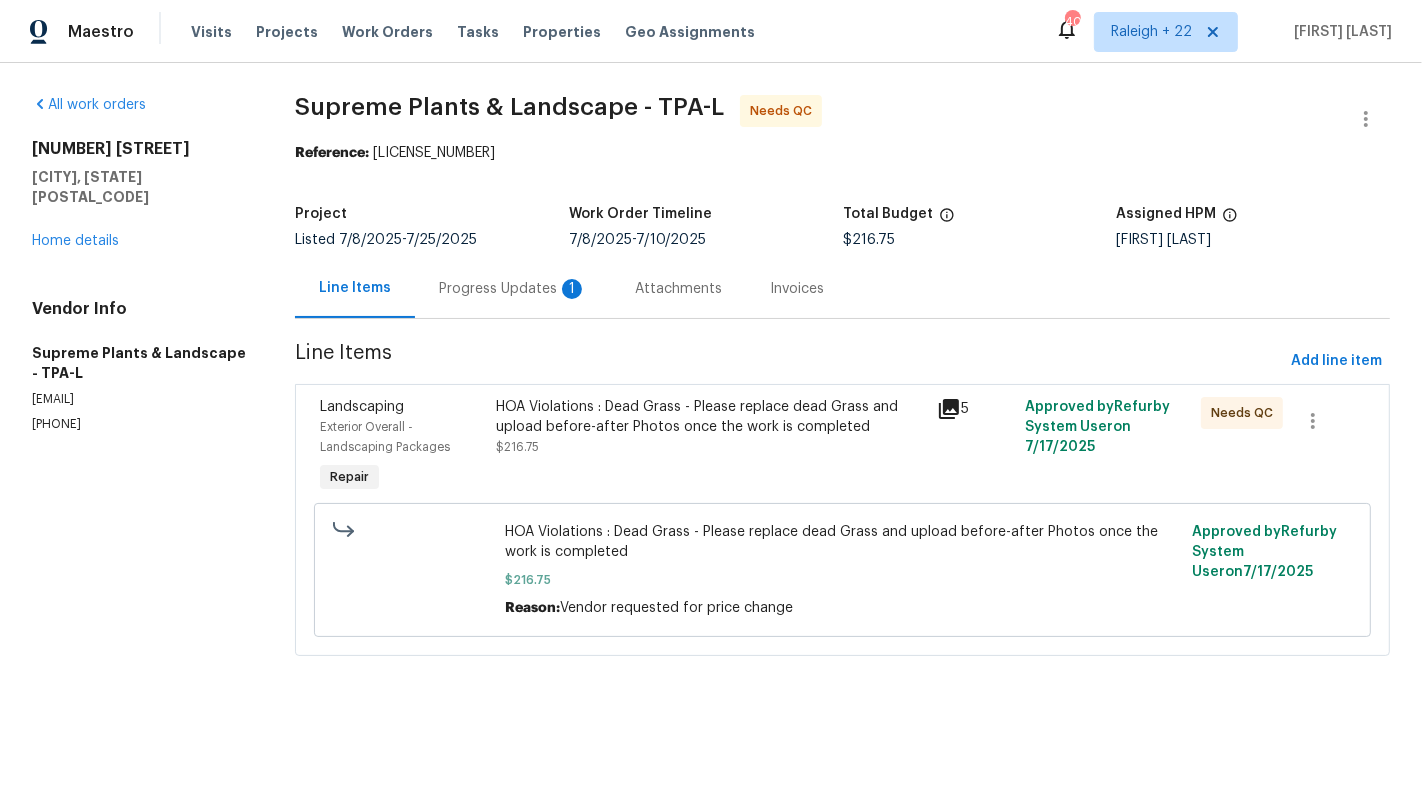 click on "Progress Updates 1" at bounding box center [513, 288] 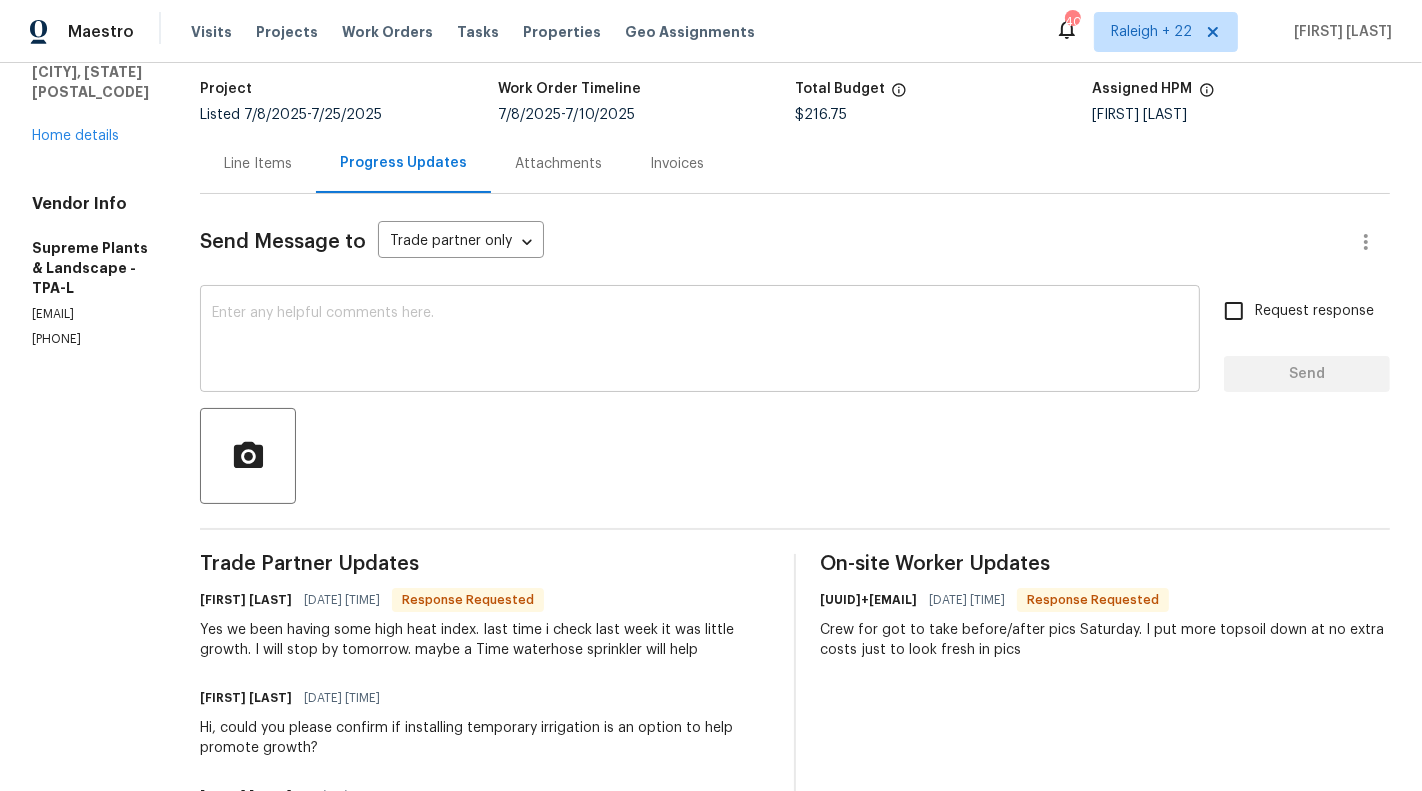 scroll, scrollTop: 133, scrollLeft: 0, axis: vertical 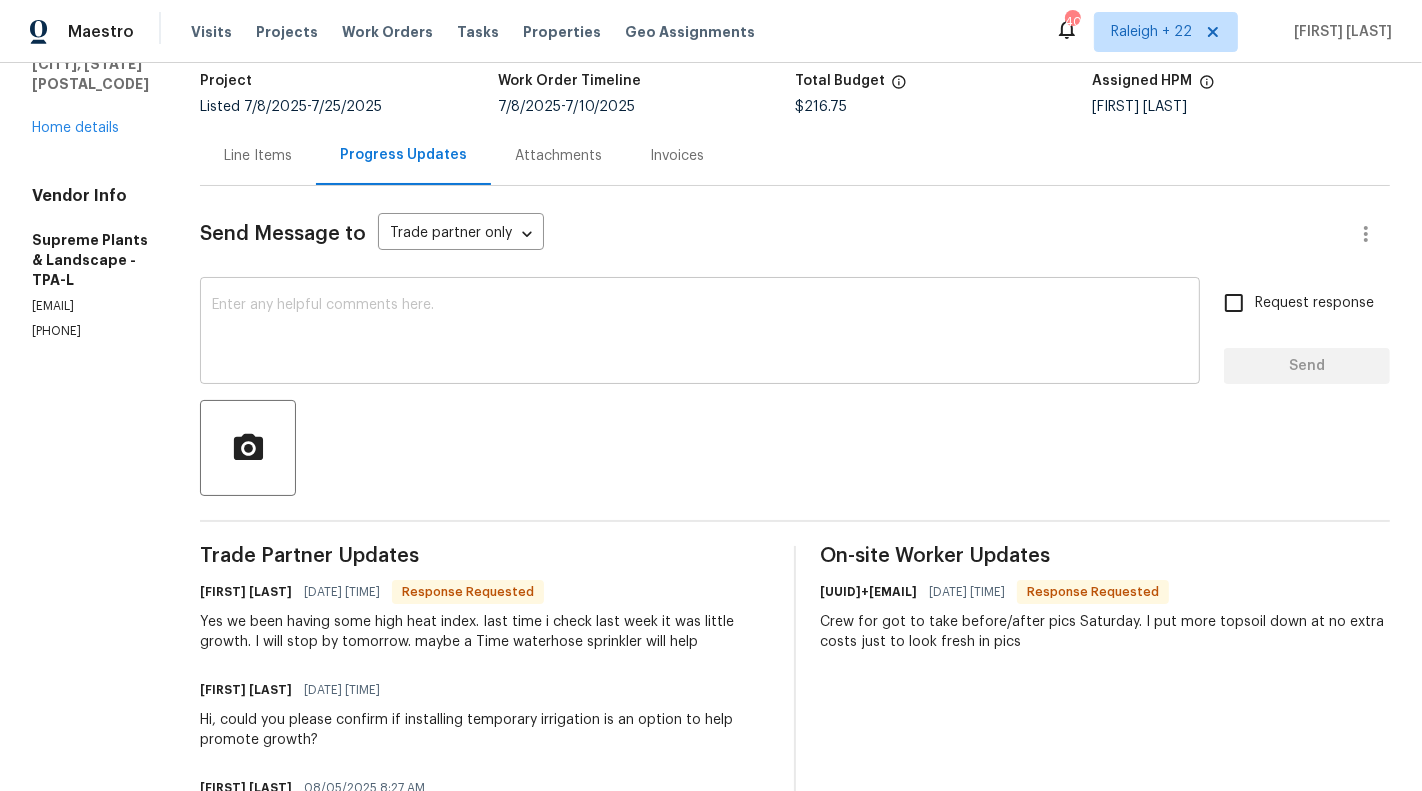click on "x ​" at bounding box center (700, 333) 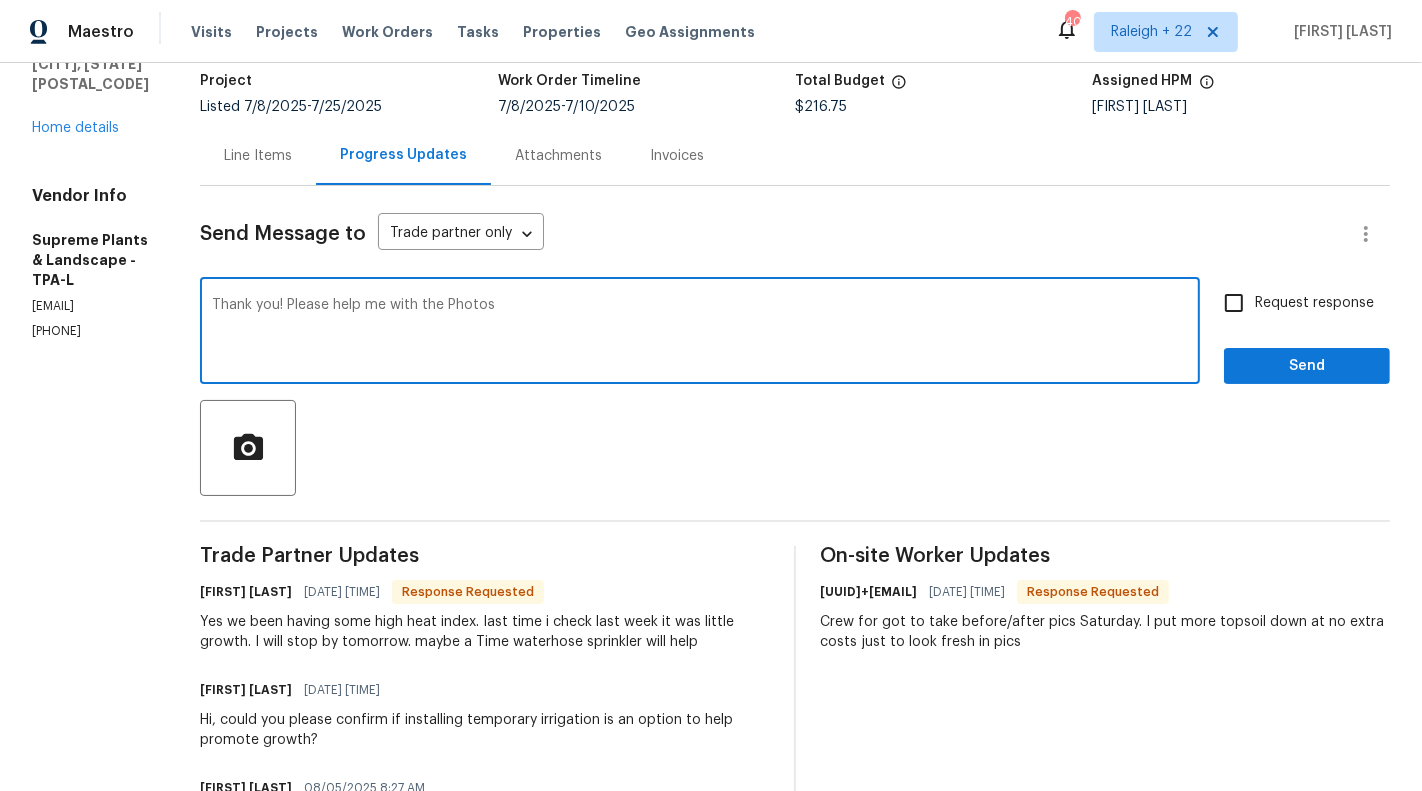 type on "Thank you! Please help me with the Photos" 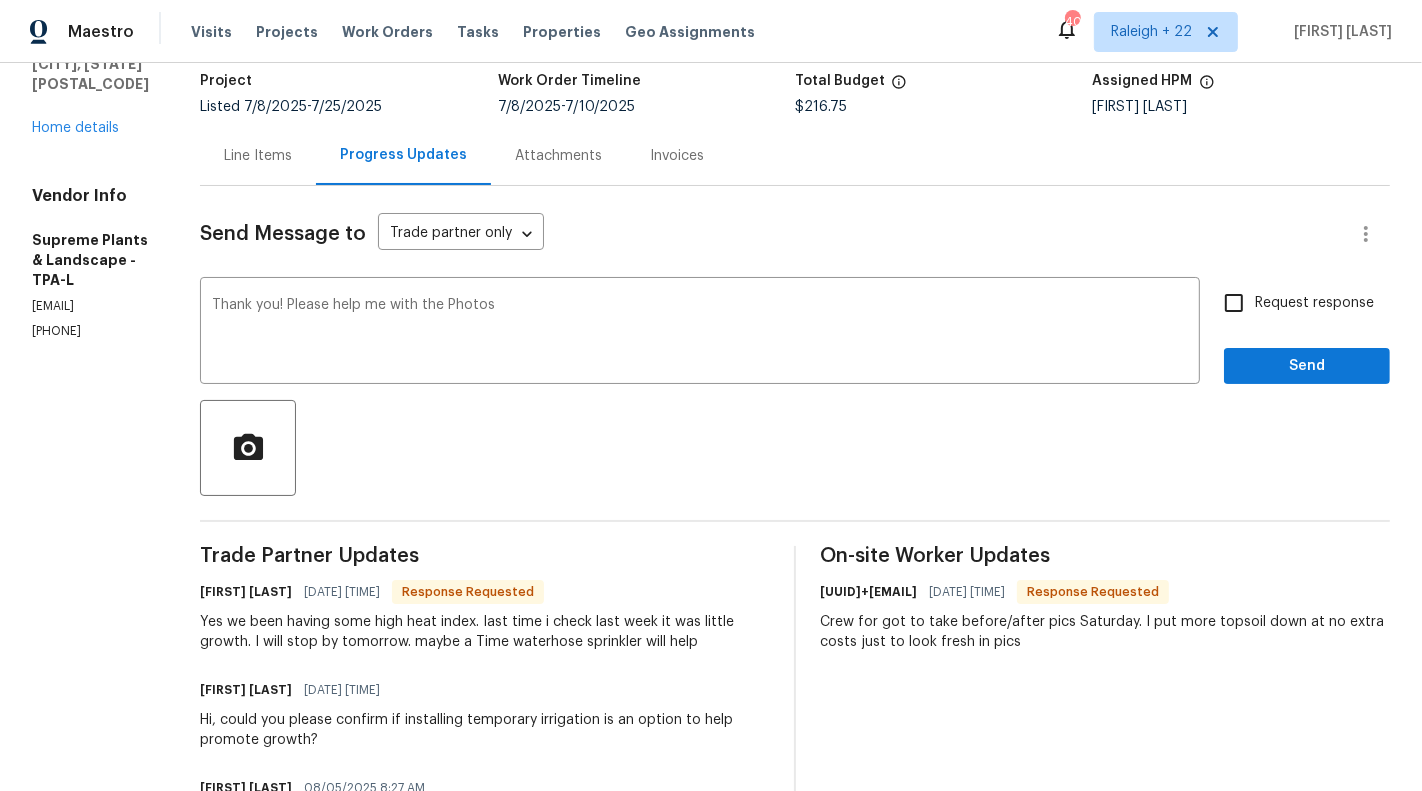 click on "Request response" at bounding box center (1293, 303) 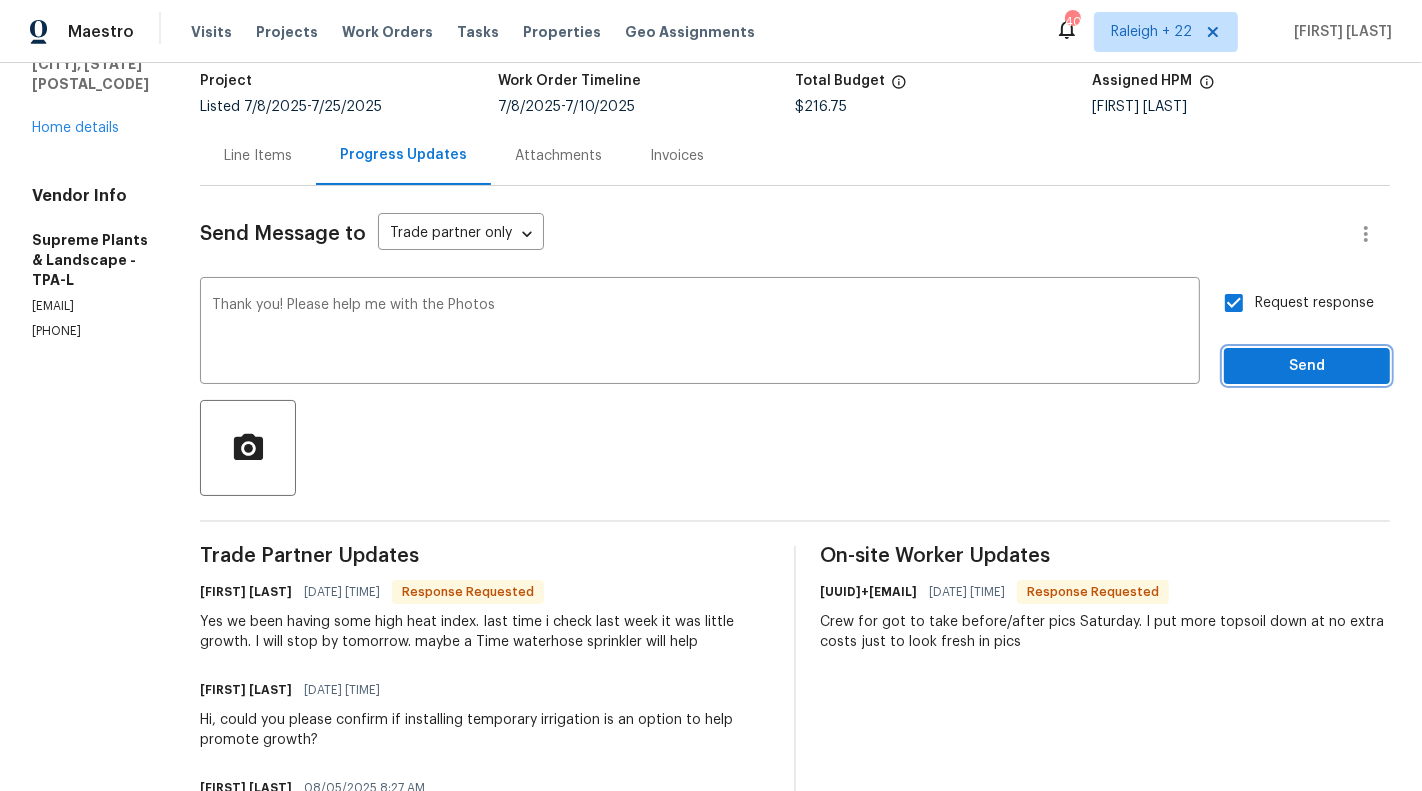 click on "Send" at bounding box center [1307, 366] 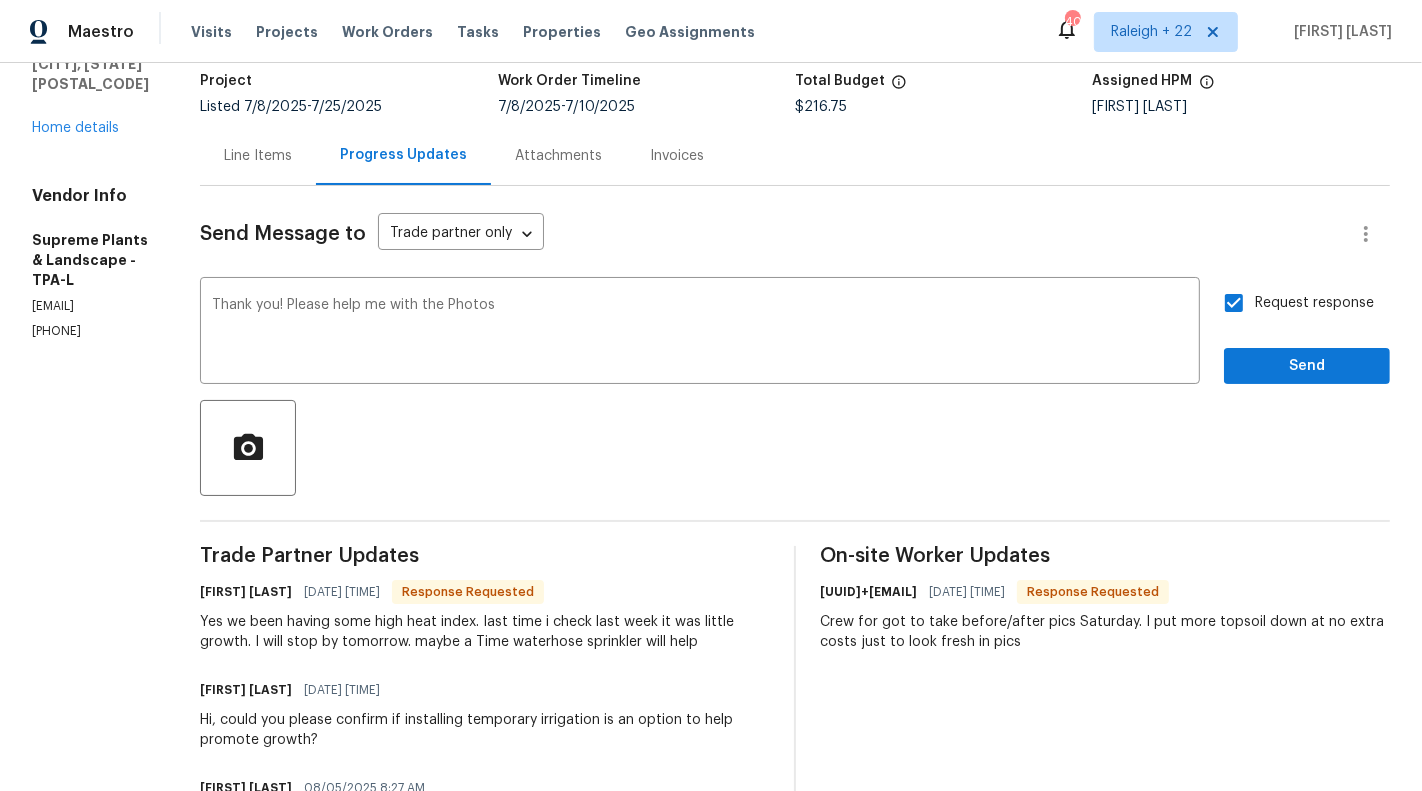 scroll, scrollTop: 70, scrollLeft: 0, axis: vertical 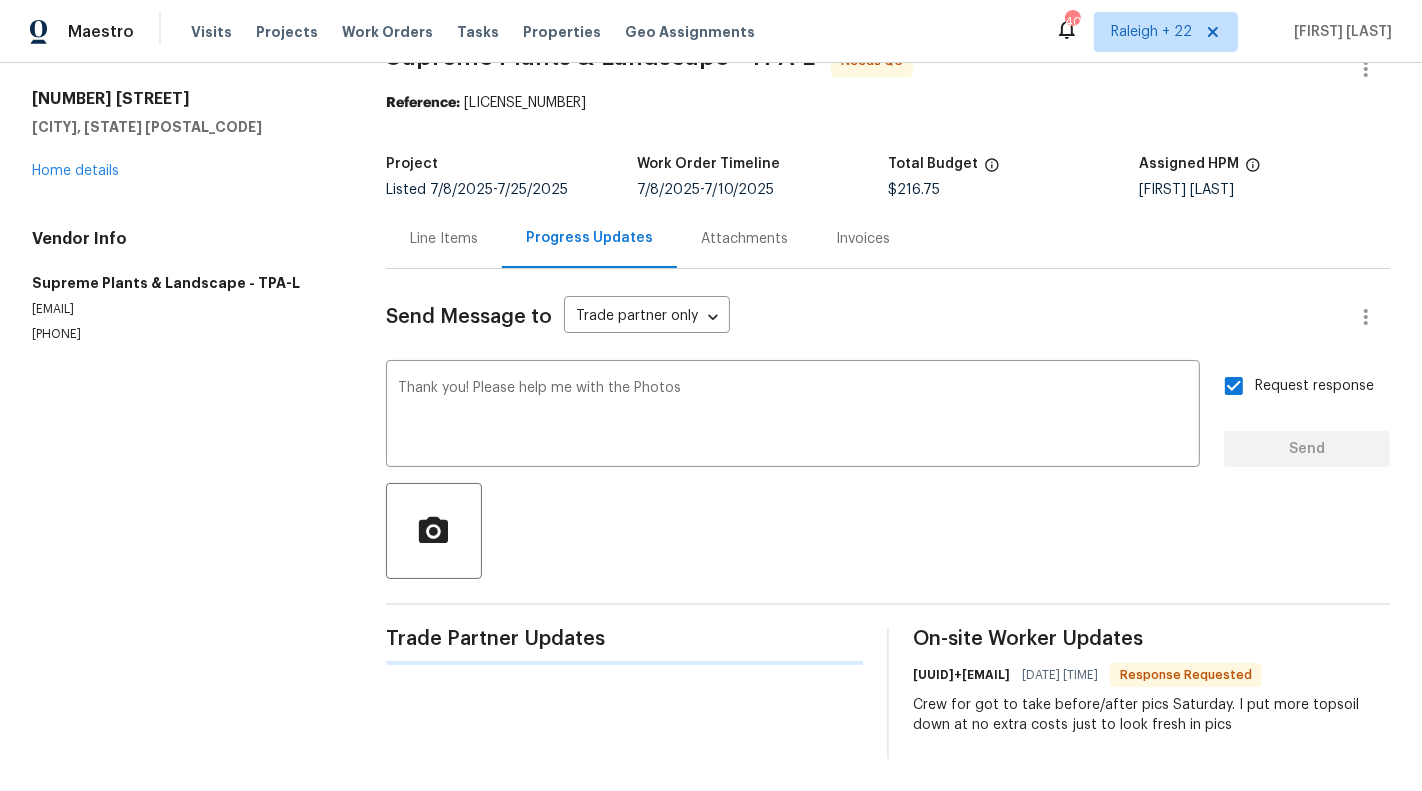 type 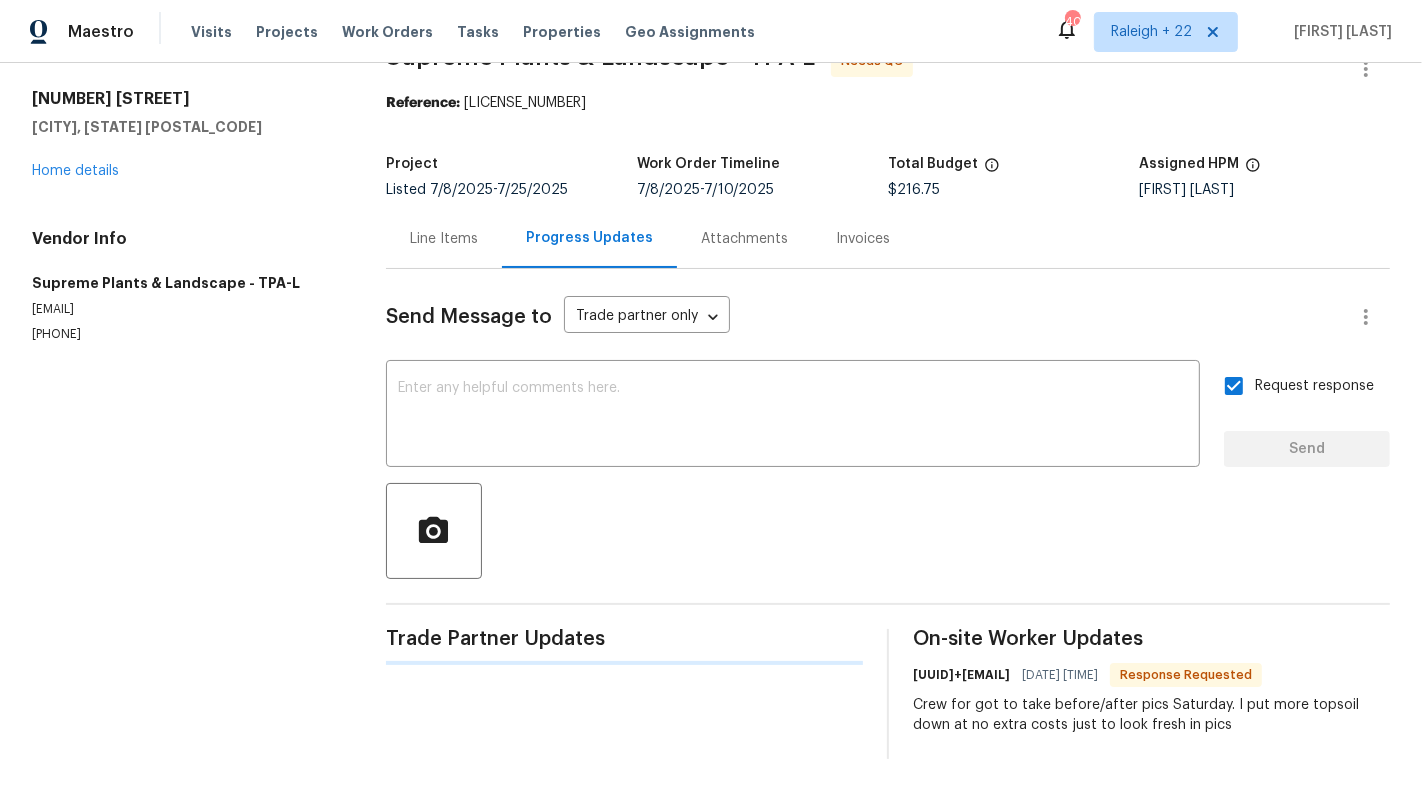 scroll, scrollTop: 133, scrollLeft: 0, axis: vertical 